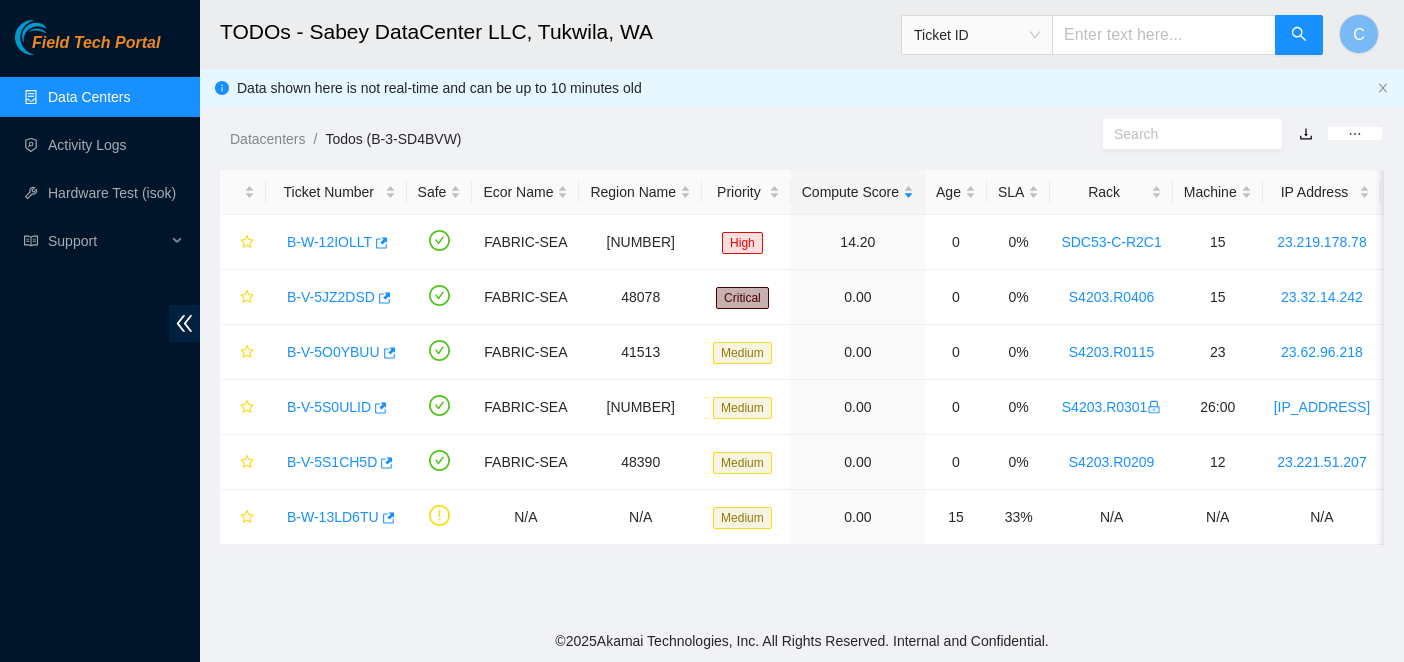 scroll, scrollTop: 0, scrollLeft: 0, axis: both 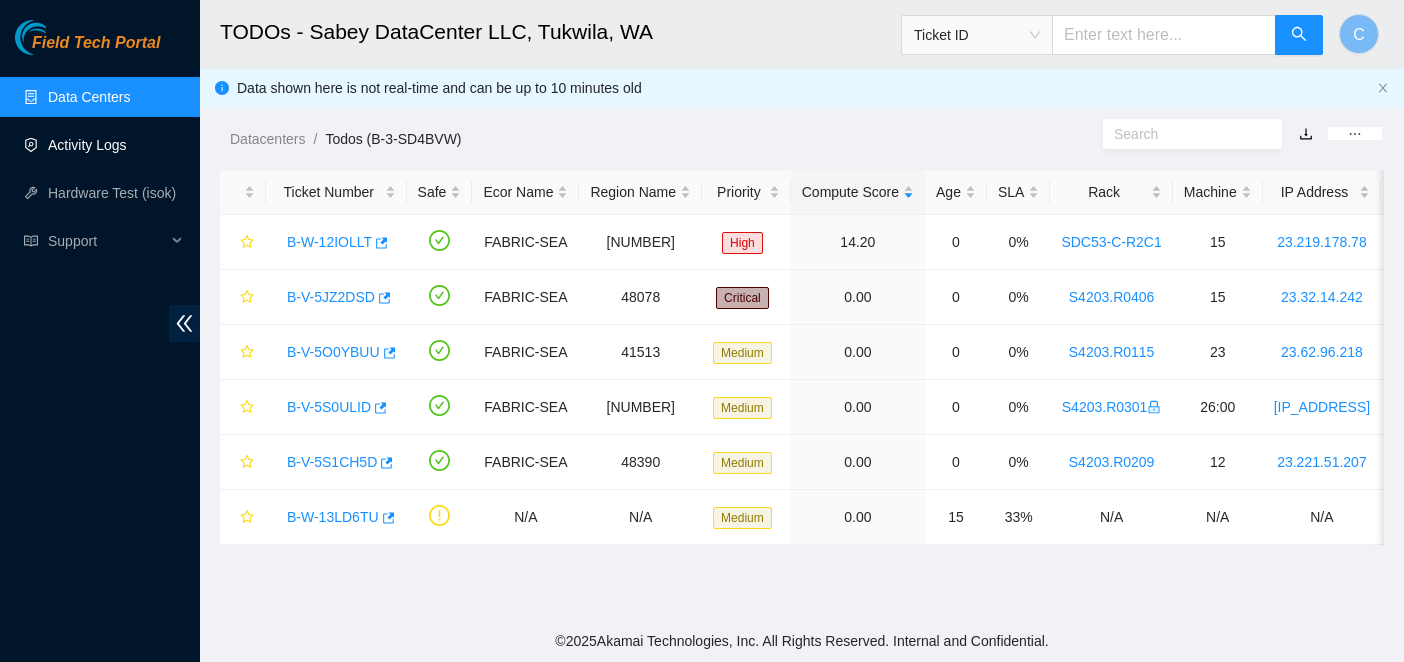 click on "Activity Logs" at bounding box center (87, 145) 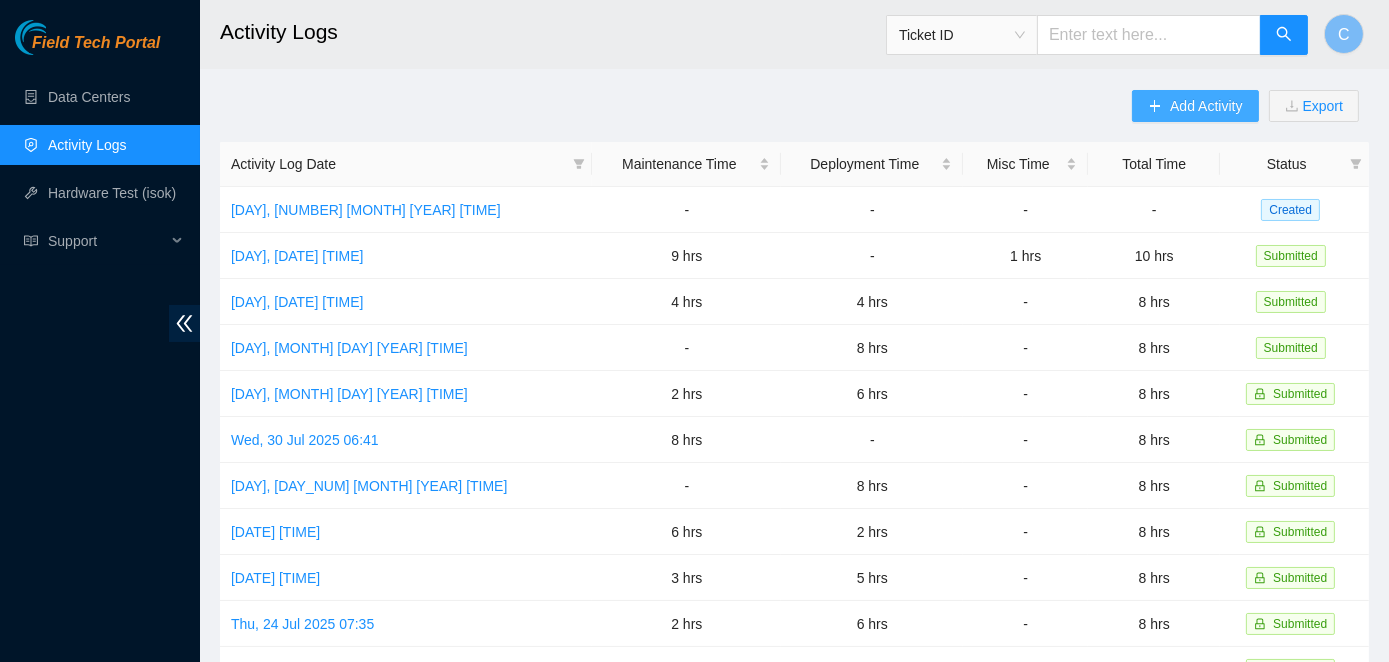 click on "Add Activity" at bounding box center (1206, 106) 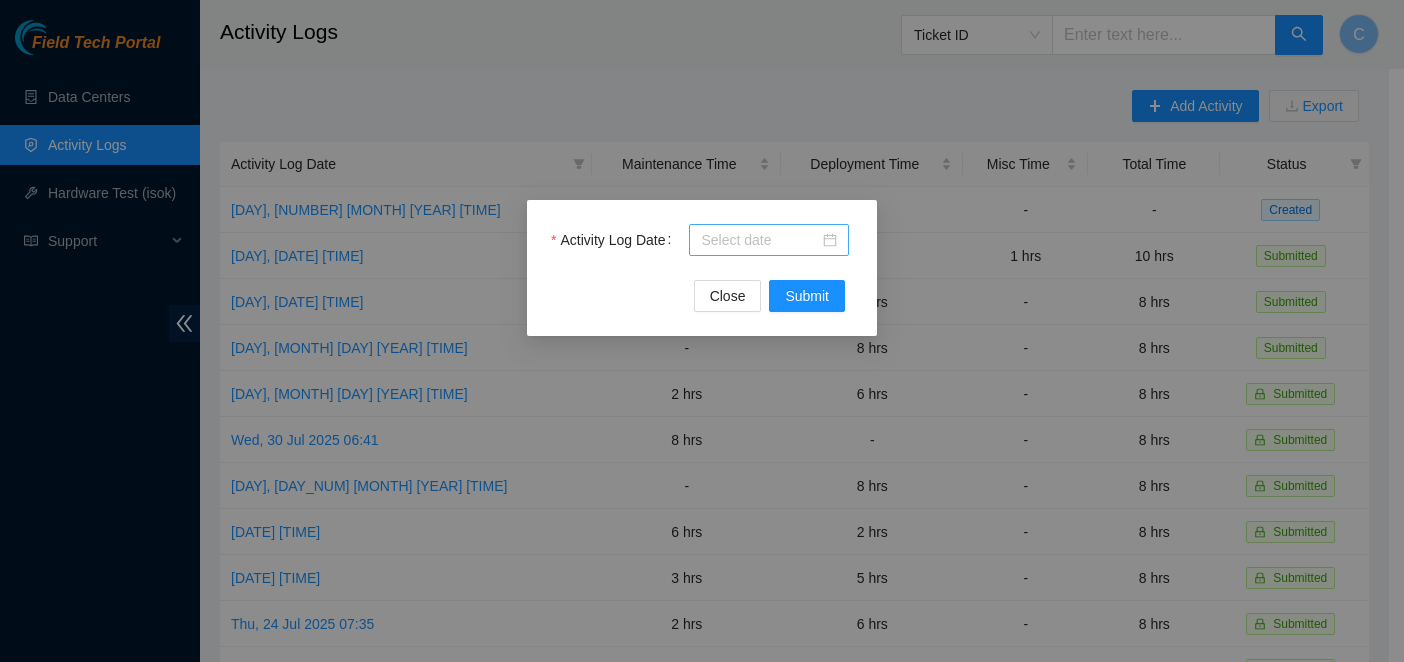 click on "Activity Log Date" at bounding box center [760, 240] 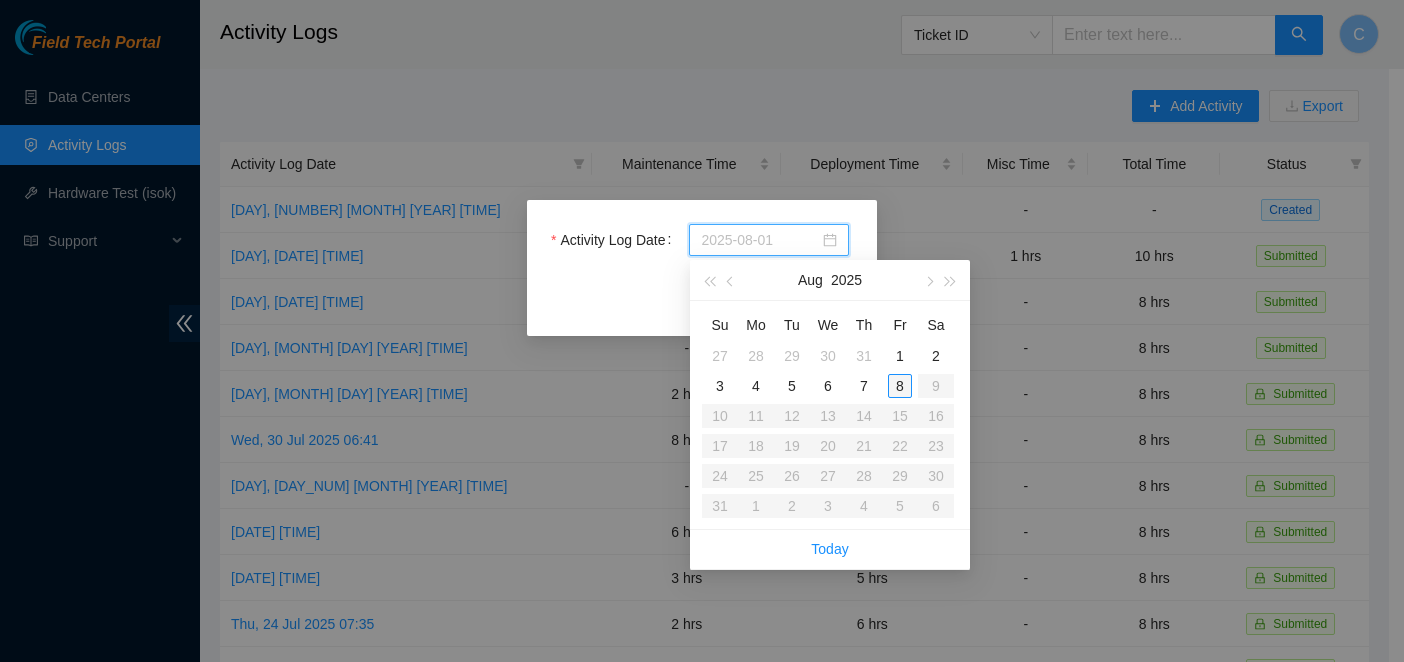 type on "[YEAR]-[MONTH]-[DAY]" 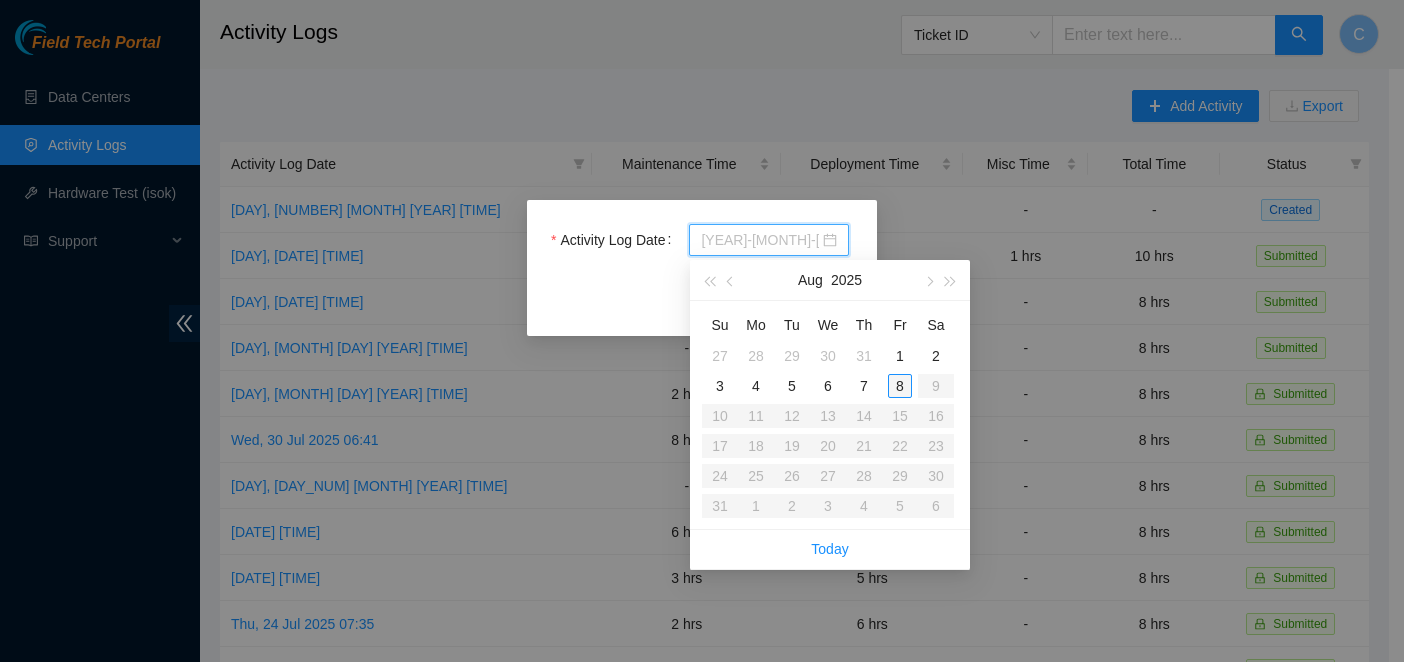 click on "8" at bounding box center (900, 386) 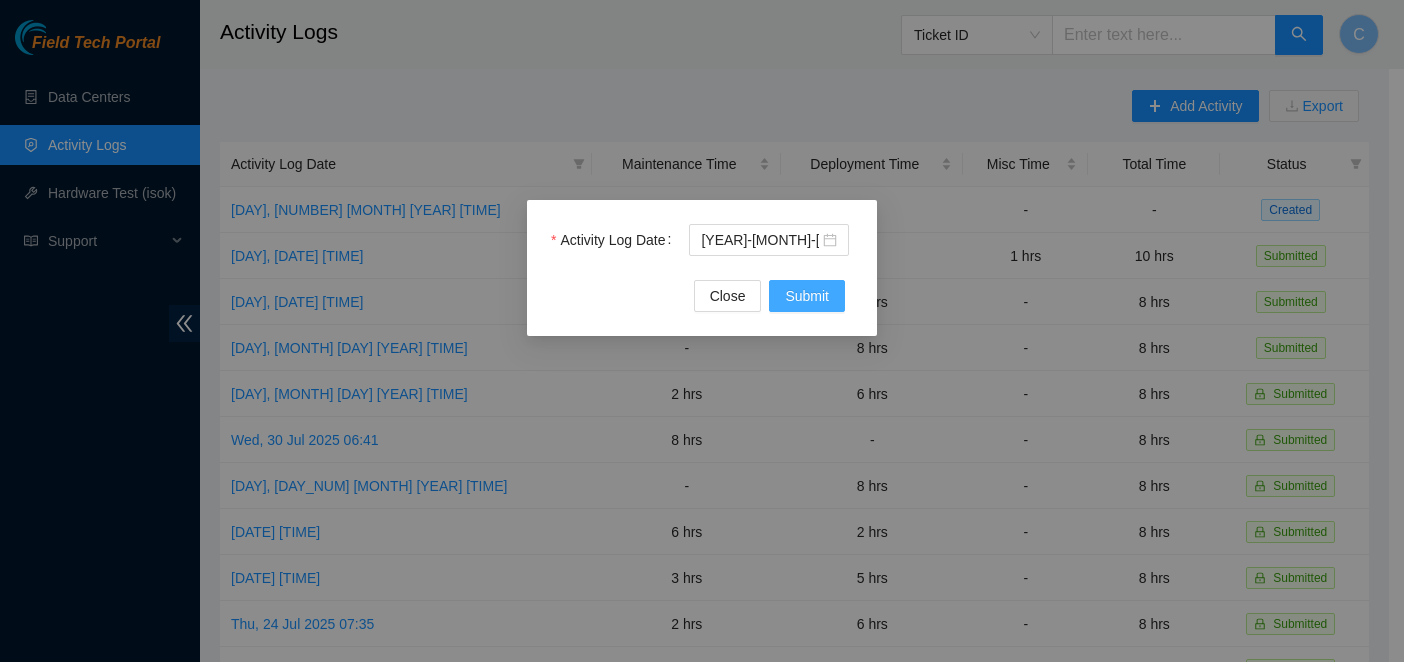 click on "Submit" at bounding box center (807, 296) 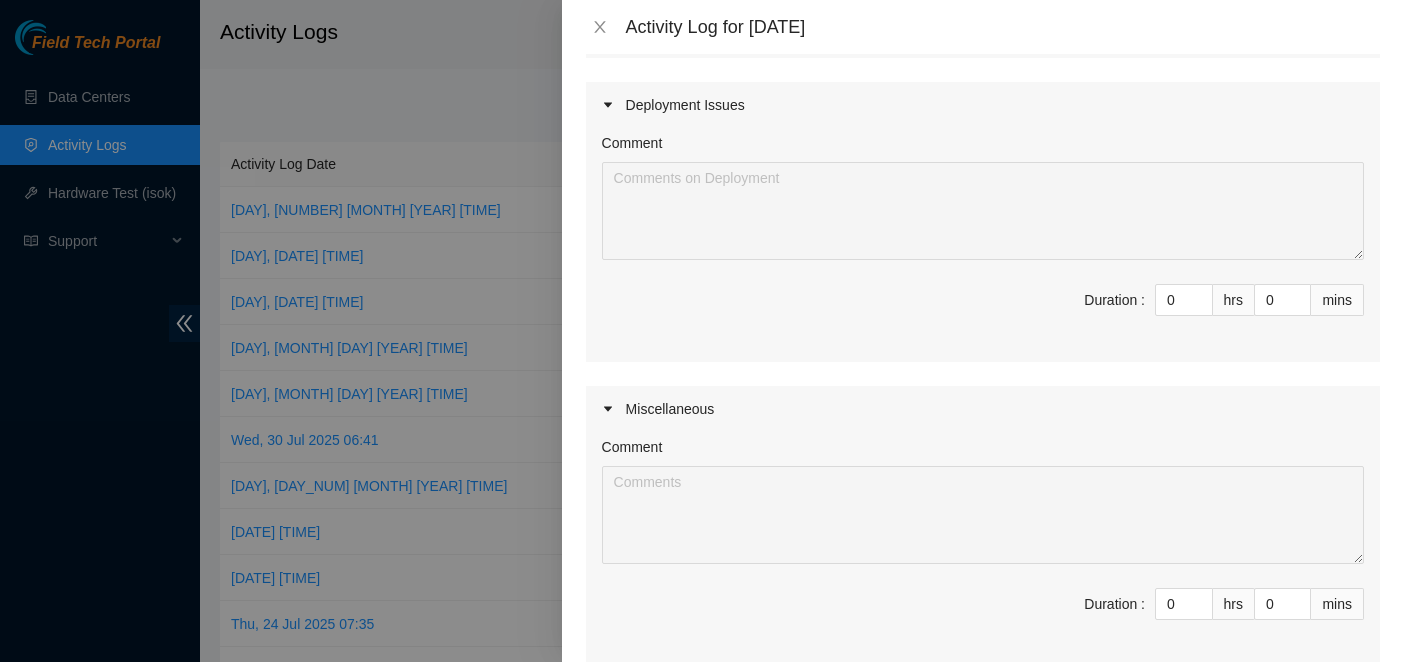 scroll, scrollTop: 600, scrollLeft: 0, axis: vertical 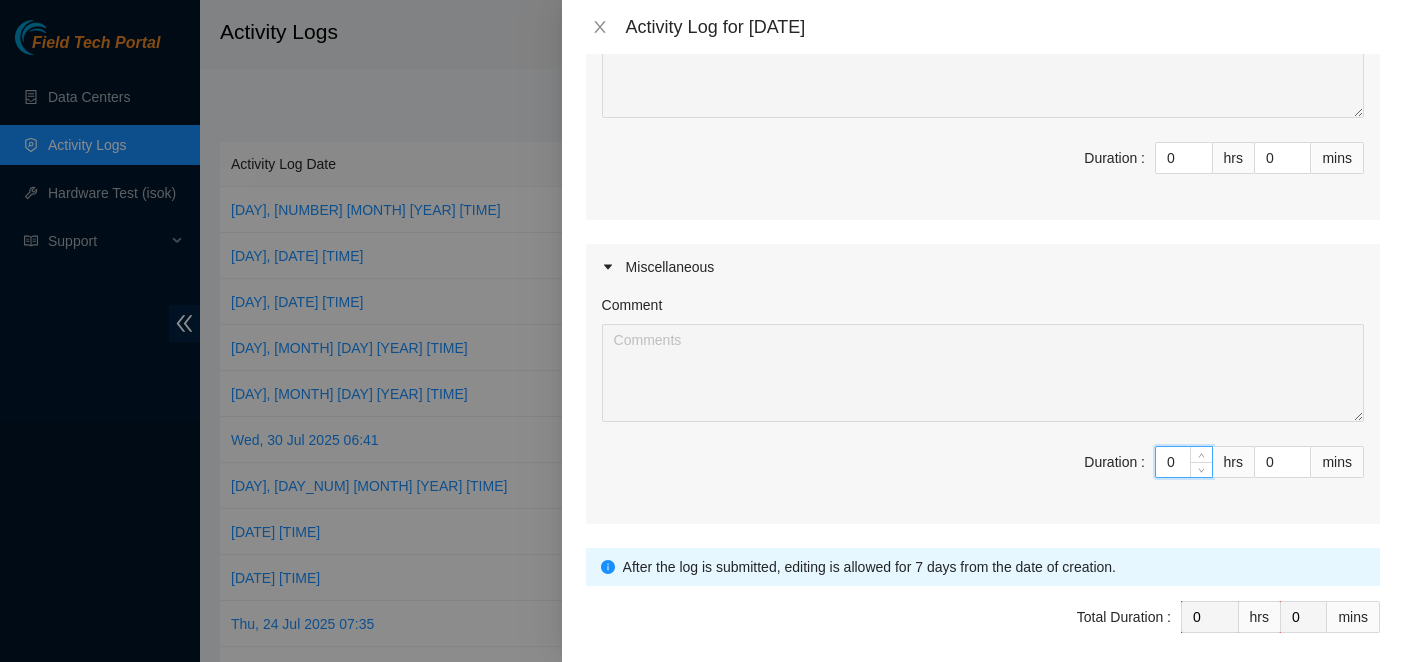 drag, startPoint x: 1164, startPoint y: 461, endPoint x: 1133, endPoint y: 459, distance: 31.06445 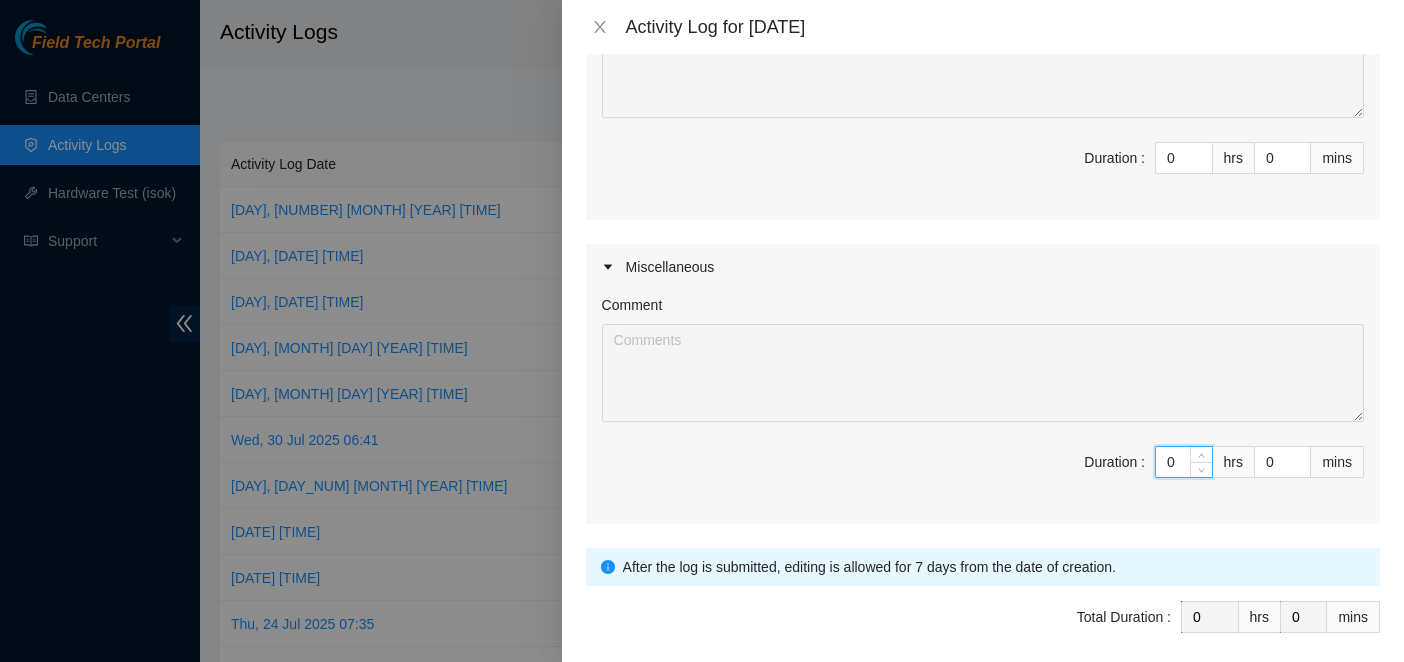 click on "Duration : 0 hrs 0 mins" at bounding box center (983, 474) 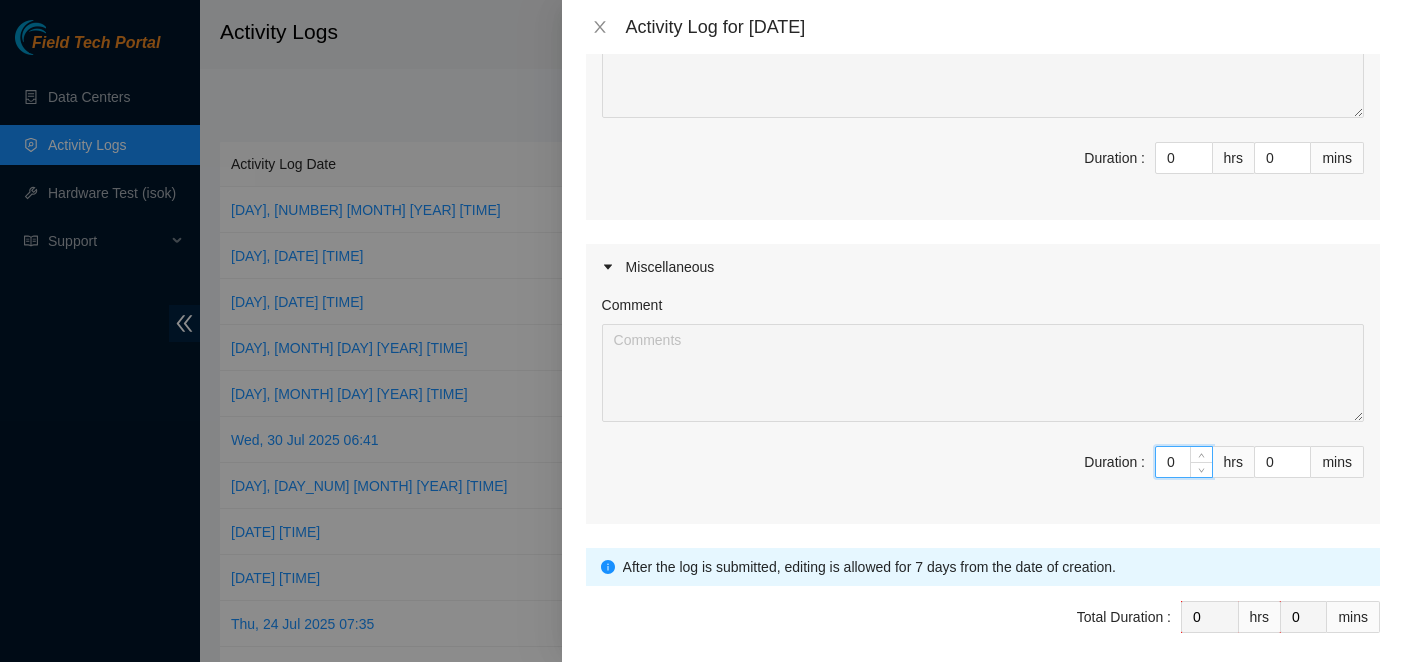 type on "8" 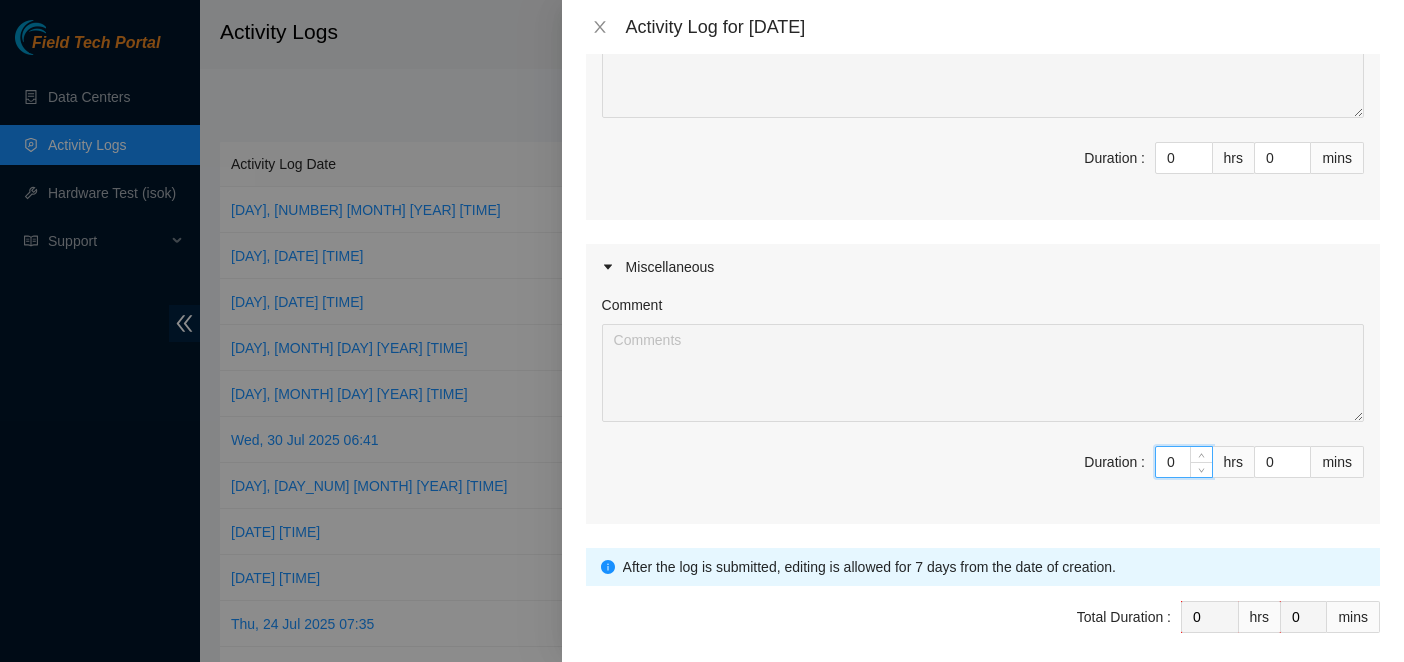 type on "8" 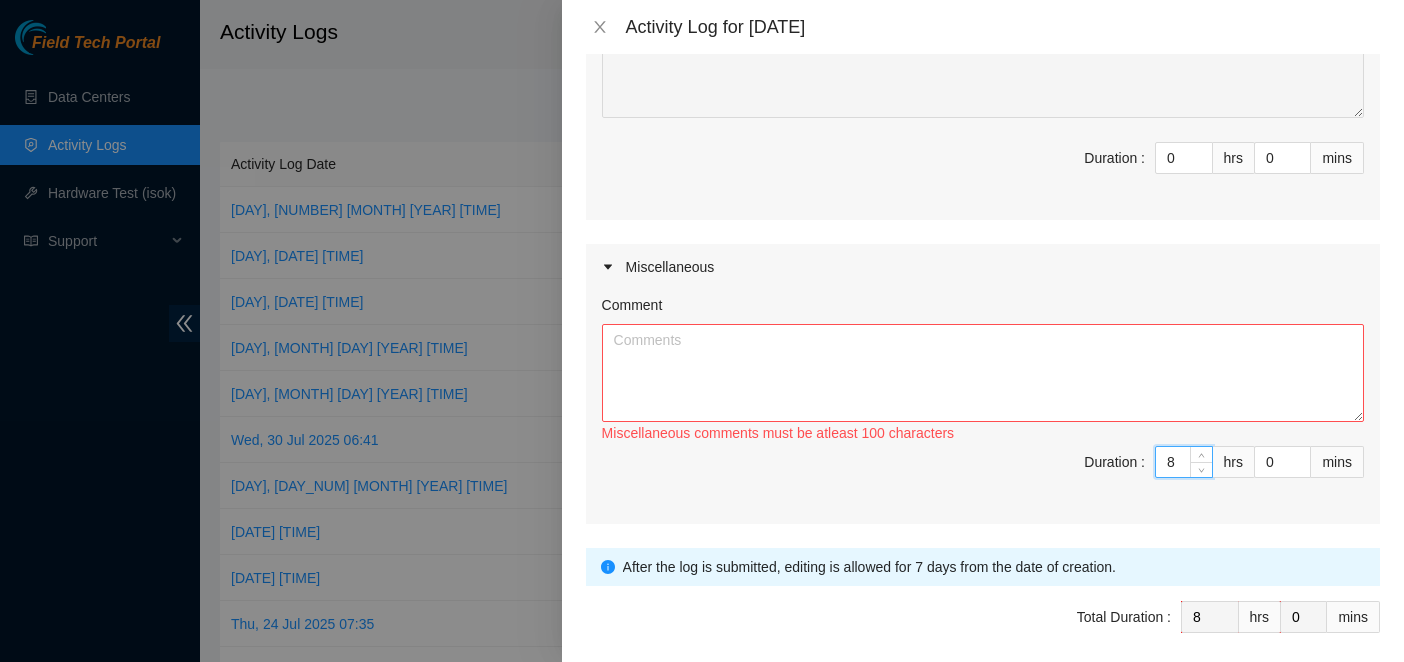 drag, startPoint x: 1164, startPoint y: 460, endPoint x: 1125, endPoint y: 464, distance: 39.20459 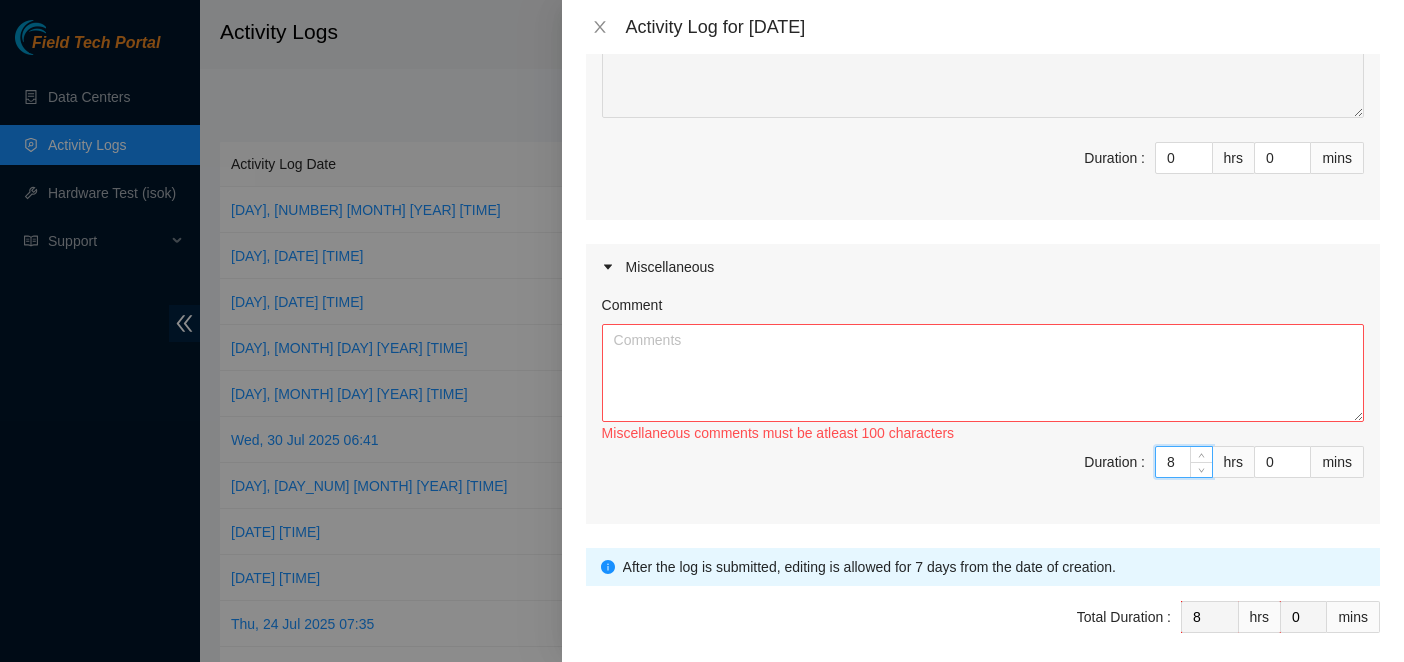 click on "Duration : 8 hrs 0 mins" at bounding box center (983, 474) 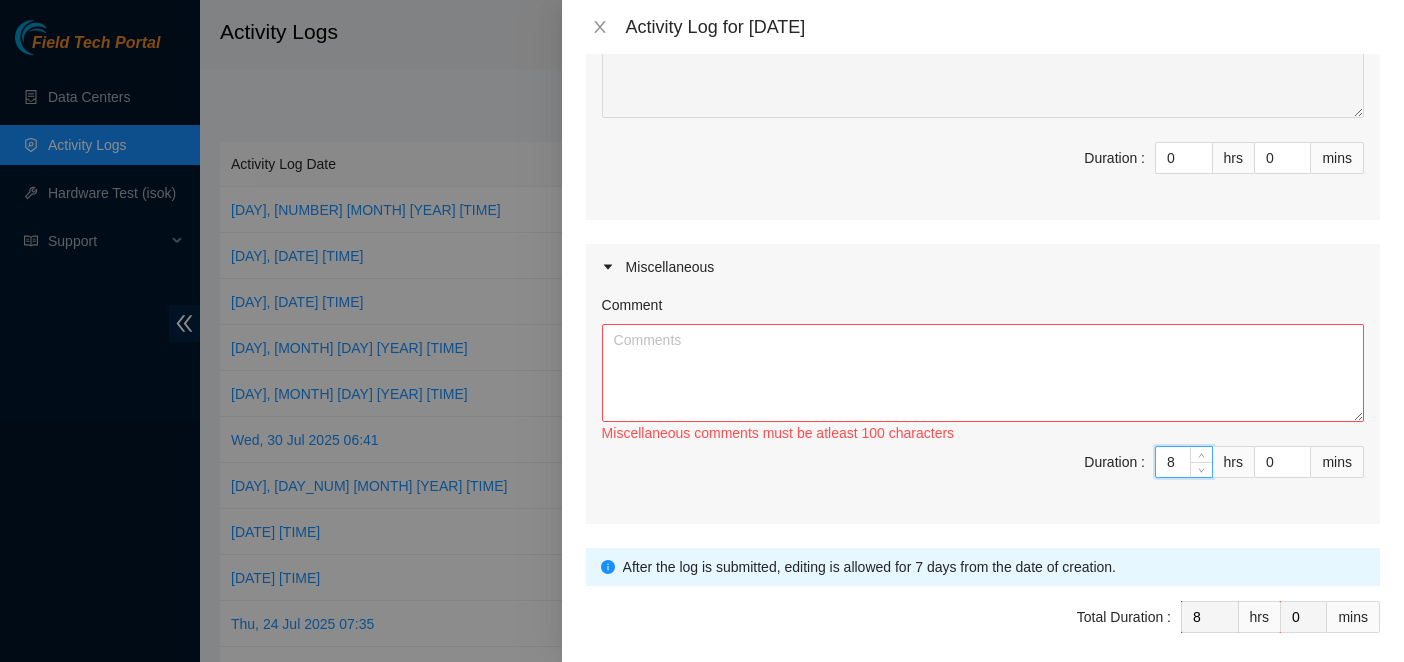 type 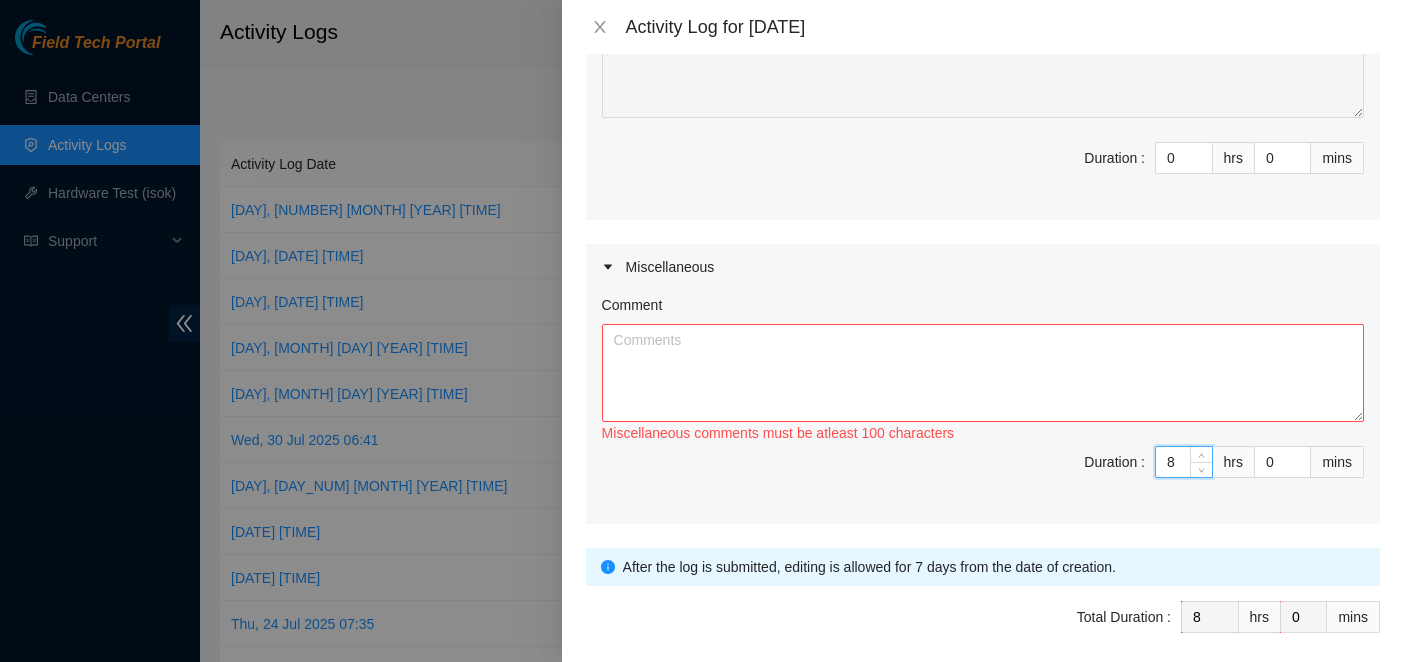 type on "0" 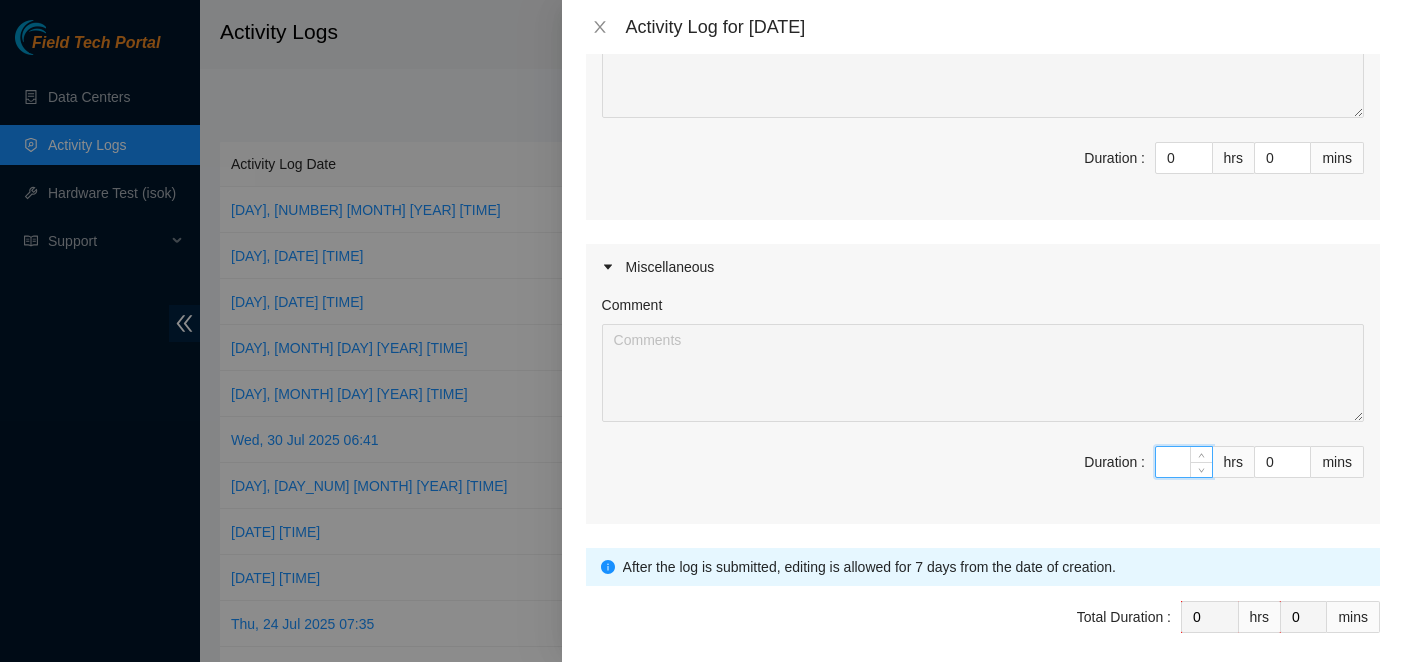 type on "0" 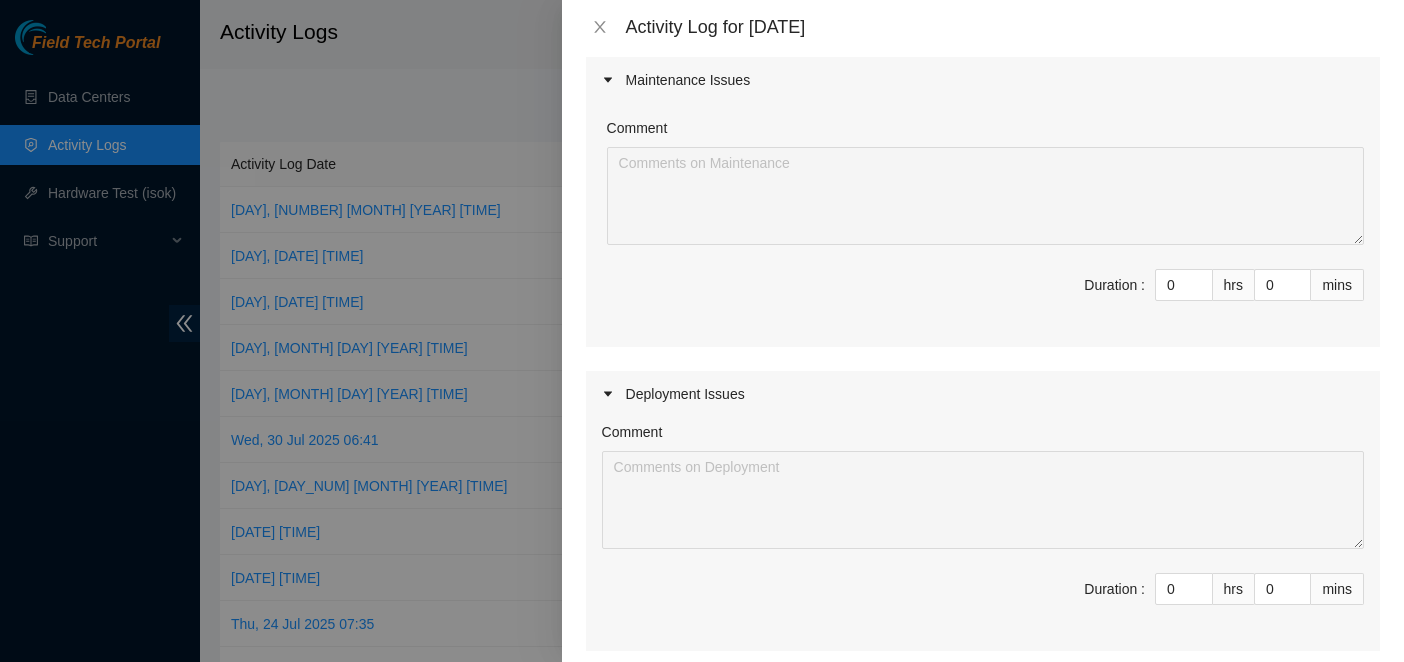 scroll, scrollTop: 100, scrollLeft: 0, axis: vertical 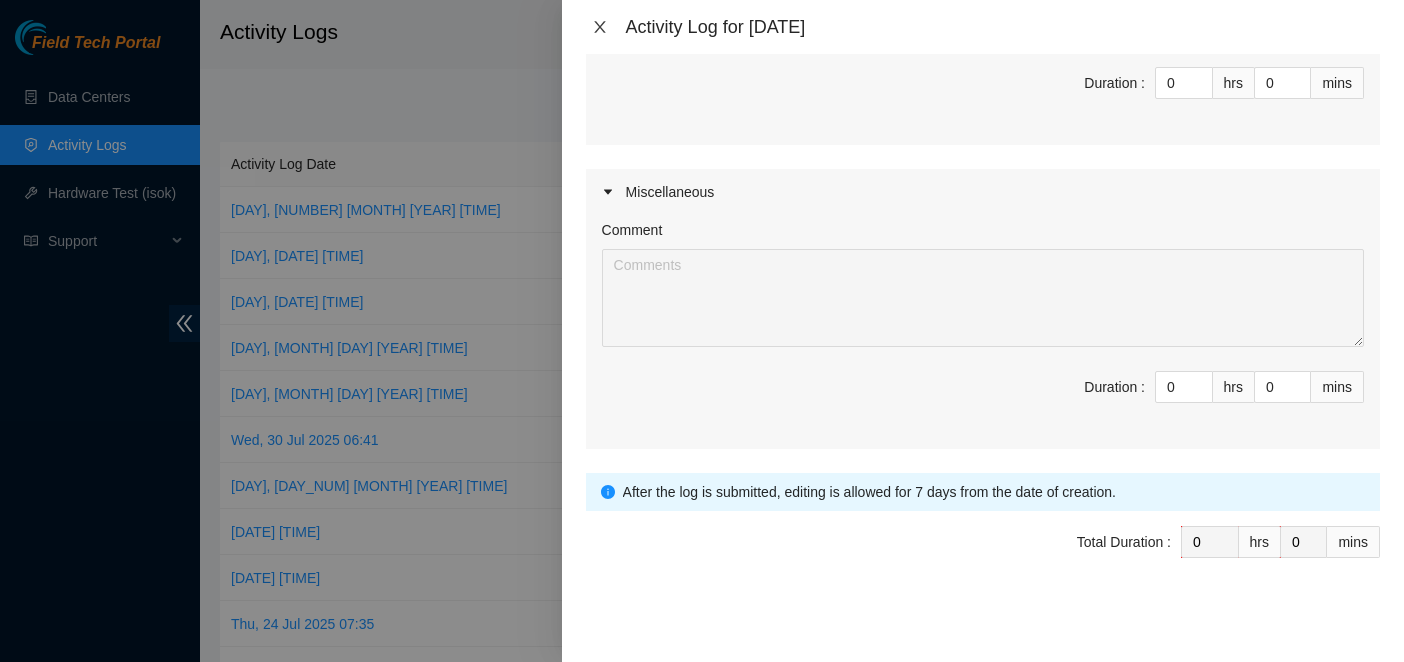 click 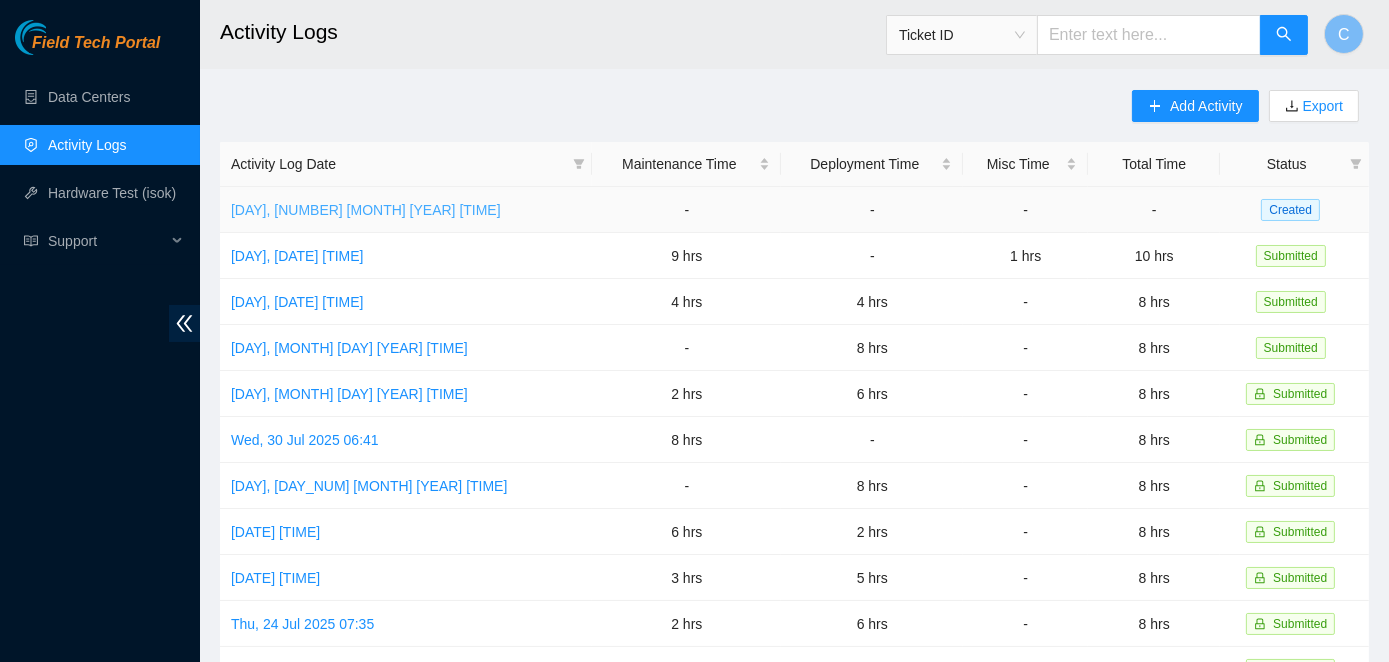 click on "[DAY], [NUMBER] [MONTH] [YEAR] [TIME]" at bounding box center [366, 210] 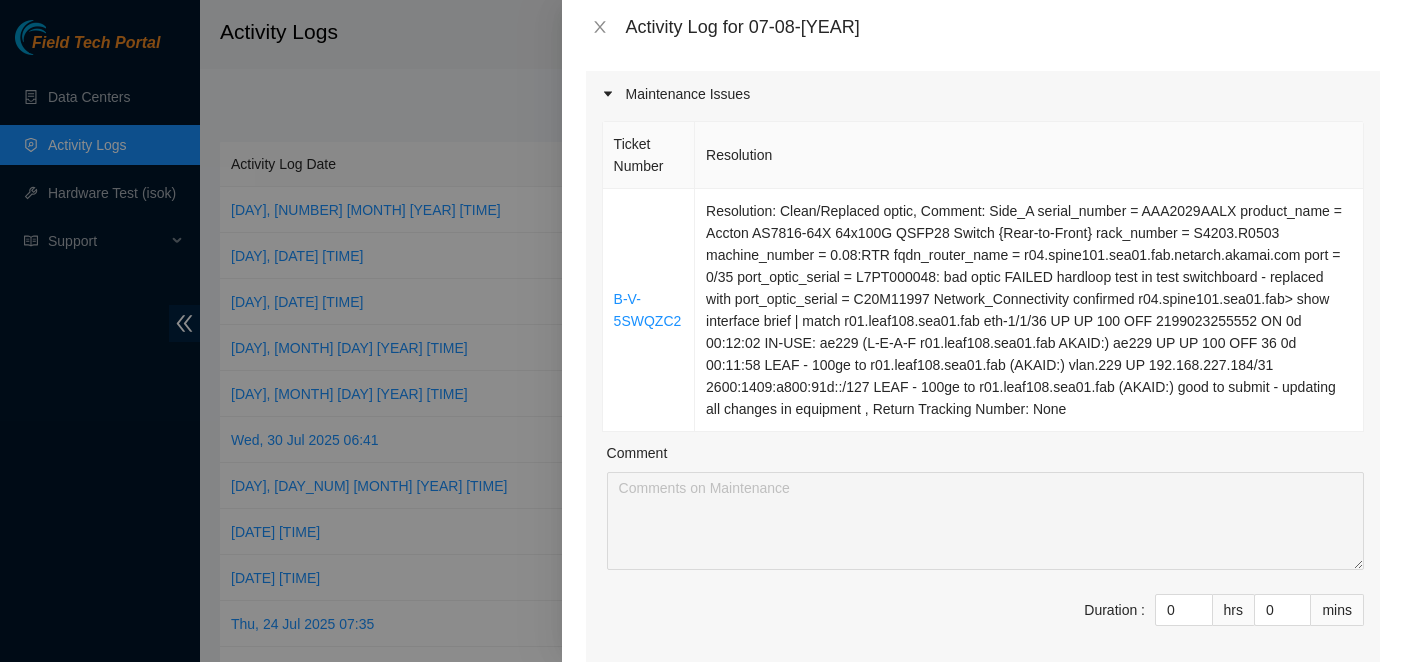 scroll, scrollTop: 100, scrollLeft: 0, axis: vertical 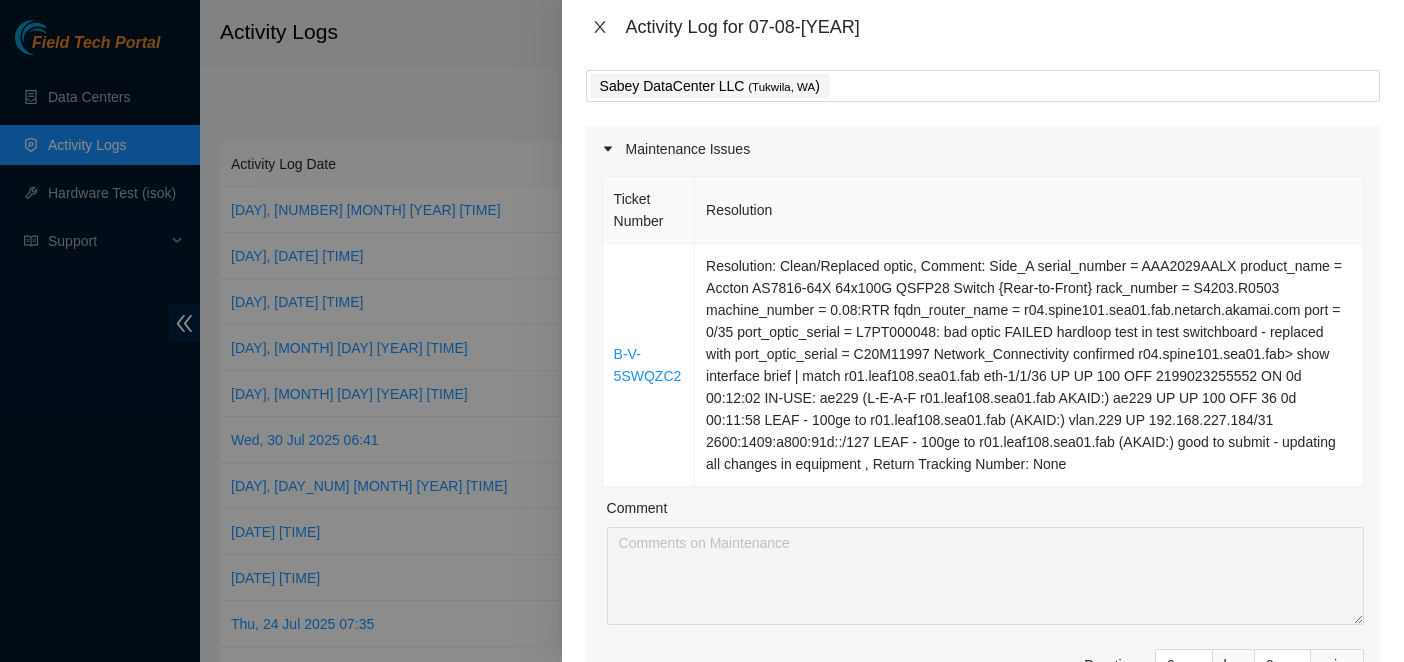 click 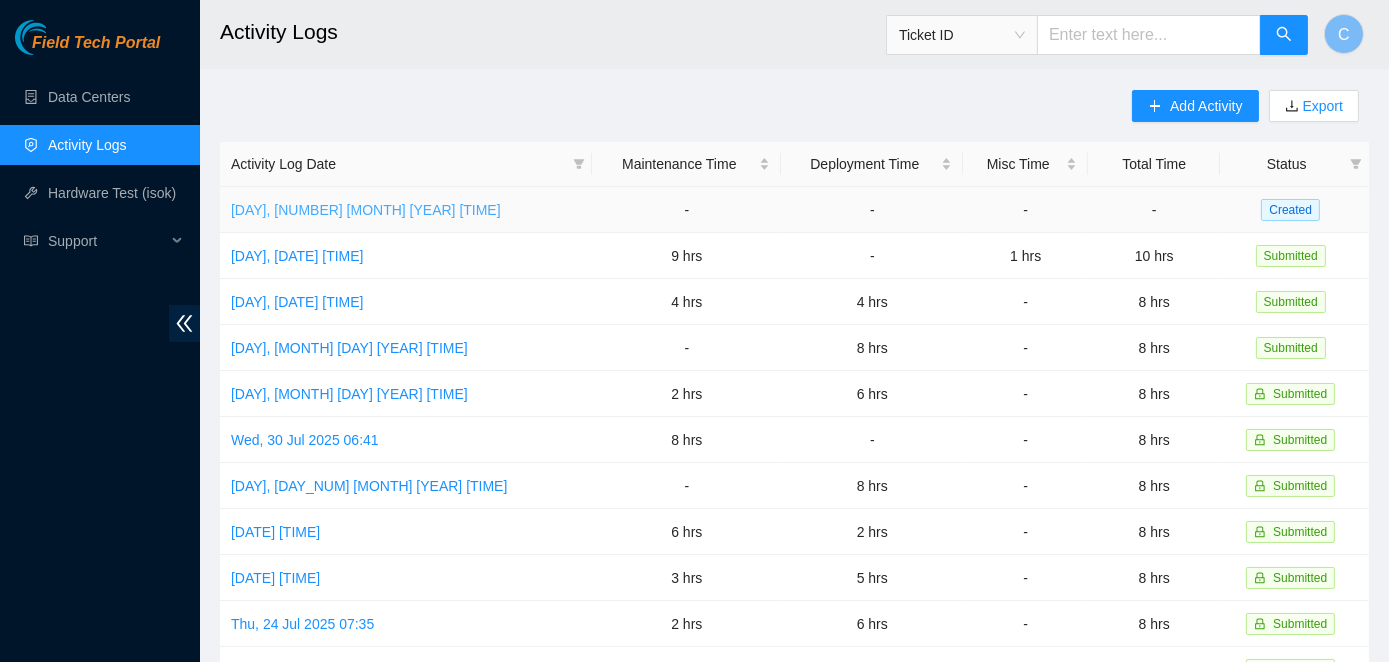 click on "[DAY], [NUMBER] [MONTH] [YEAR] [TIME]" at bounding box center [366, 210] 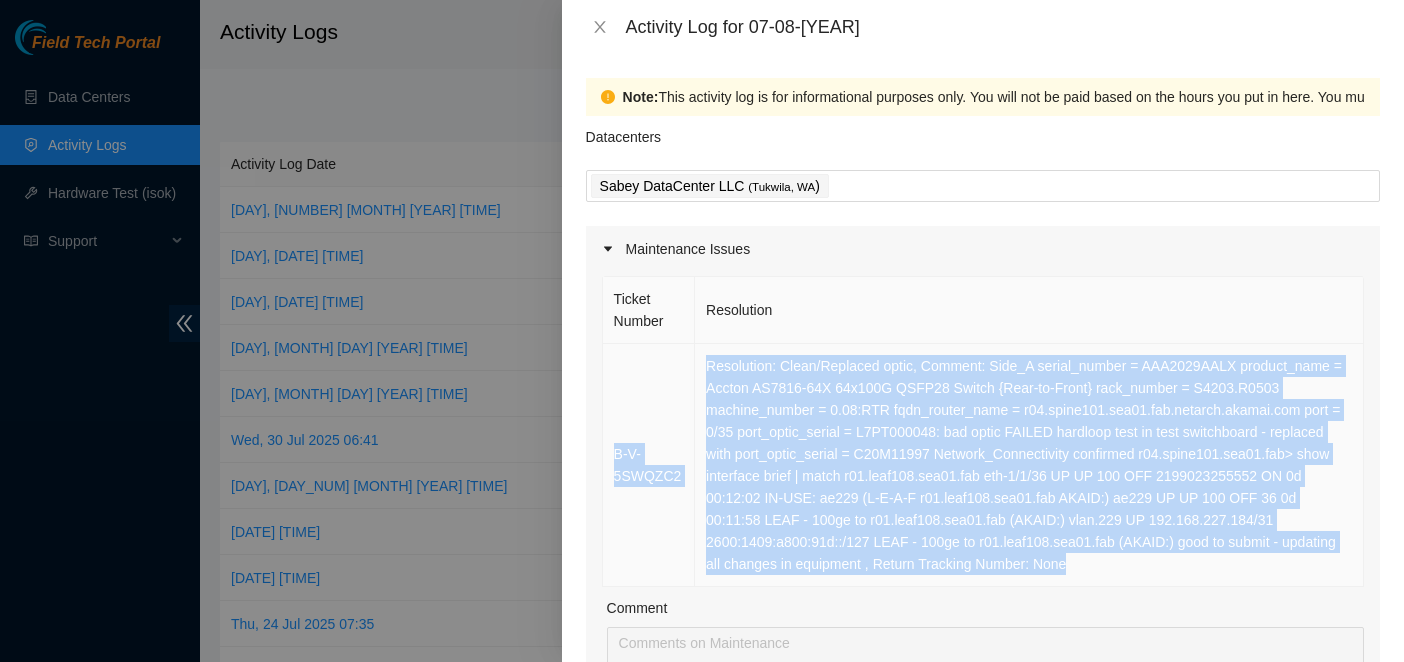 drag, startPoint x: 861, startPoint y: 568, endPoint x: 602, endPoint y: 415, distance: 300.81555 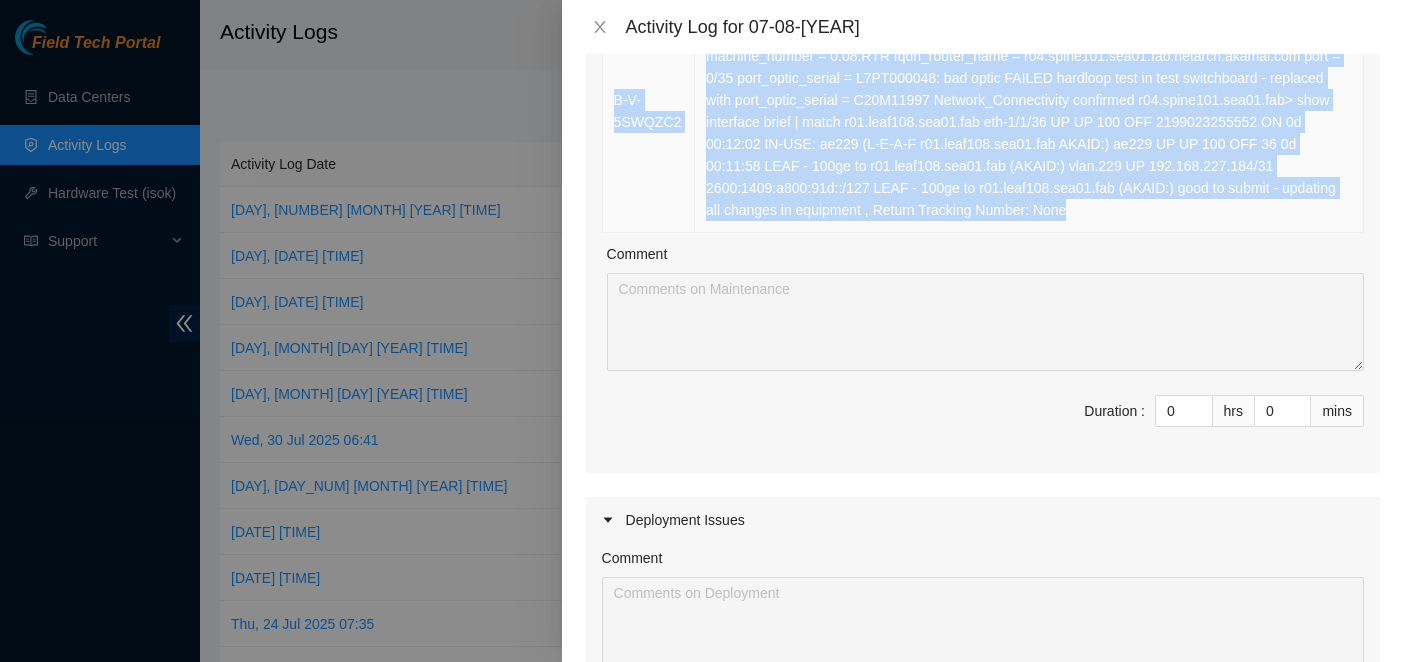 scroll, scrollTop: 400, scrollLeft: 0, axis: vertical 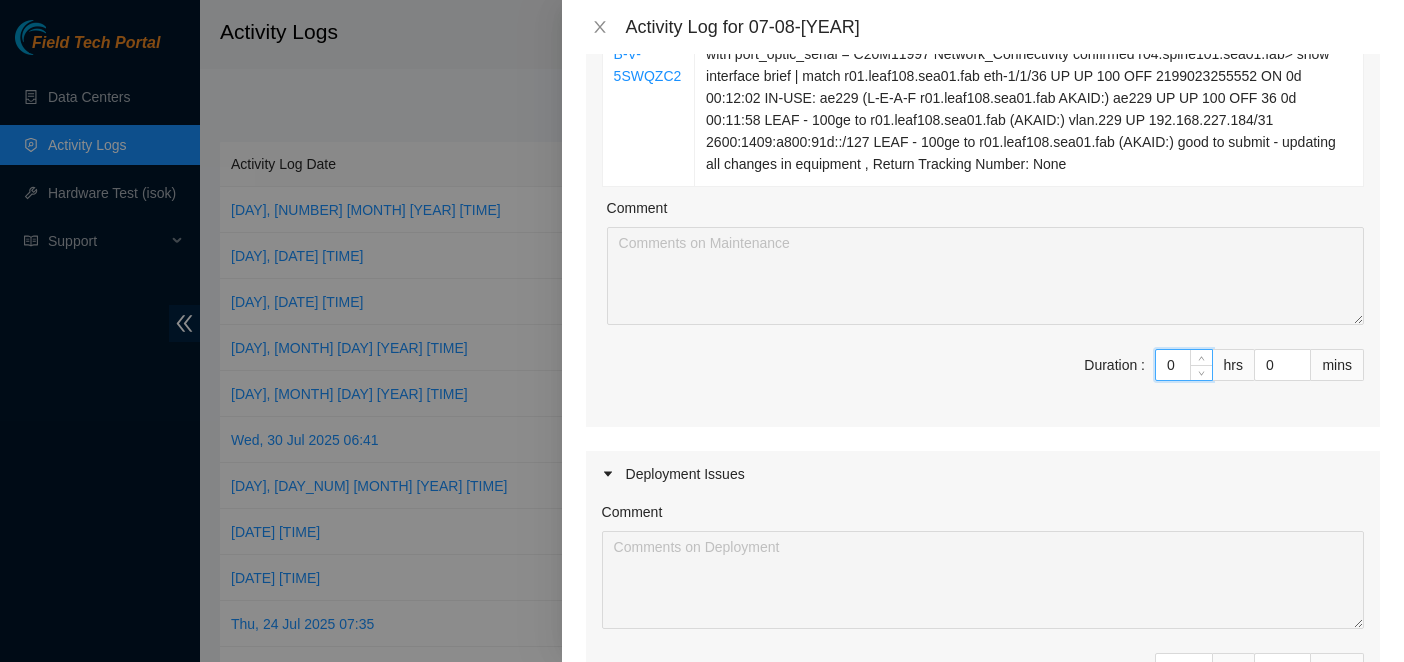 drag, startPoint x: 1156, startPoint y: 368, endPoint x: 1121, endPoint y: 381, distance: 37.336308 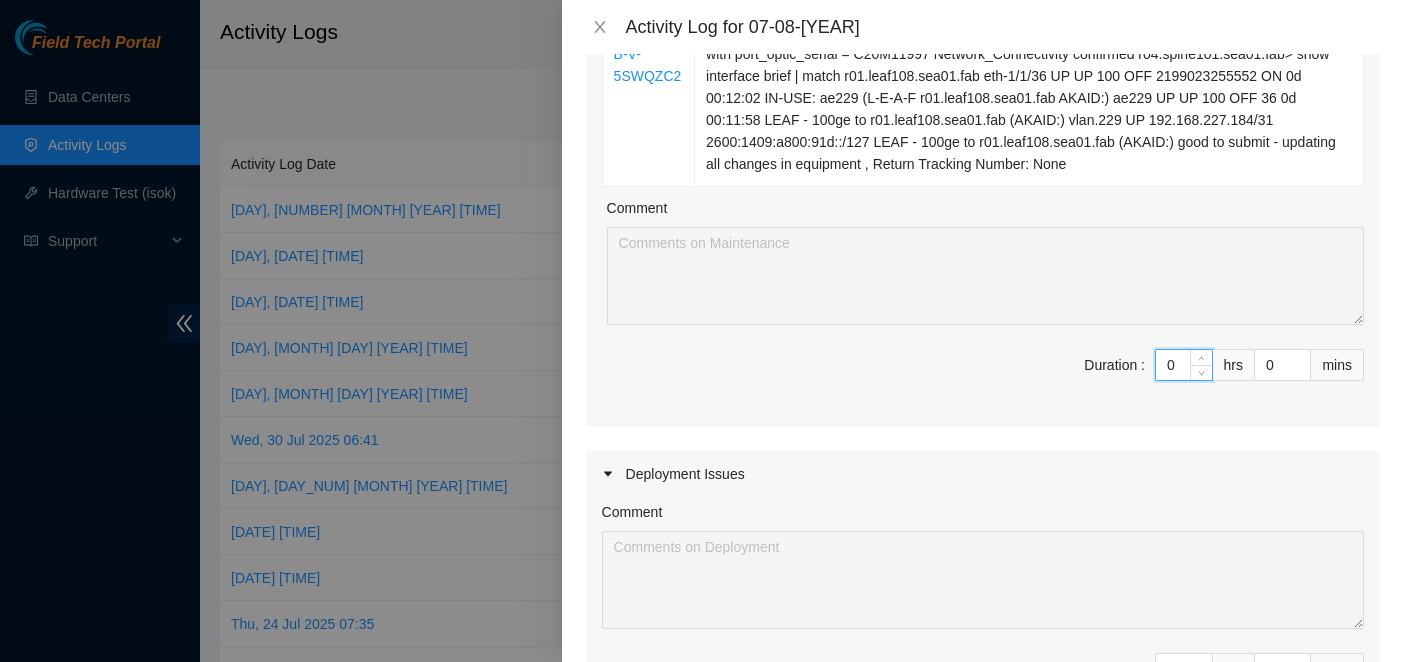 click on "Duration : 0 hrs 0 mins" at bounding box center (983, 377) 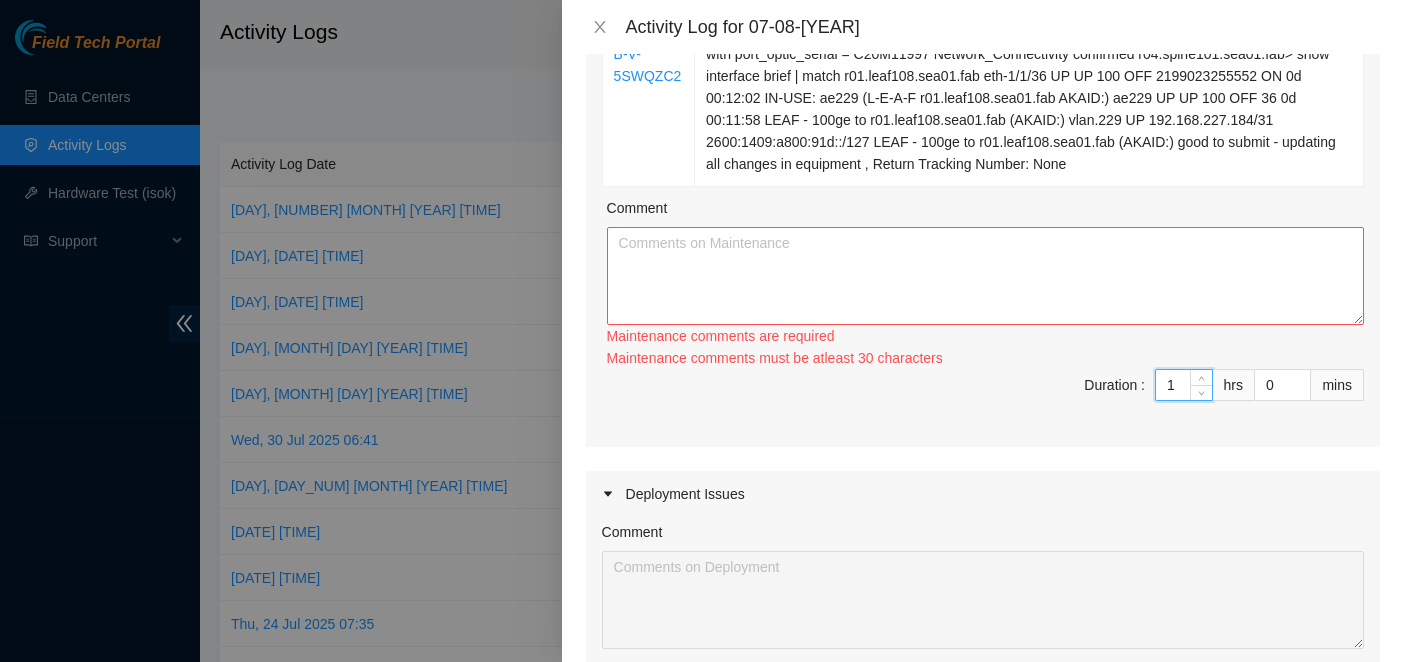 scroll, scrollTop: 200, scrollLeft: 0, axis: vertical 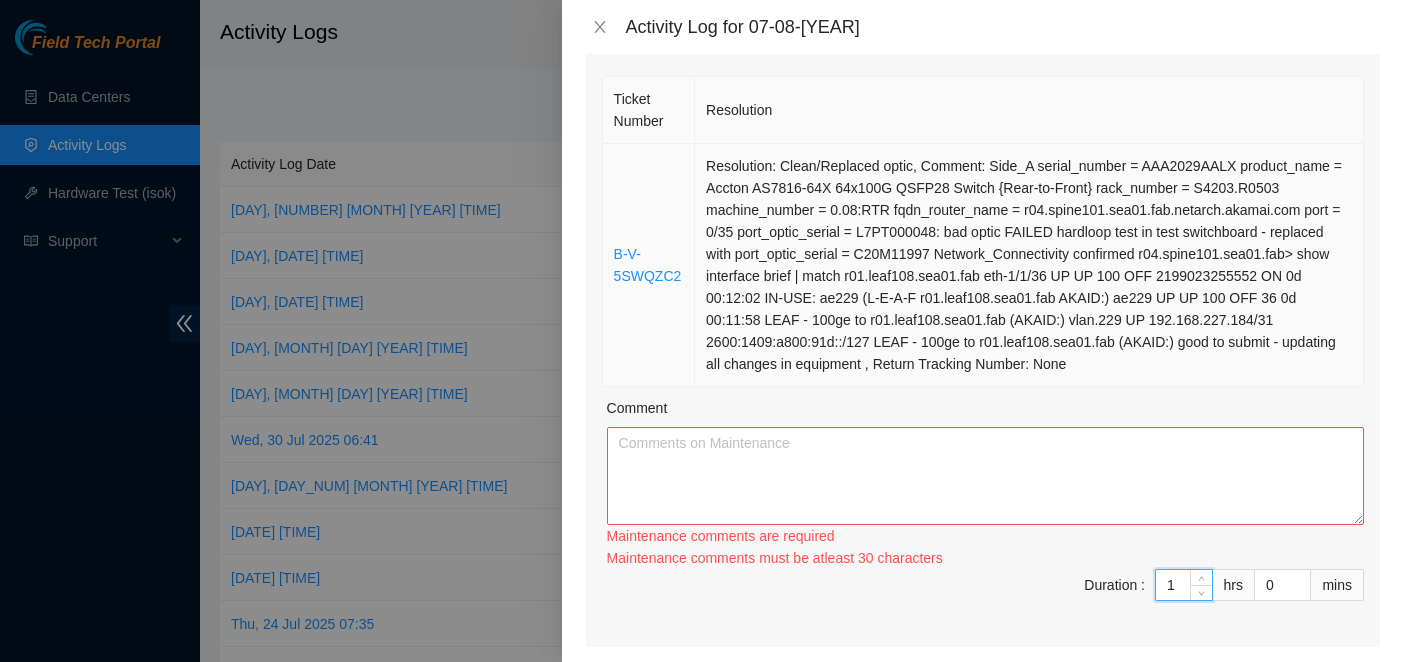 type on "1" 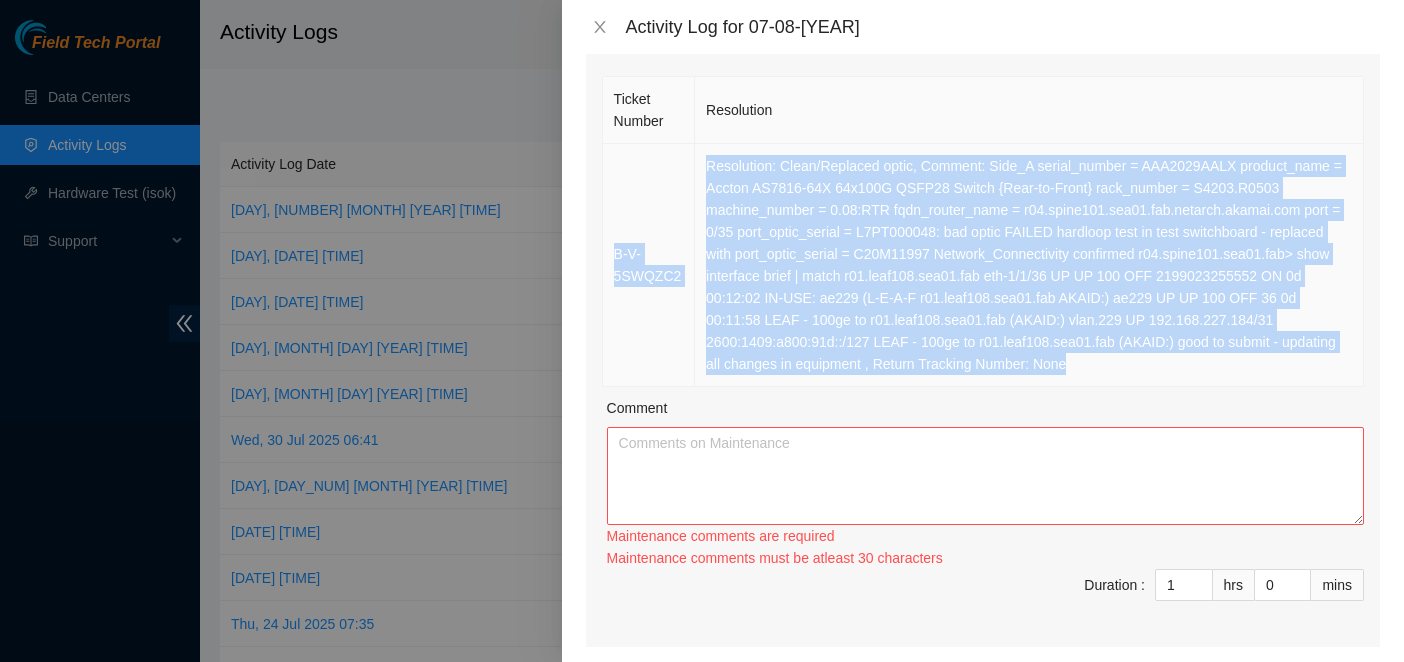 drag, startPoint x: 825, startPoint y: 362, endPoint x: 608, endPoint y: 247, distance: 245.58908 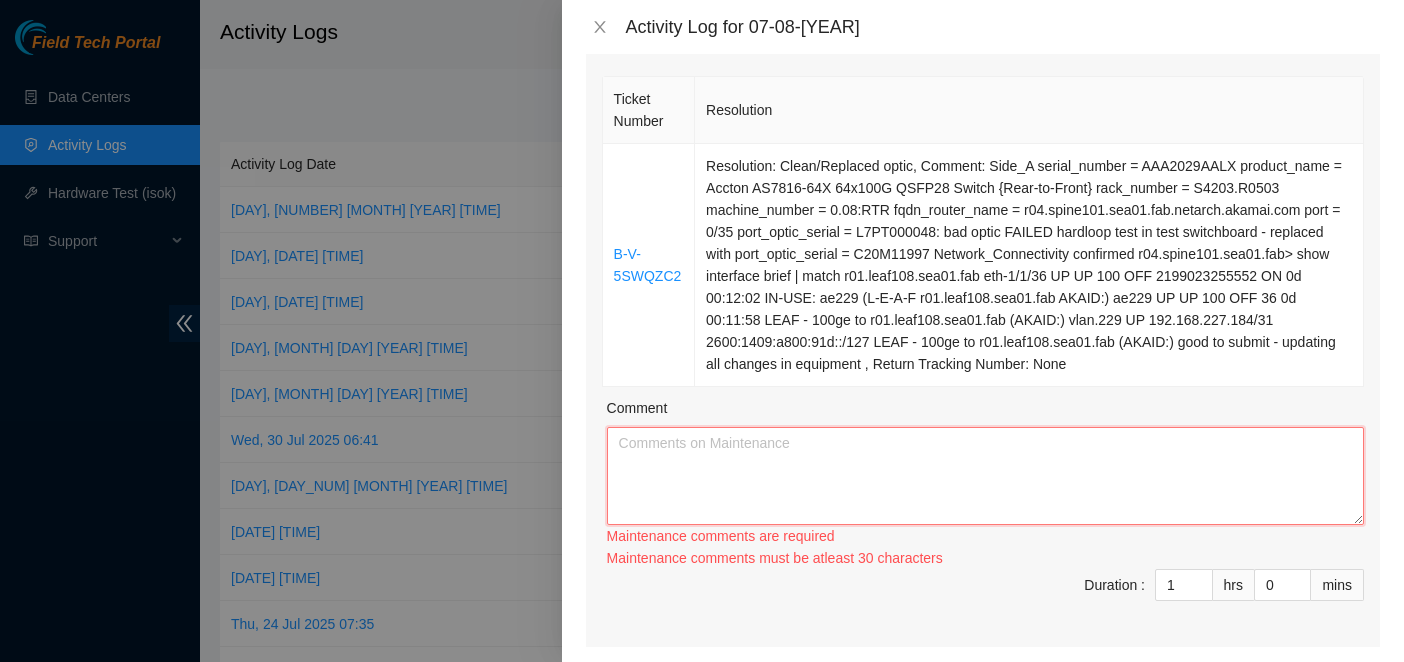 click on "Comment" at bounding box center [985, 476] 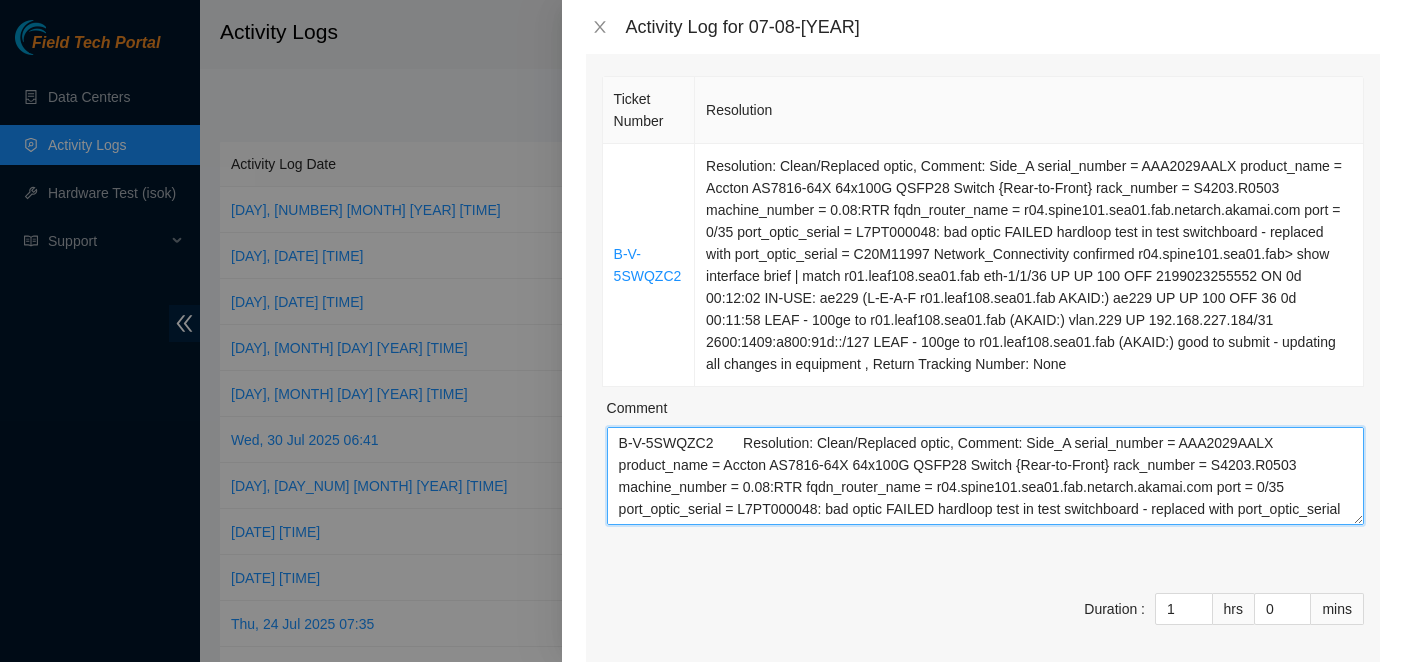 scroll, scrollTop: 104, scrollLeft: 0, axis: vertical 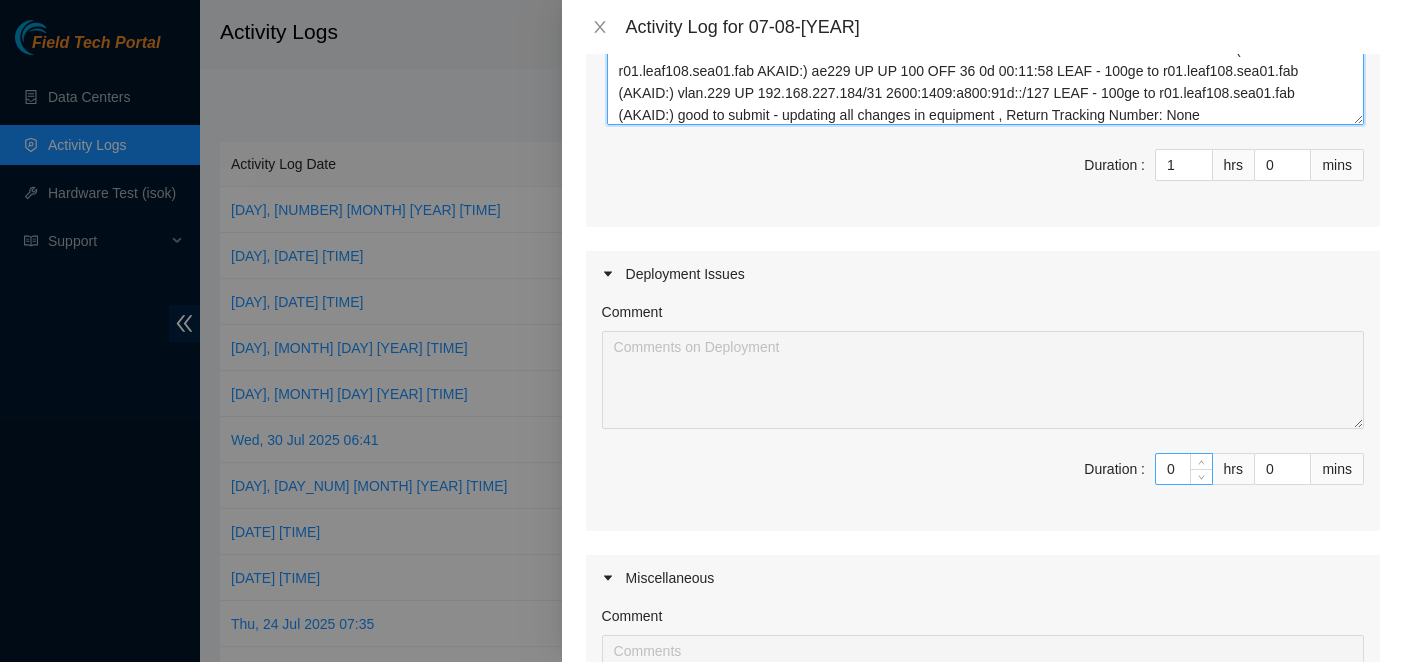 type on "B-V-5SWQZC2	Resolution: Clean/Replaced optic, Comment: Side_A serial_number = AAA2029AALX product_name = Accton AS7816-64X 64x100G QSFP28 Switch {Rear-to-Front} rack_number = S4203.R0503 machine_number = 0.08:RTR fqdn_router_name = r04.spine101.sea01.fab.netarch.akamai.com port = 0/35 port_optic_serial = L7PT000048: bad optic FAILED hardloop test in test switchboard - replaced with port_optic_serial = C20M11997 Network_Connectivity confirmed r04.spine101.sea01.fab> show interface brief | match r01.leaf108.sea01.fab eth-1/1/36 UP UP 100 OFF 2199023255552 ON 0d 00:12:02 IN-USE: ae229 (L-E-A-F r01.leaf108.sea01.fab AKAID:) ae229 UP UP 100 OFF 36 0d 00:11:58 LEAF - 100ge to r01.leaf108.sea01.fab (AKAID:) vlan.229 UP 192.168.227.184/31 2600:1409:a800:91d::/127 LEAF - 100ge to r01.leaf108.sea01.fab (AKAID:) good to submit - updating all changes in equipment , Return Tracking Number: None" 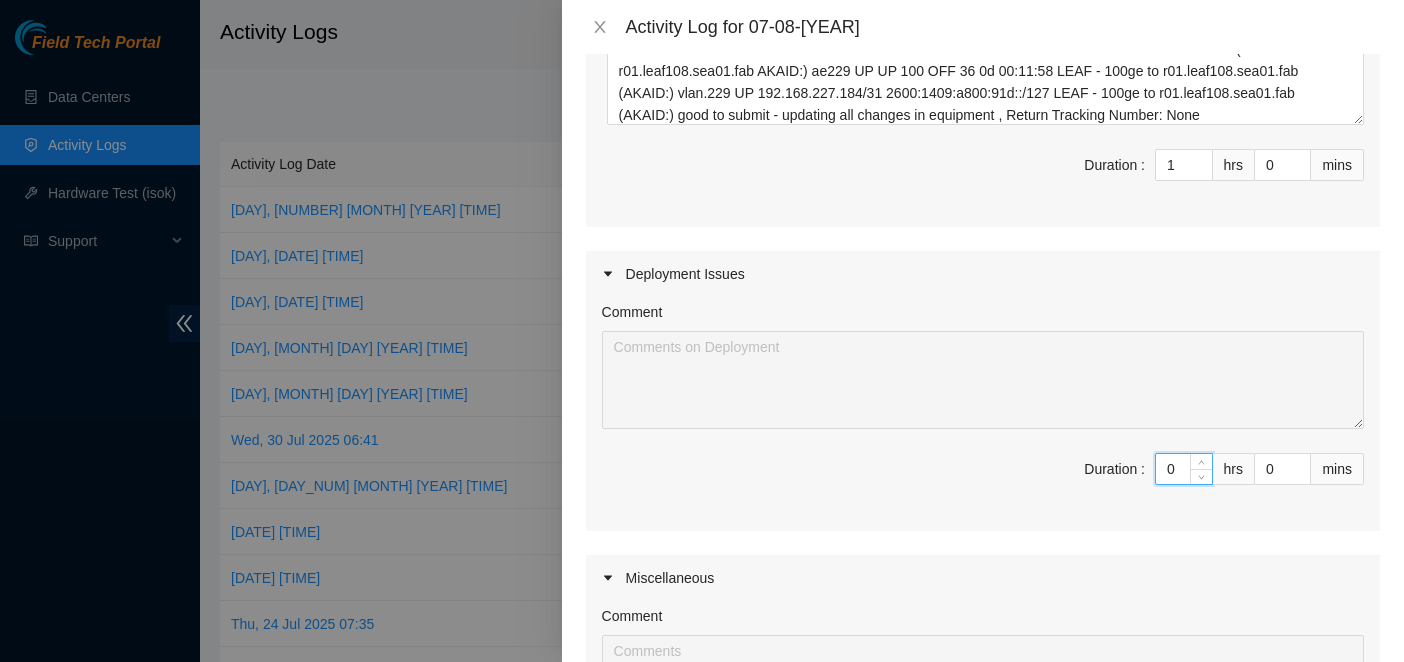 drag, startPoint x: 1168, startPoint y: 464, endPoint x: 1113, endPoint y: 473, distance: 55.7315 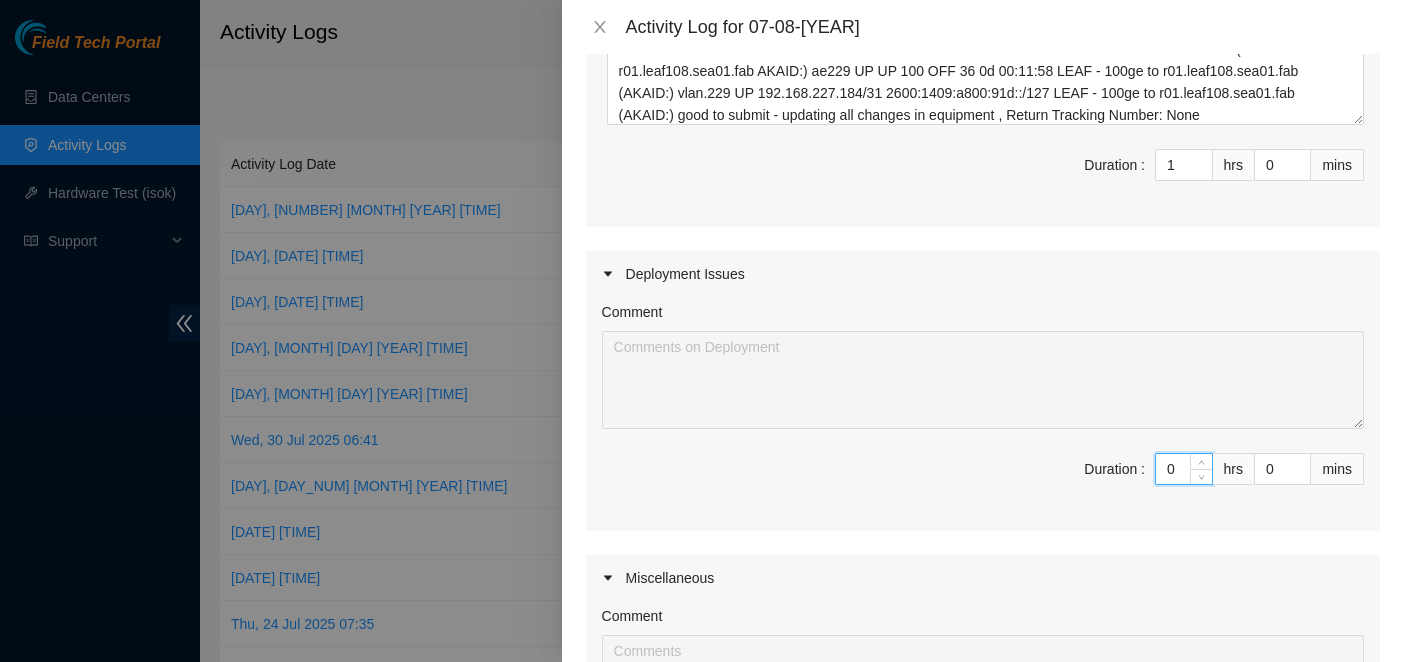 click on "Duration : 0 hrs 0 mins" at bounding box center (983, 481) 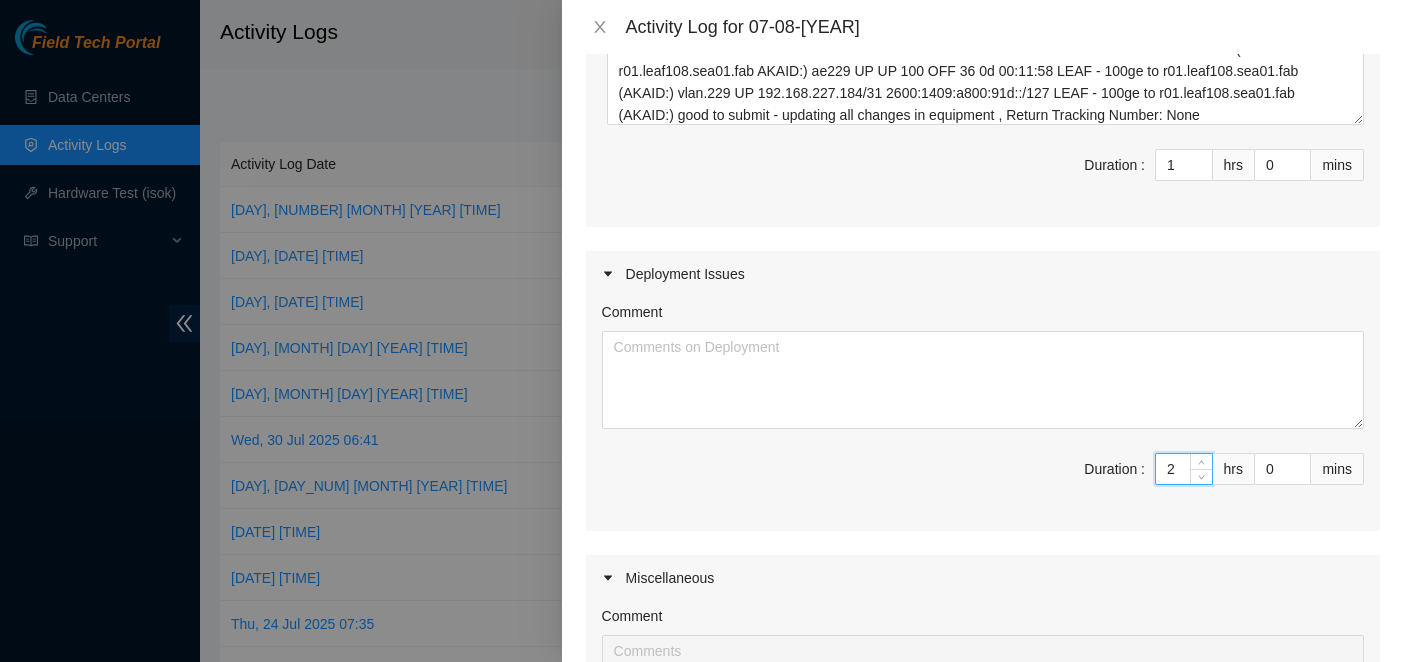 type on "2" 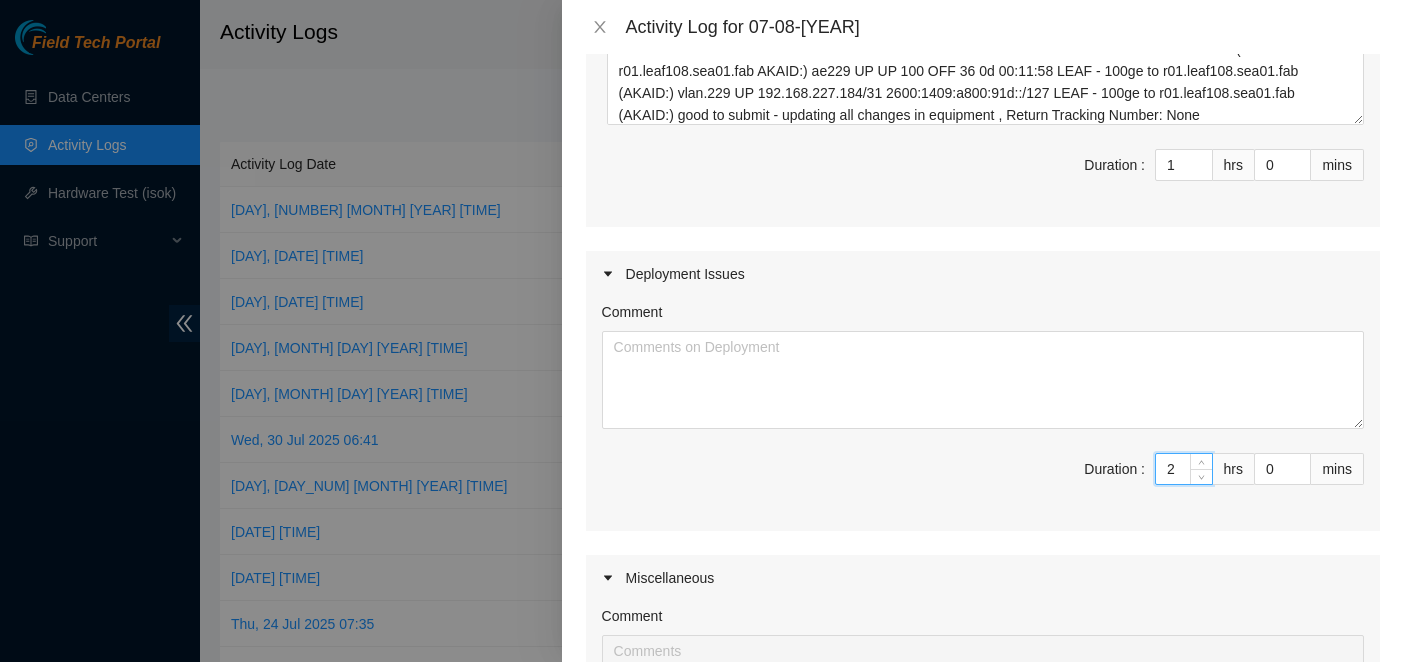type on "3" 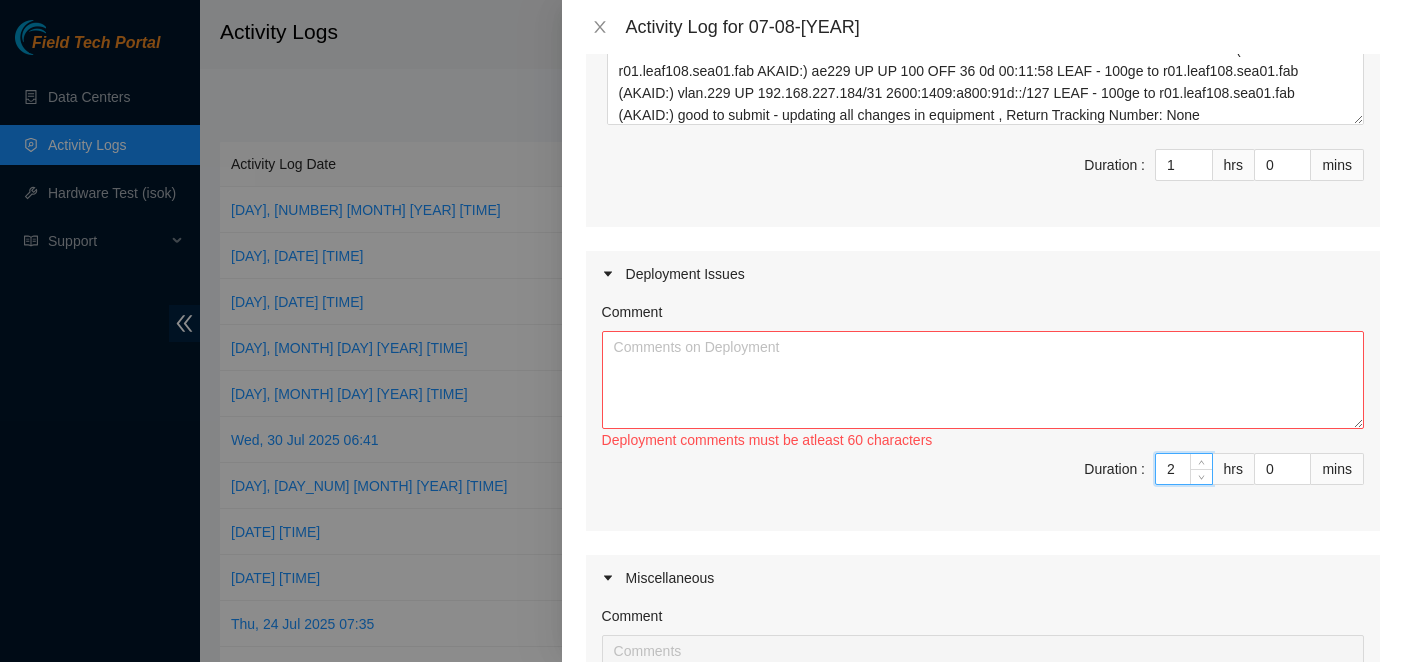 type on "2" 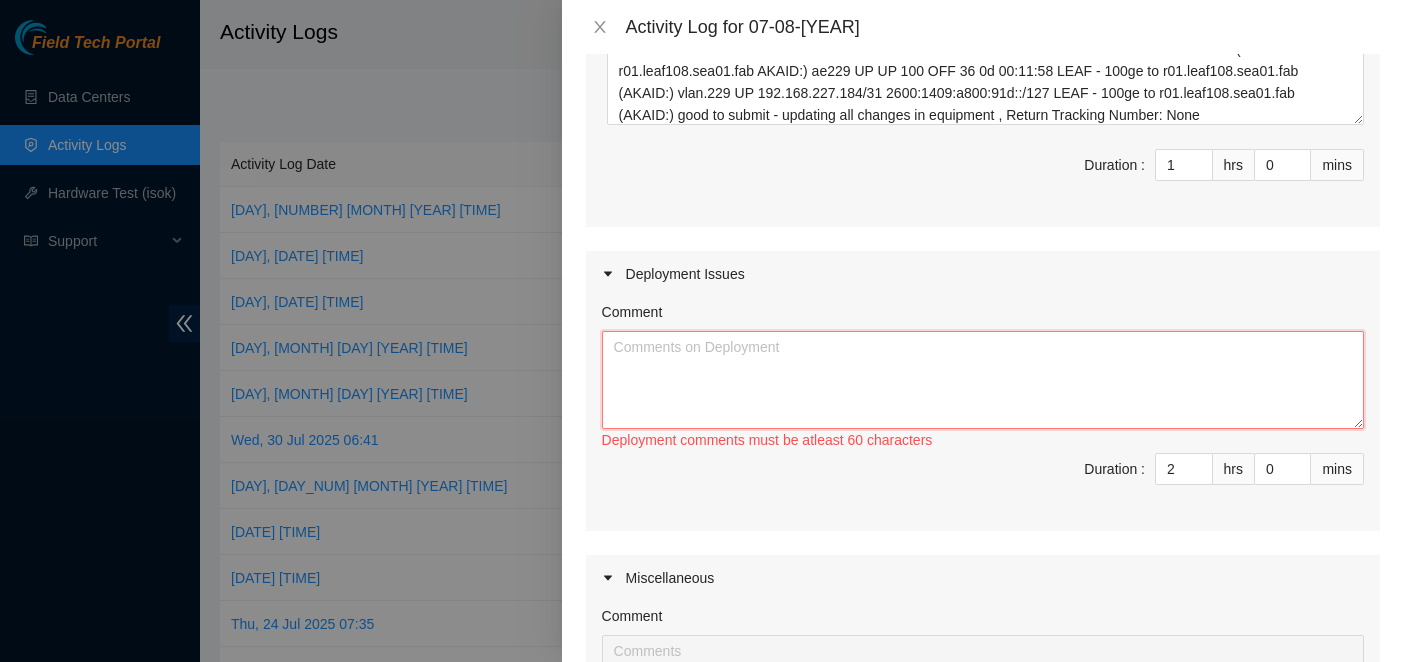 click on "Comment" at bounding box center [983, 380] 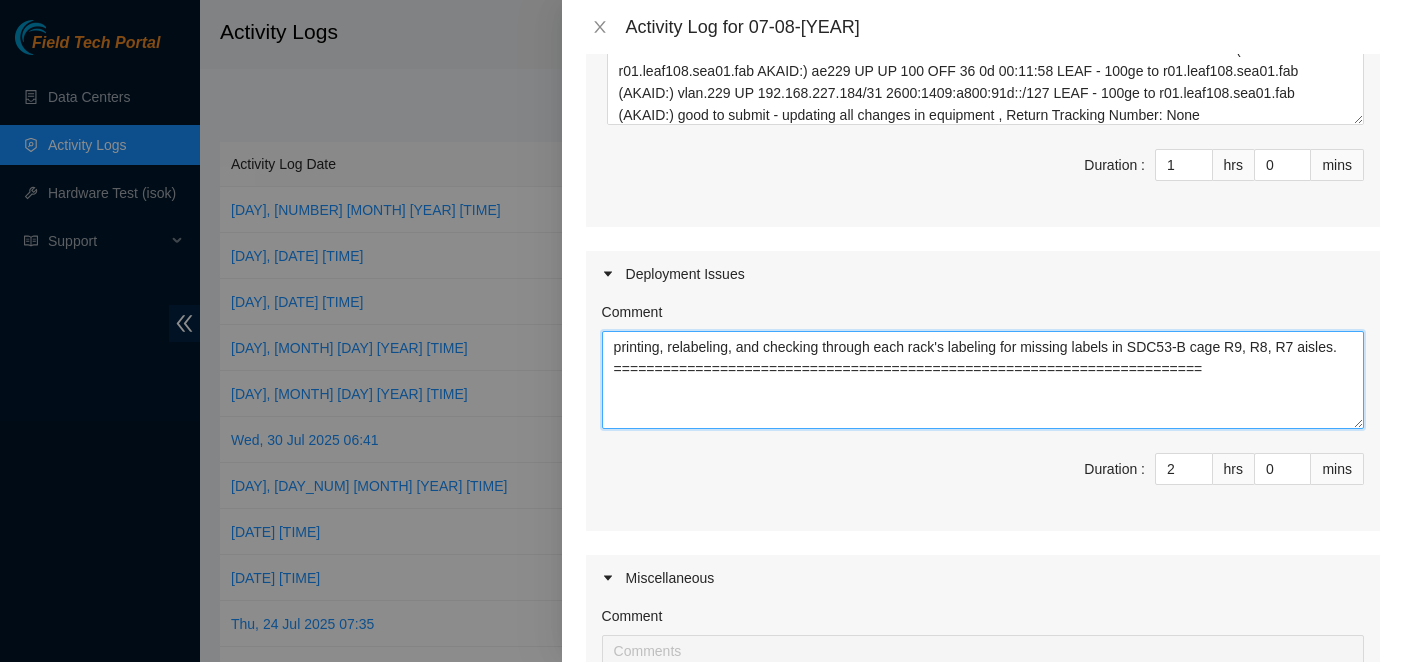 drag, startPoint x: 621, startPoint y: 345, endPoint x: 610, endPoint y: 348, distance: 11.401754 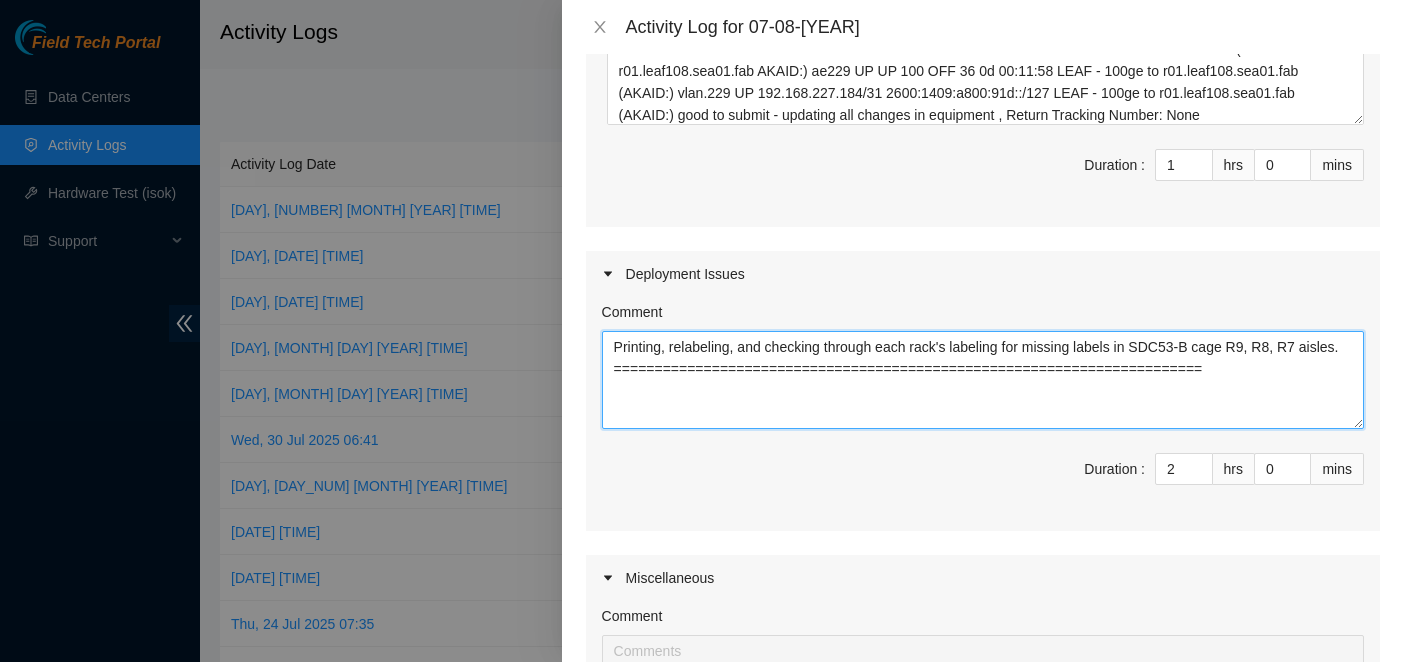 click on "Printing, relabeling, and checking through each rack's labeling for missing labels in SDC53-B cage R9, R8, R7 aisles.
========================================================================" at bounding box center (983, 380) 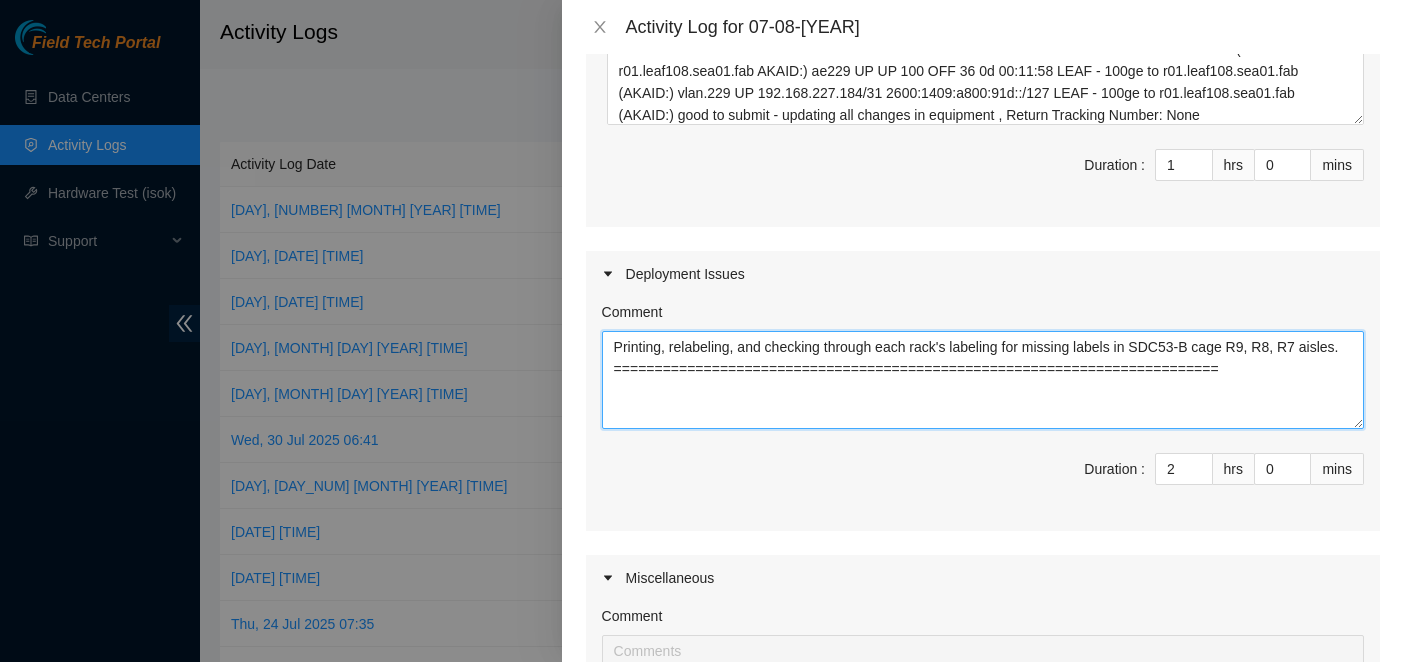 click on "Printing, relabeling, and checking through each rack's labeling for missing labels in SDC53-B cage R9, R8, R7 aisles.
==========================================================================" at bounding box center [983, 380] 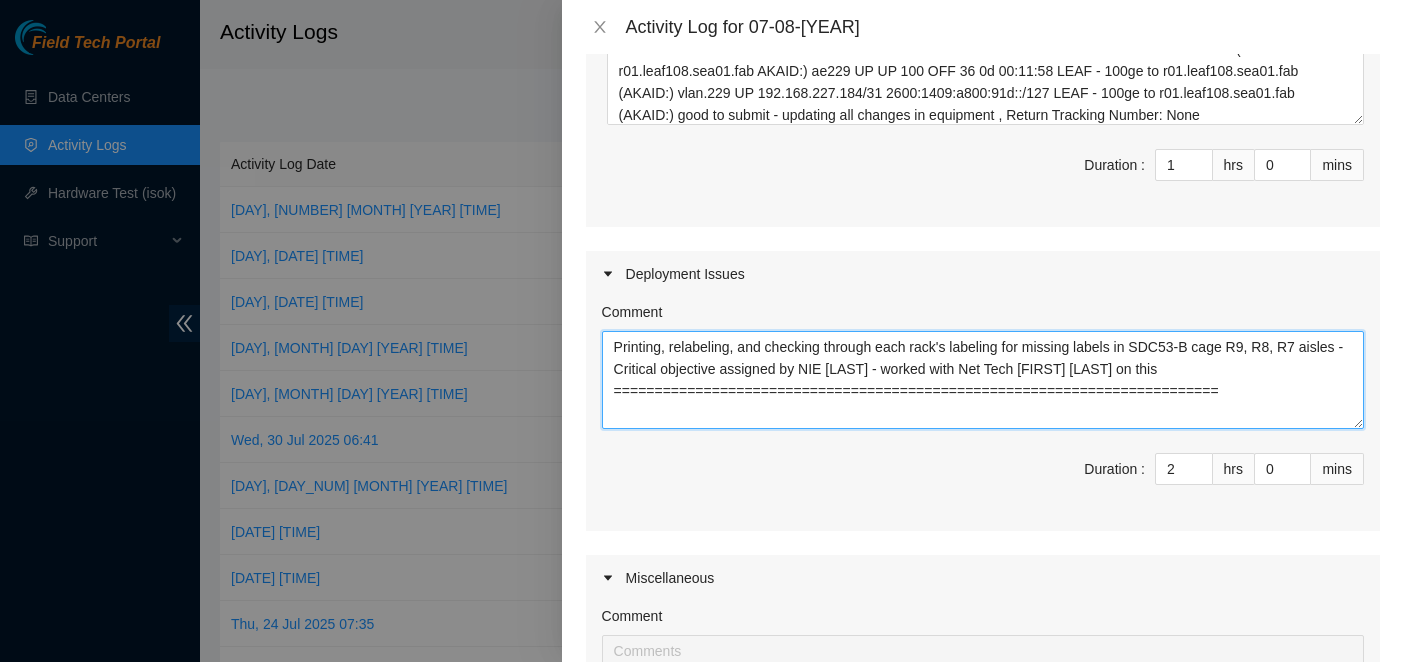 click on "Printing, relabeling, and checking through each rack's labeling for missing labels in SDC53-B cage R9, R8, R7 aisles - Critical objective assigned by NIE [LAST] - worked with Net Tech [FIRST] [LAST] on this
==========================================================================" at bounding box center [983, 380] 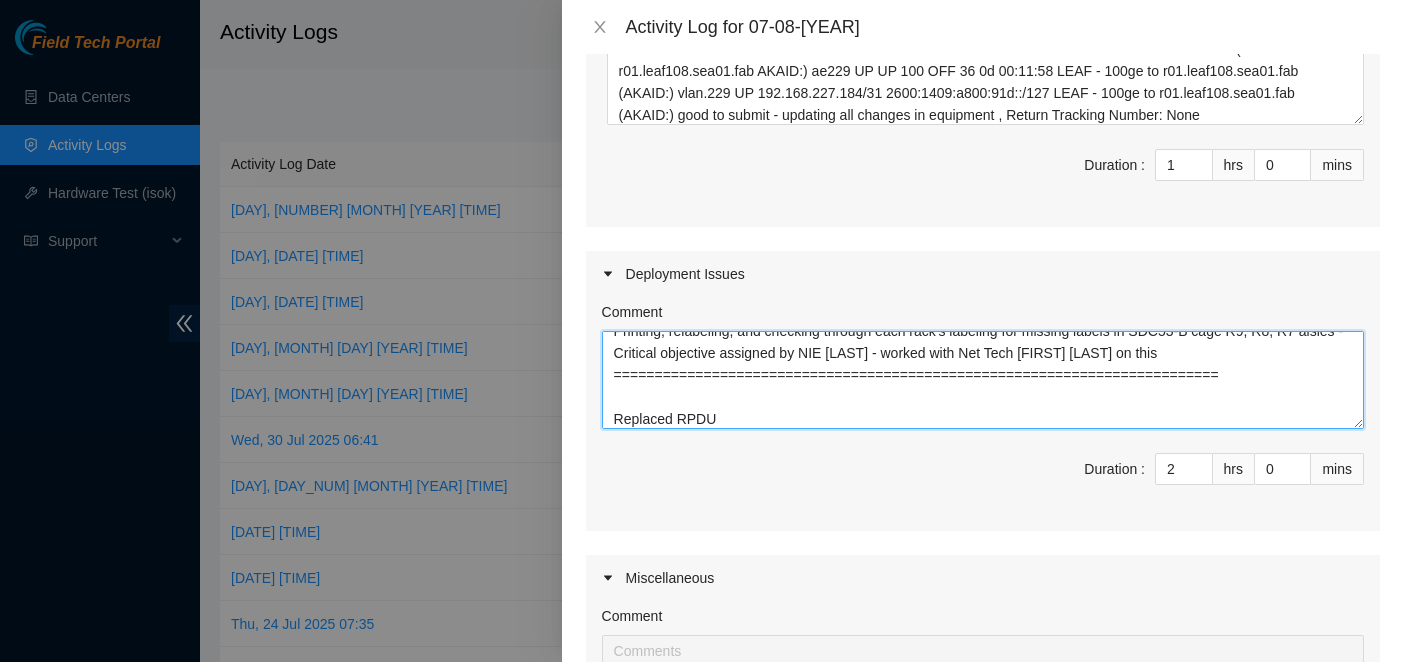 click on "Printing, relabeling, and checking through each rack's labeling for missing labels in SDC53-B cage R9, R8, R7 aisles - Critical objective assigned by NIE [LAST] - worked with Net Tech [FIRST] [LAST] on this
==========================================================================
Replaced RPDU" at bounding box center (983, 380) 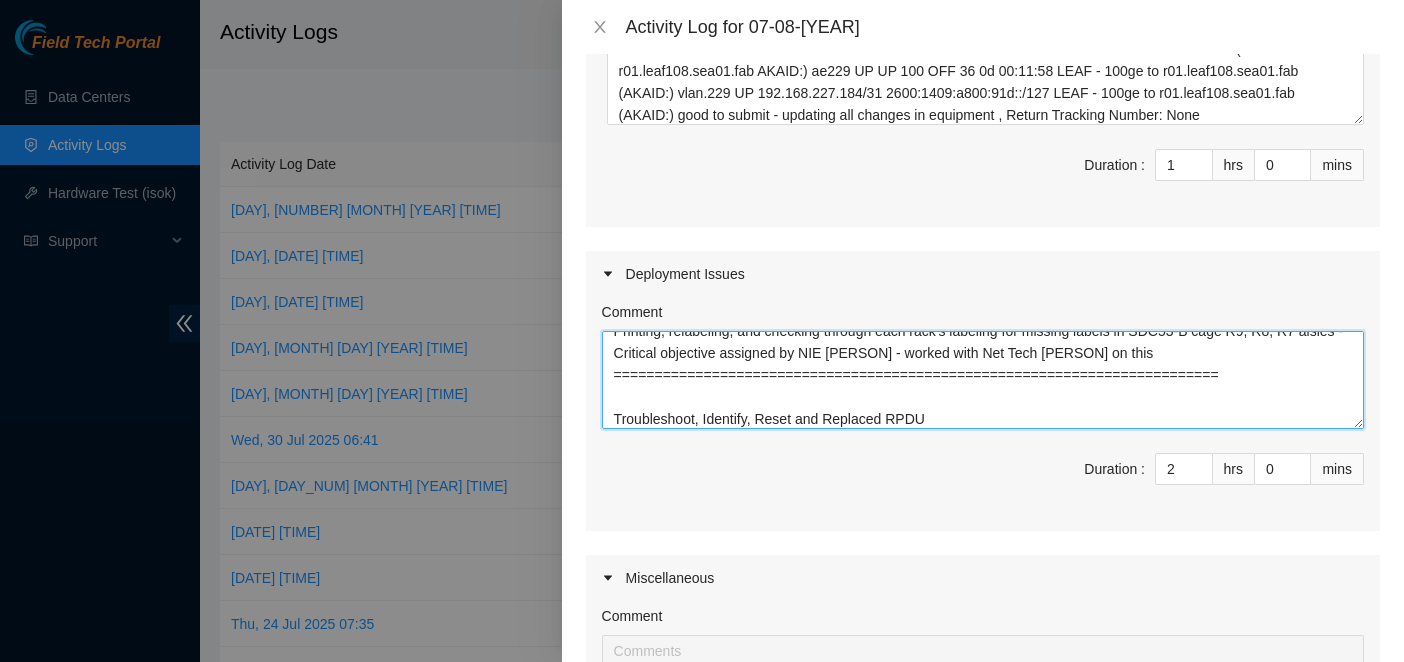 click on "Printing, relabeling, and checking through each rack's labeling for missing labels in SDC53-B cage R9, R8, R7 aisles - Critical objective assigned by NIE [PERSON] - worked with Net Tech [PERSON] on this
==========================================================================
Troubleshoot, Identify, Reset and Replaced RPDU" at bounding box center [983, 380] 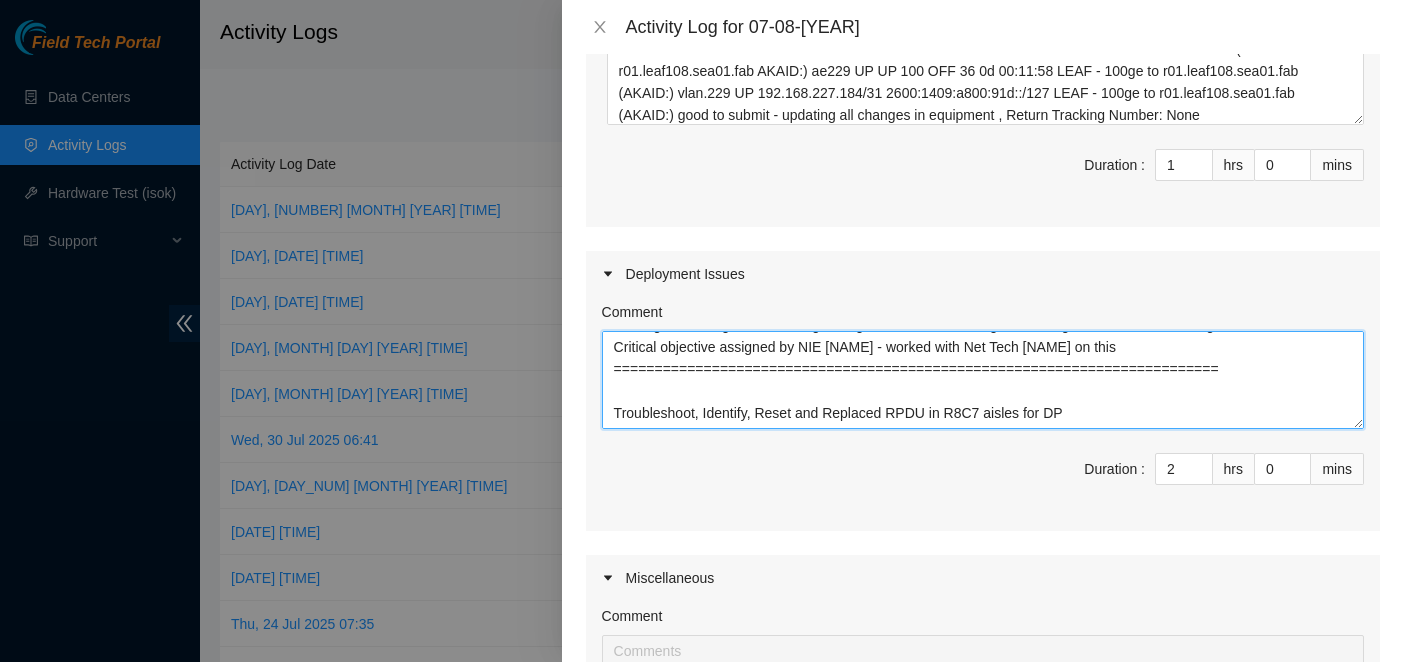scroll, scrollTop: 0, scrollLeft: 0, axis: both 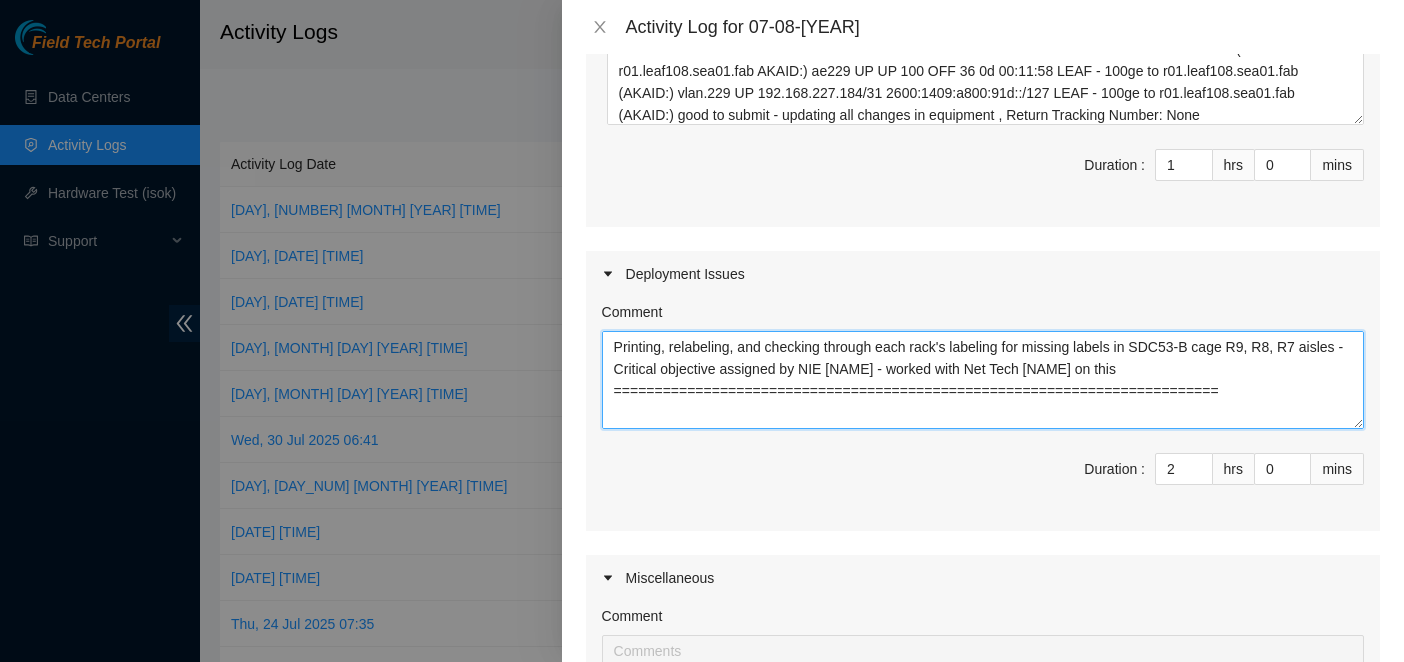 click on "Printing, relabeling, and checking through each rack's labeling for missing labels in SDC53-B cage R9, R8, R7 aisles - Critical objective assigned by NIE [NAME] - worked with Net Tech [NAME] on this
==========================================================================
Troubleshoot, Identify, Reset and Replaced RPDU in R8C7 aisles for DP" at bounding box center [983, 380] 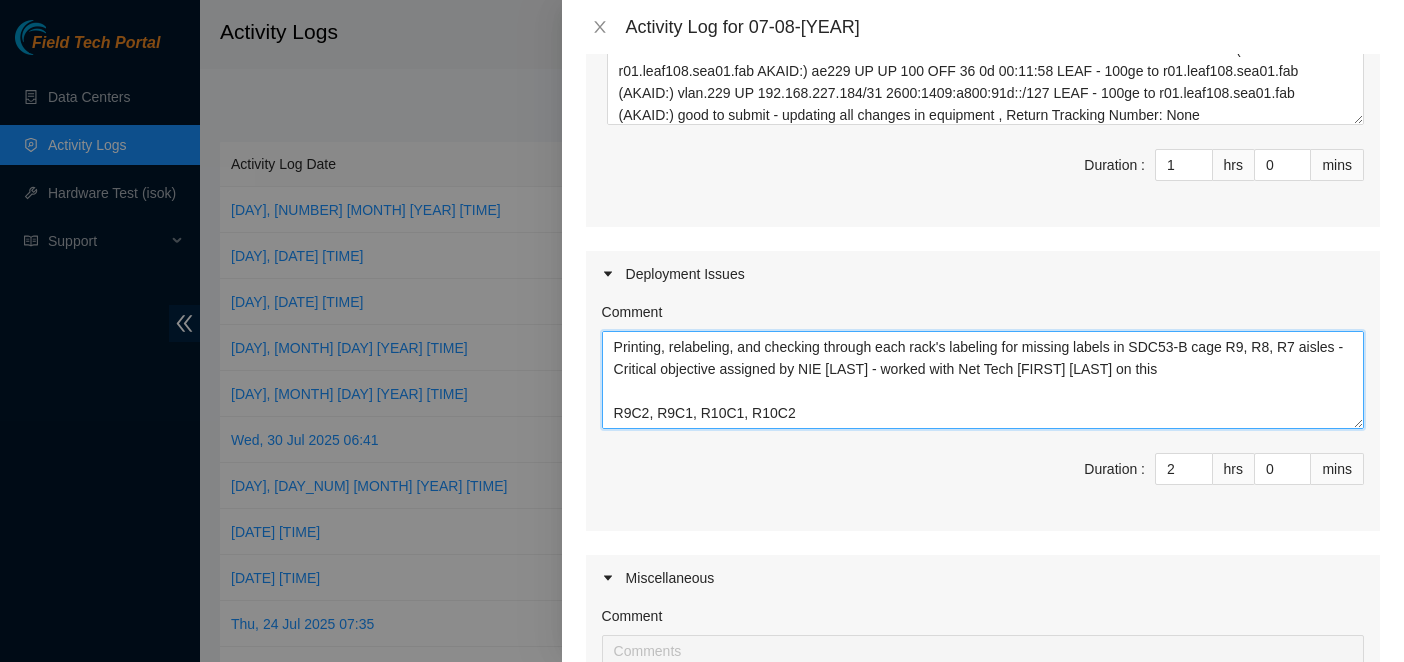 click on "Printing, relabeling, and checking through each rack's labeling for missing labels in SDC53-B cage R9, R8, R7 aisles - Critical objective assigned by NIE [LAST] - worked with Net Tech [FIRST] [LAST] on this
R9C2, R9C1, R10C1, R10C2
==========================================================================
Troubleshoot, Identify, Reset and Replaced RPDU in R8C7 aisles for DP" at bounding box center [983, 380] 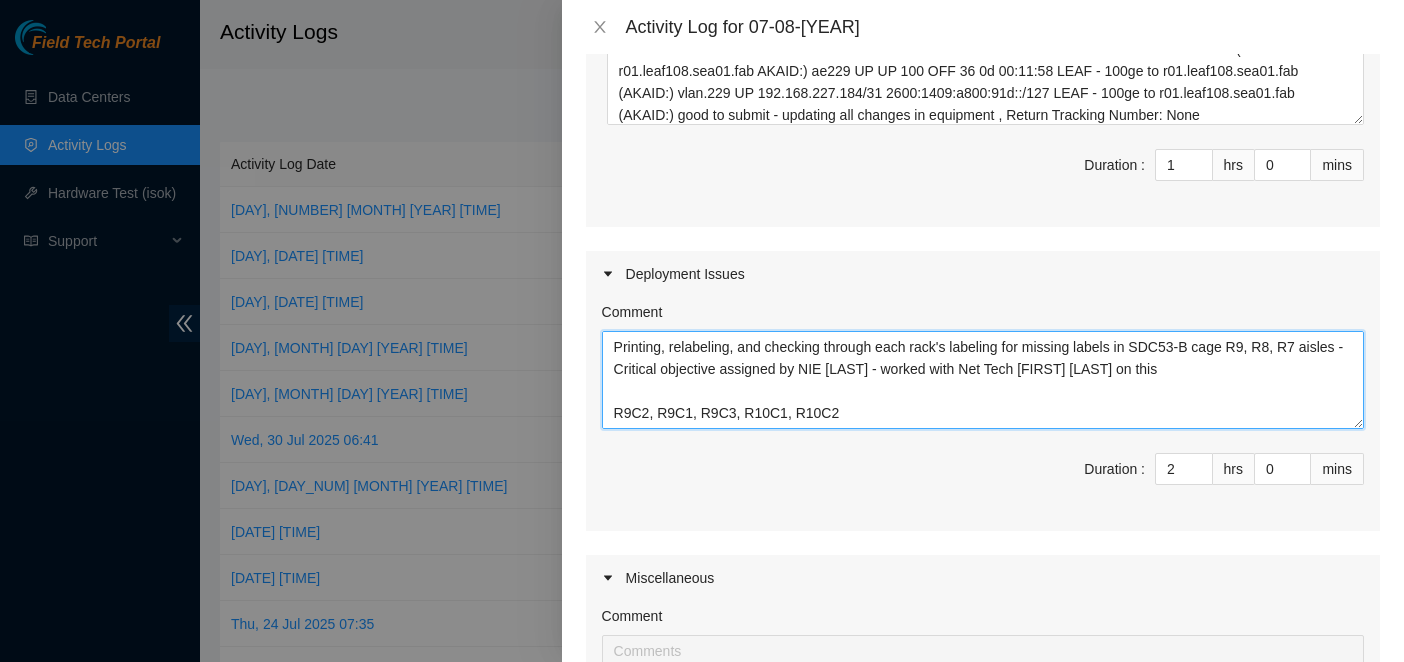 click on "Printing, relabeling, and checking through each rack's labeling for missing labels in SDC53-B cage R9, R8, R7 aisles - Critical objective assigned by NIE [LAST] - worked with Net Tech [FIRST] [LAST] on this
R9C2, R9C1, R9C3, R10C1, R10C2
==========================================================================
Troubleshoot, Identify, Reset and Replaced RPDU in R8C7 aisles for DP" at bounding box center [983, 380] 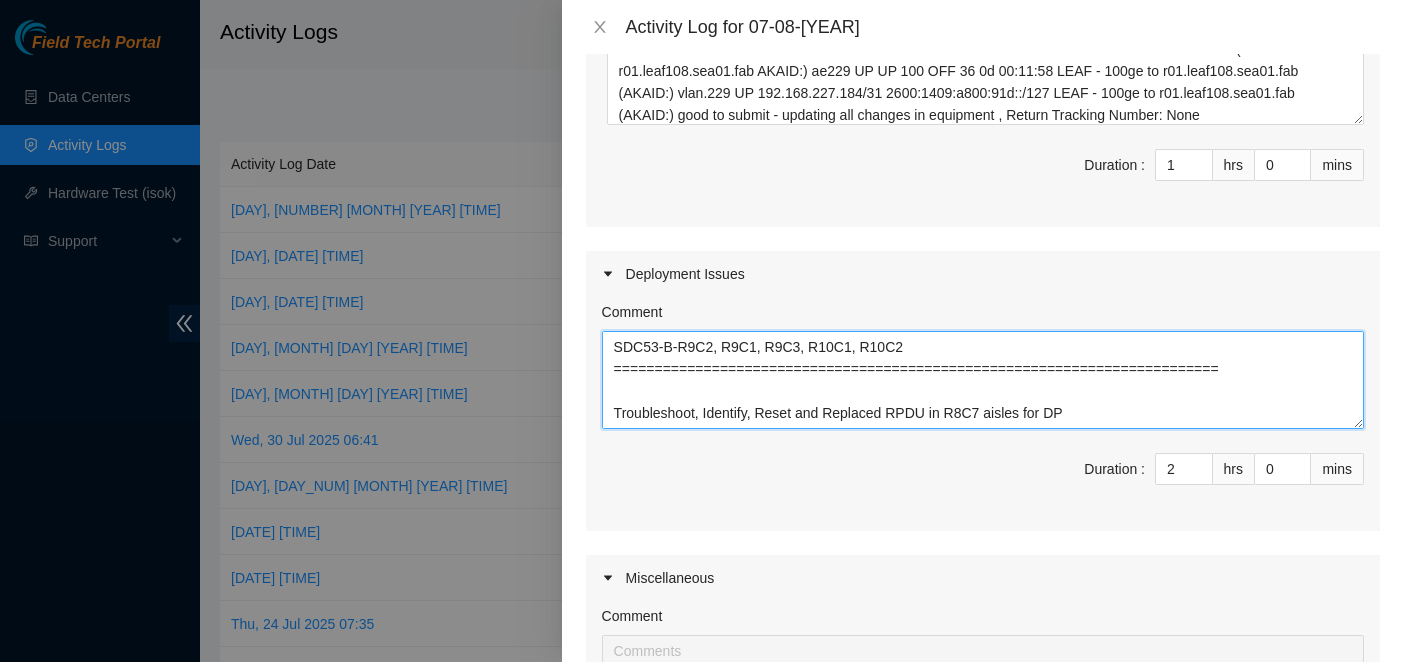 scroll, scrollTop: 109, scrollLeft: 0, axis: vertical 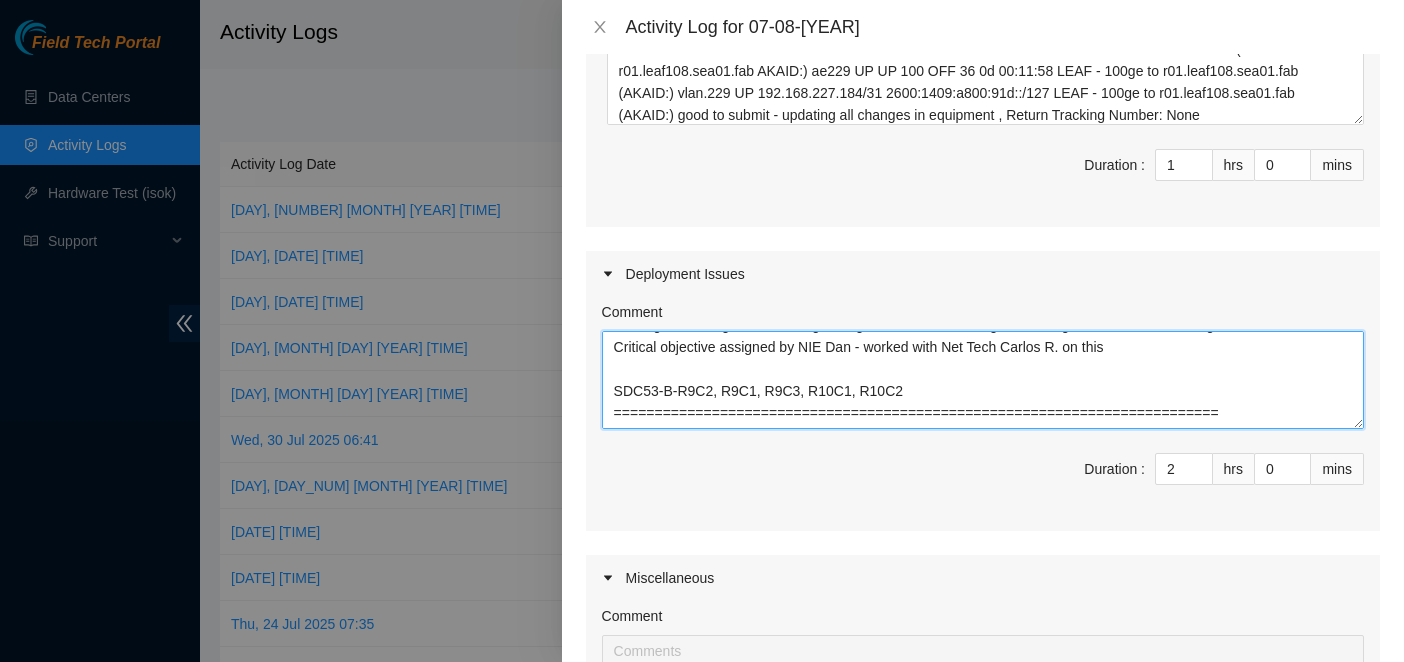 type on "Printing, relabeling, and checking through each rack's labeling for missing labels in SDC53-B cage R9, R8, R7 aisles - Critical objective assigned by NIE Dan - worked with Net Tech Carlos R. on this
SDC53-B-R9C2, R9C1, R9C3, R10C1, R10C2
==========================================================================" 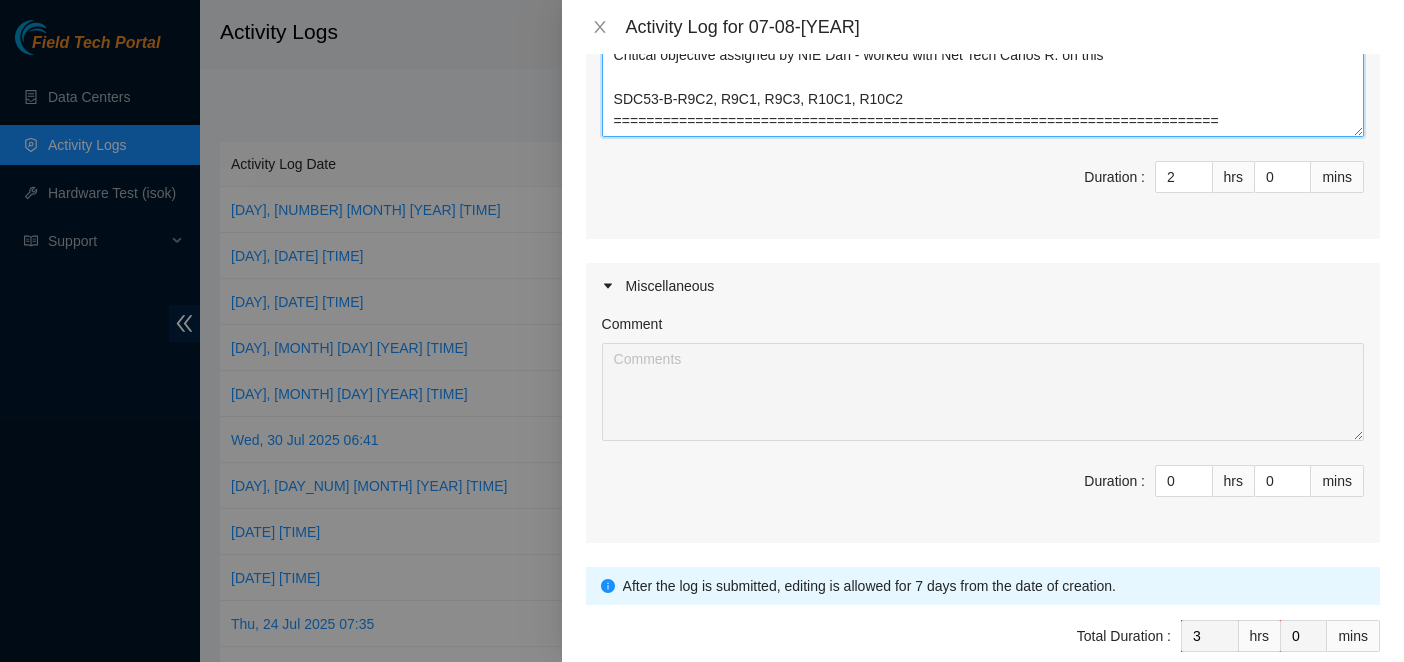 scroll, scrollTop: 485, scrollLeft: 0, axis: vertical 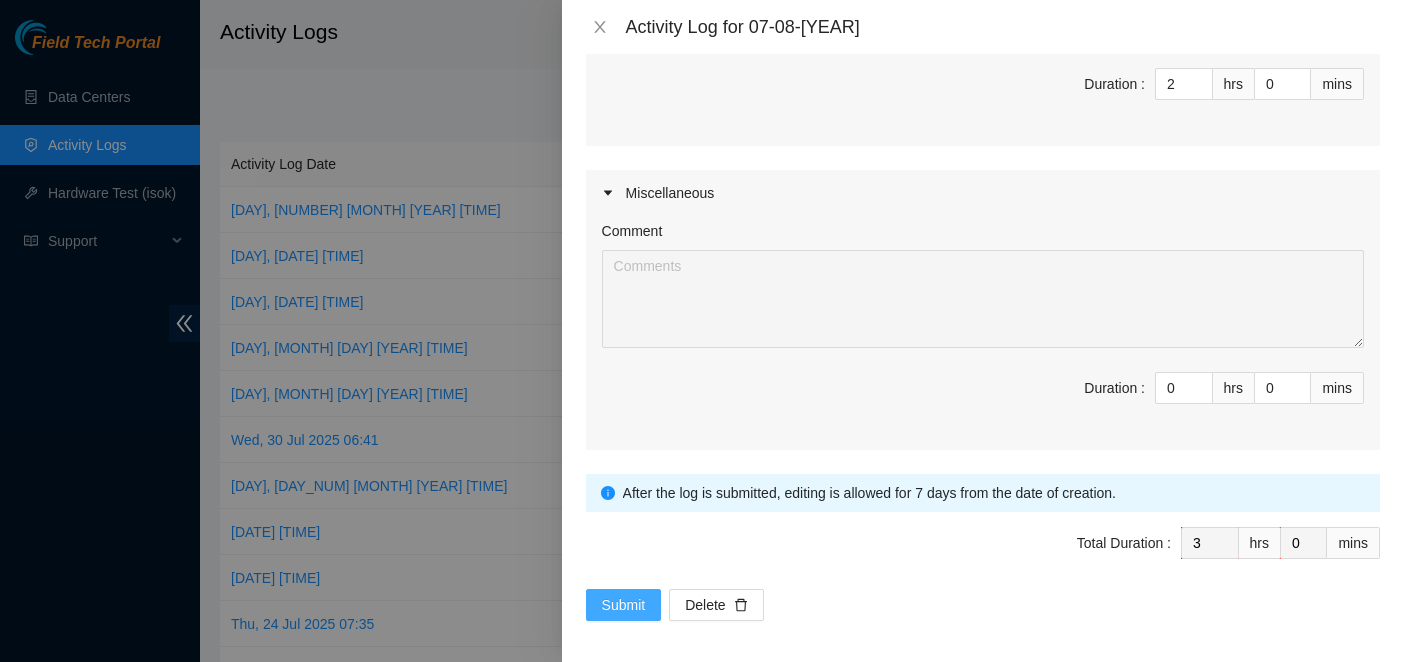 click on "Submit" at bounding box center [624, 605] 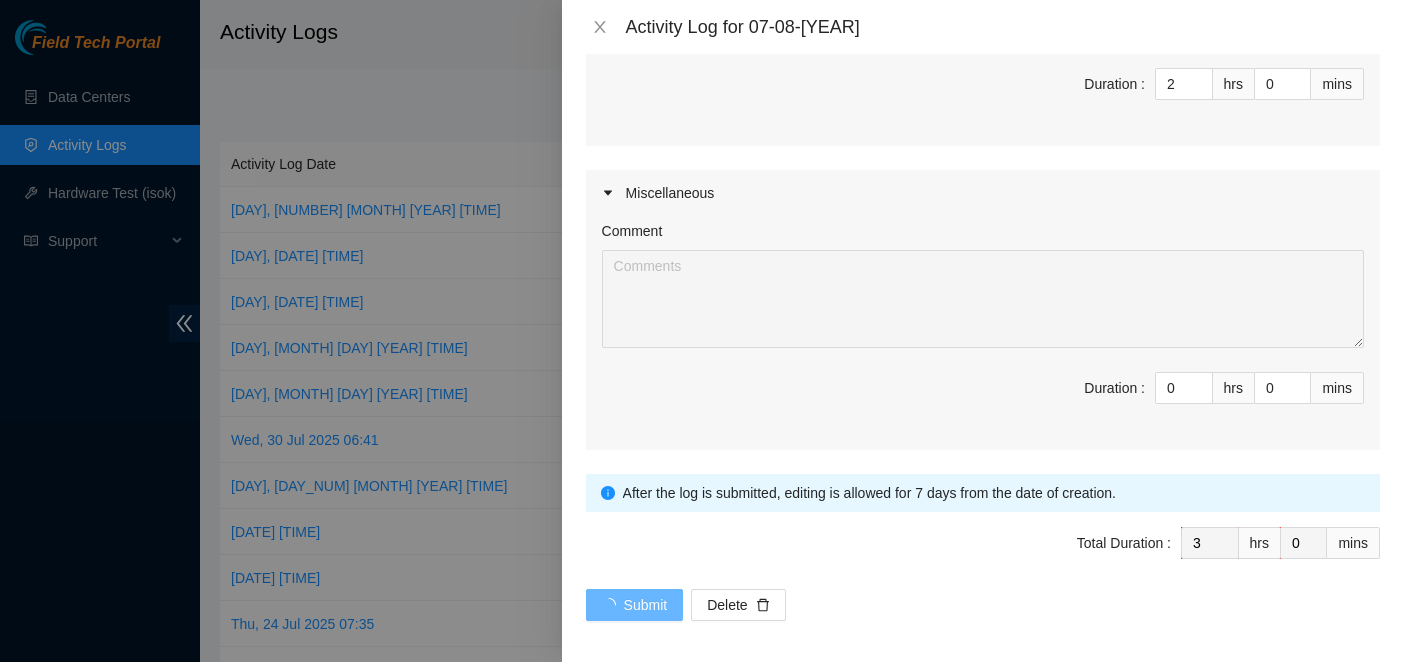 scroll, scrollTop: 0, scrollLeft: 0, axis: both 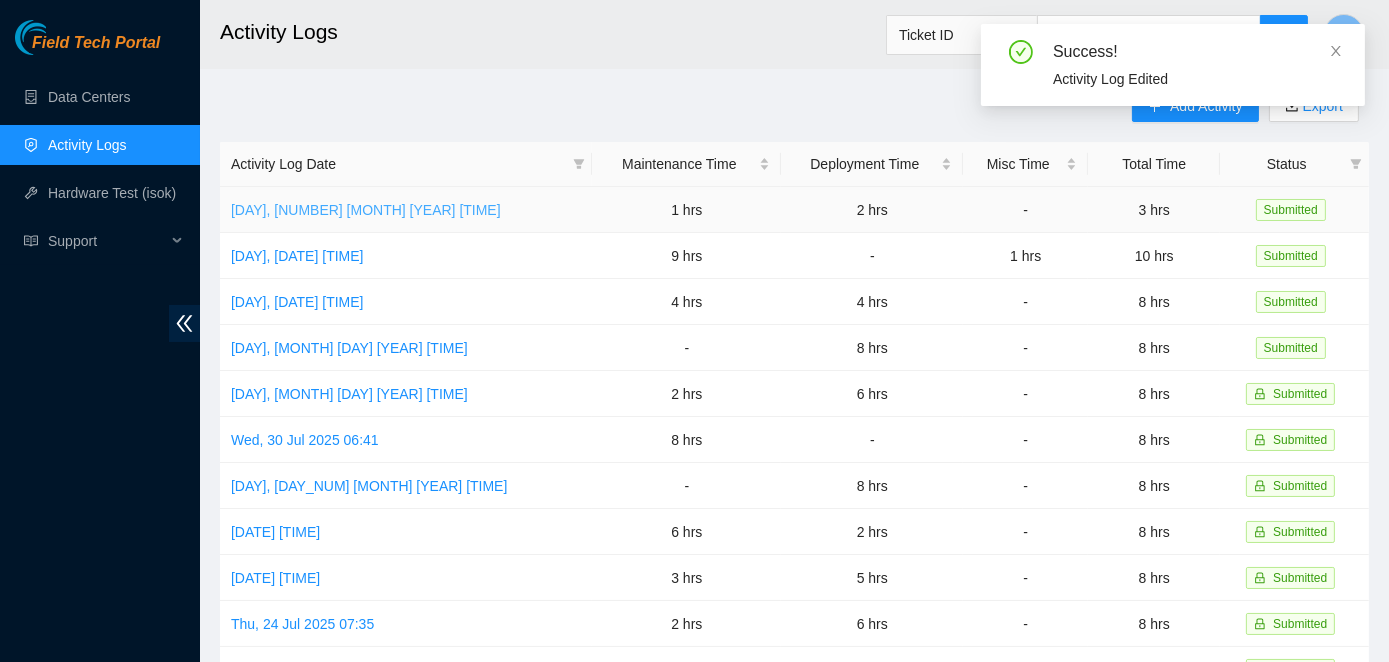 click on "[DAY], [NUMBER] [MONTH] [YEAR] [TIME]" at bounding box center (366, 210) 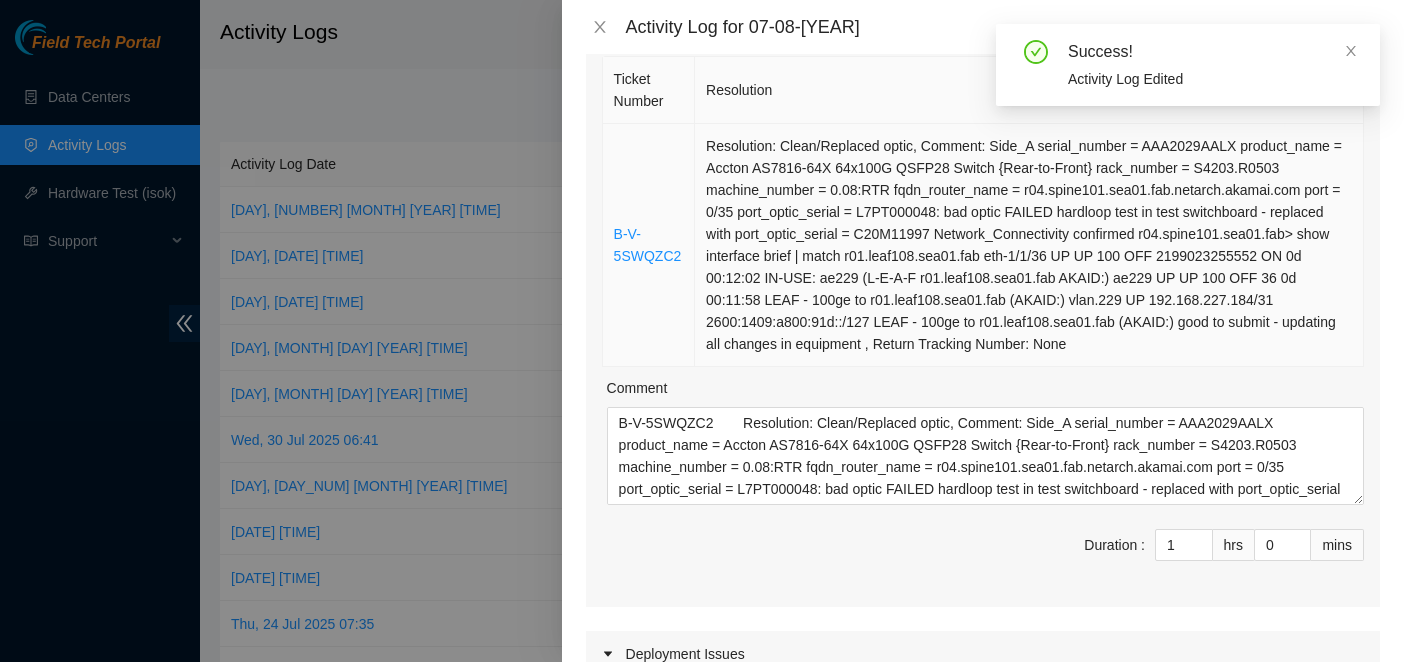 scroll, scrollTop: 300, scrollLeft: 0, axis: vertical 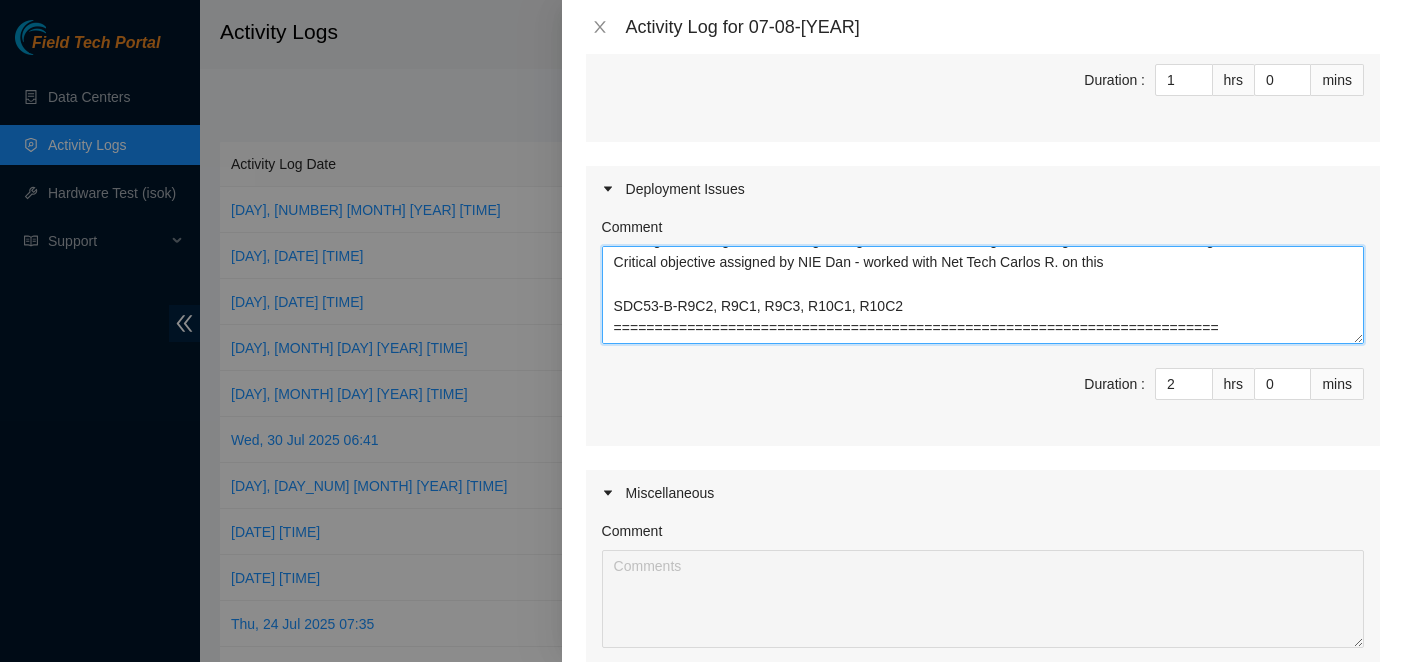 click on "Printing, relabeling, and checking through each rack's labeling for missing labels in SDC53-B cage R9, R8, R7 aisles - Critical objective assigned by NIE Dan - worked with Net Tech Carlos R. on this
SDC53-B-R9C2, R9C1, R9C3, R10C1, R10C2
==========================================================================" at bounding box center (983, 295) 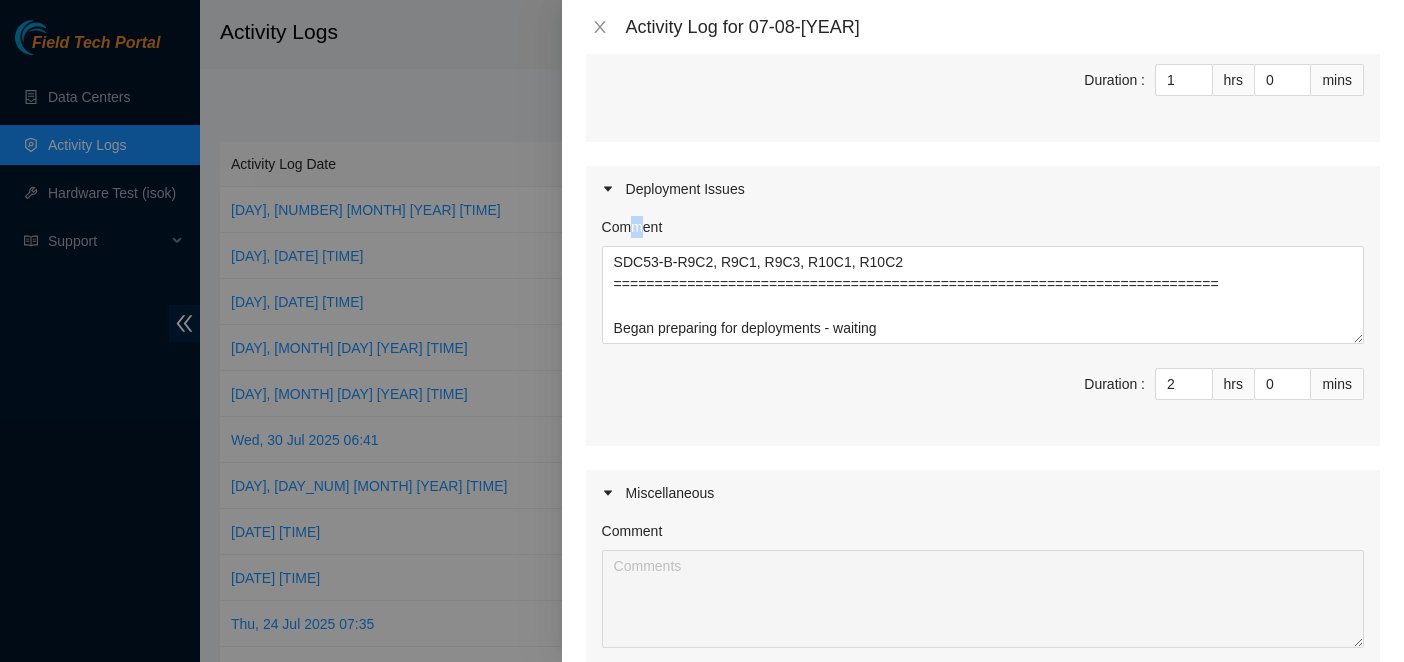 click on "Comment Printing, relabeling, and checking through each rack's labeling for missing labels in SDC53-B cage R9, R8, R7 aisles - Critical objective assigned by NIE [PERSON] - worked with Net Tech [PERSON] on this
SDC53-B-R9C2, R9C1, R9C3, R10C1, R10C2
==========================================================================
Began preparing for deployments - waiting
Duration : 2 hrs 0 mins" at bounding box center (983, 329) 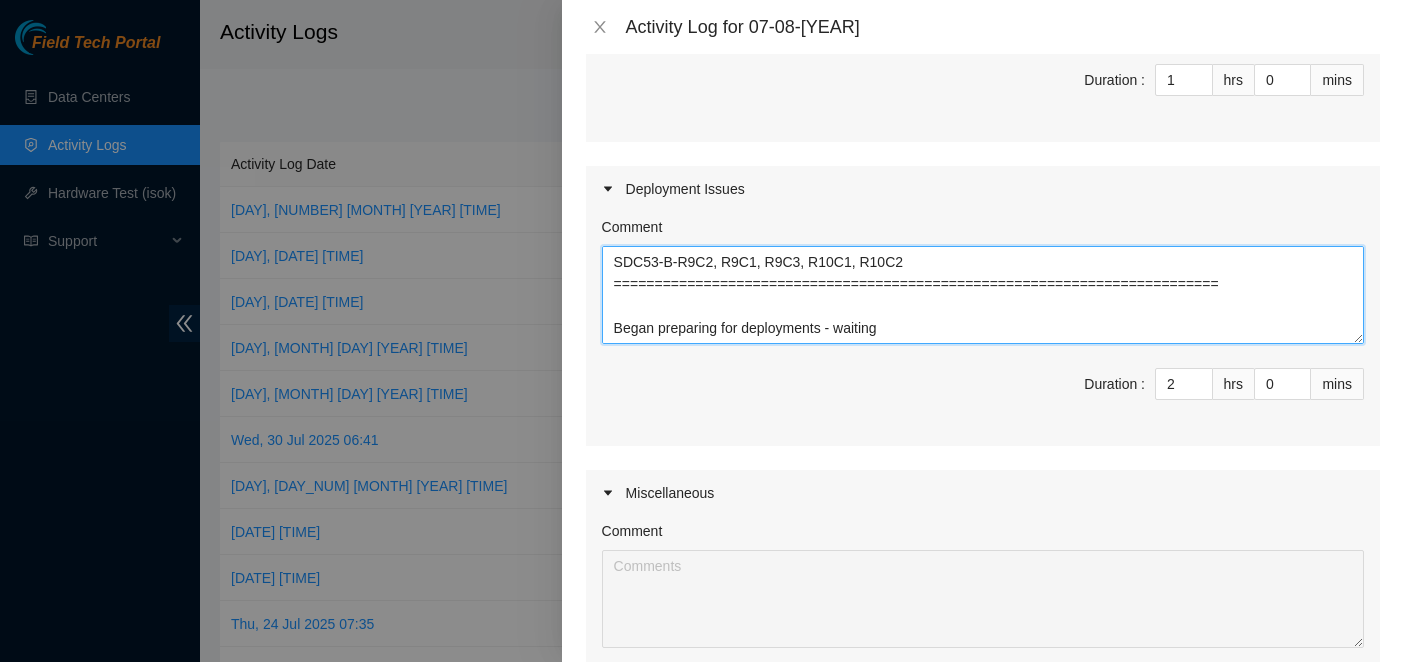 drag, startPoint x: 632, startPoint y: 208, endPoint x: 733, endPoint y: 285, distance: 127.00394 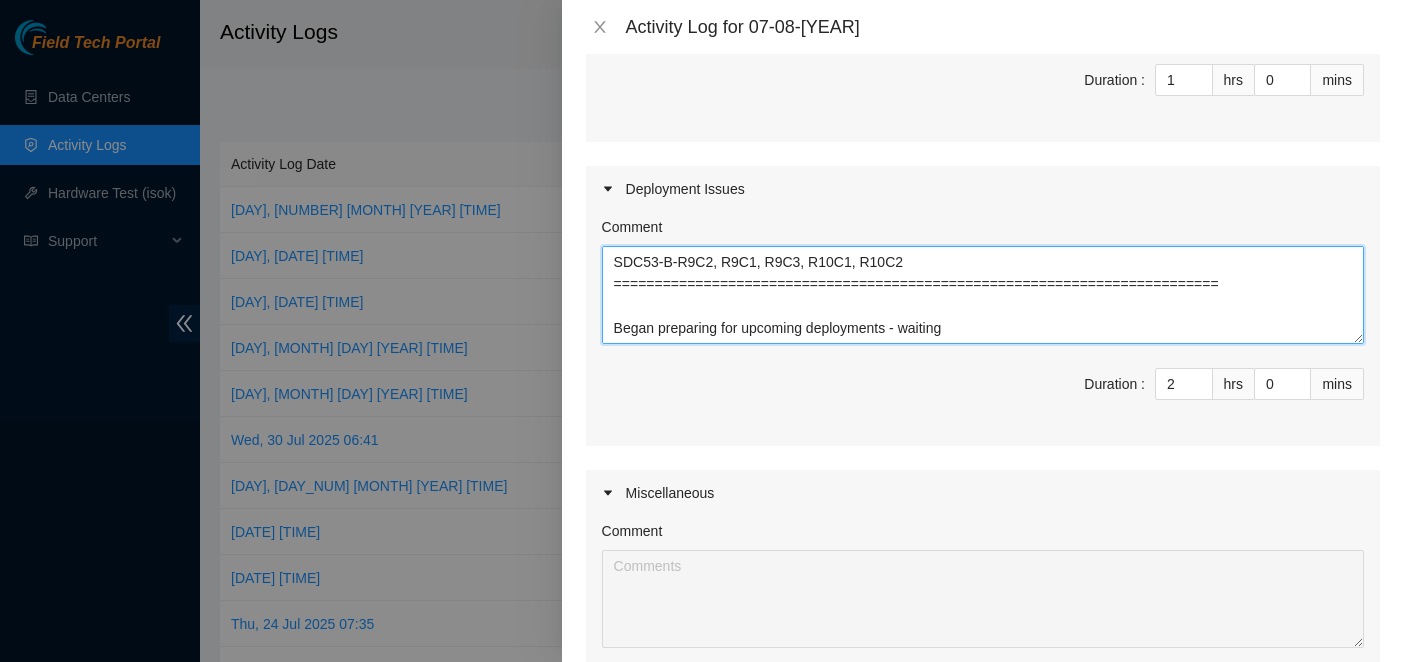 click on "Printing, relabeling, and checking through each rack's labeling for missing labels in SDC53-B cage R9, R8, R7 aisles - Critical objective assigned by NIE [LAST] - worked with Net Tech [FIRST] [LAST] on this
SDC53-B-R9C2, R9C1, R9C3, R10C1, R10C2
==========================================================================
Began preparing for upcoming deployments - waiting" at bounding box center [983, 295] 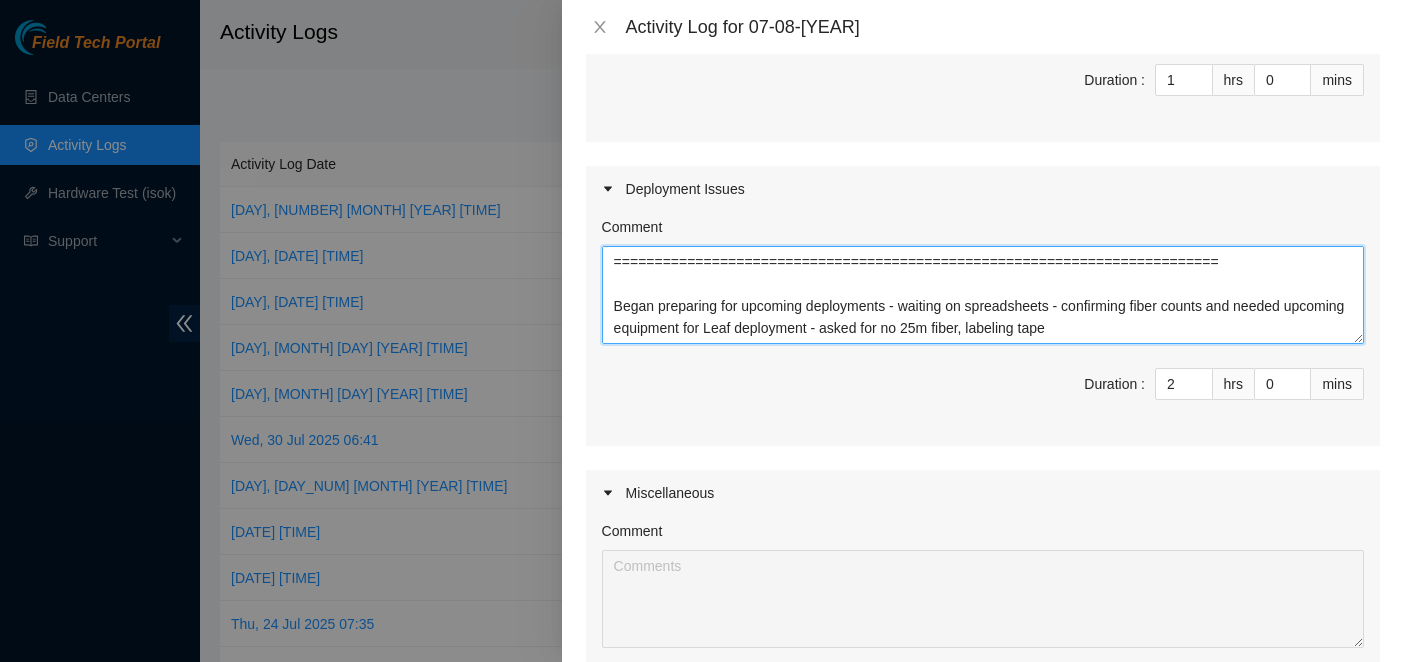 click on "Printing, relabeling, and checking through each rack's labeling for missing labels in SDC53-B cage R9, R8, R7 aisles - Critical objective assigned by NIE Dan - worked with Net Tech [FIRST] [LAST] on this
SDC53-B-R9C2, R9C1, R9C3, R10C1, R10C2
==========================================================================
Began preparing for upcoming deployments - waiting on spreadsheets - confirming fiber counts and needed upcoming equipment for Leaf deployment - asked for no 25m fiber, labeling tape" at bounding box center [983, 295] 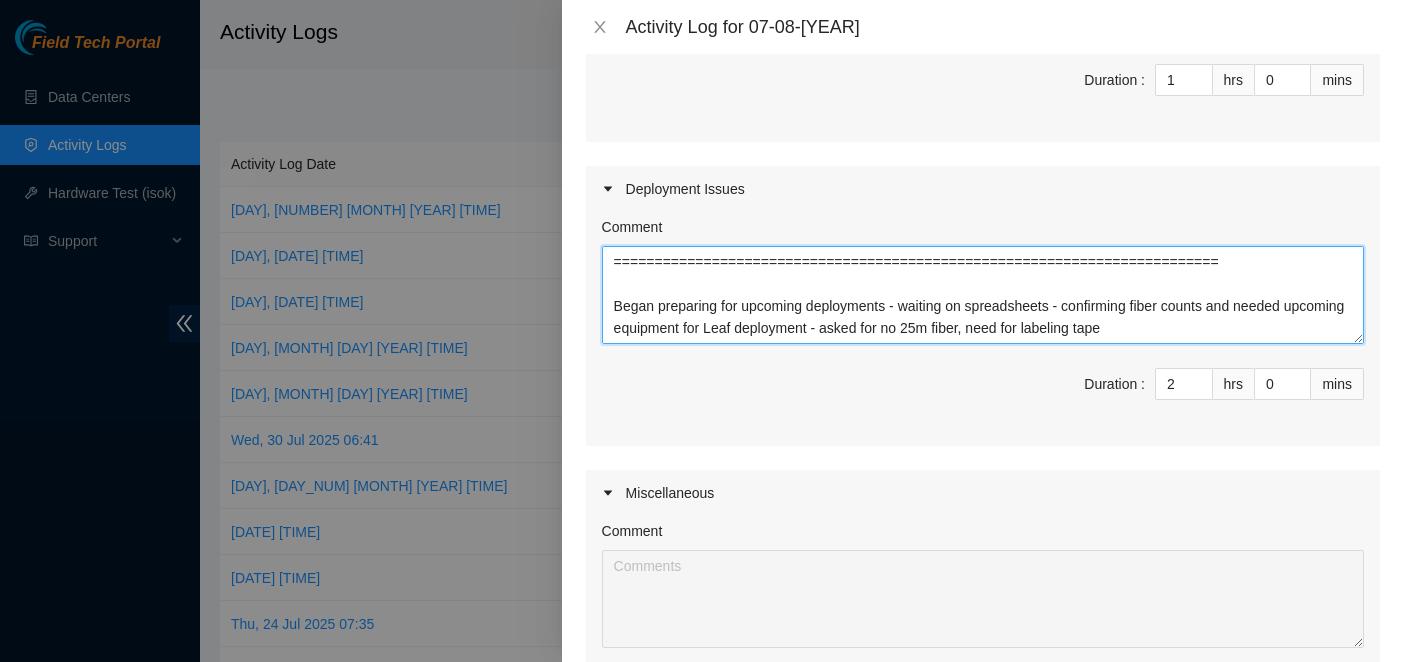 drag, startPoint x: 1206, startPoint y: 311, endPoint x: 1210, endPoint y: 301, distance: 10.770329 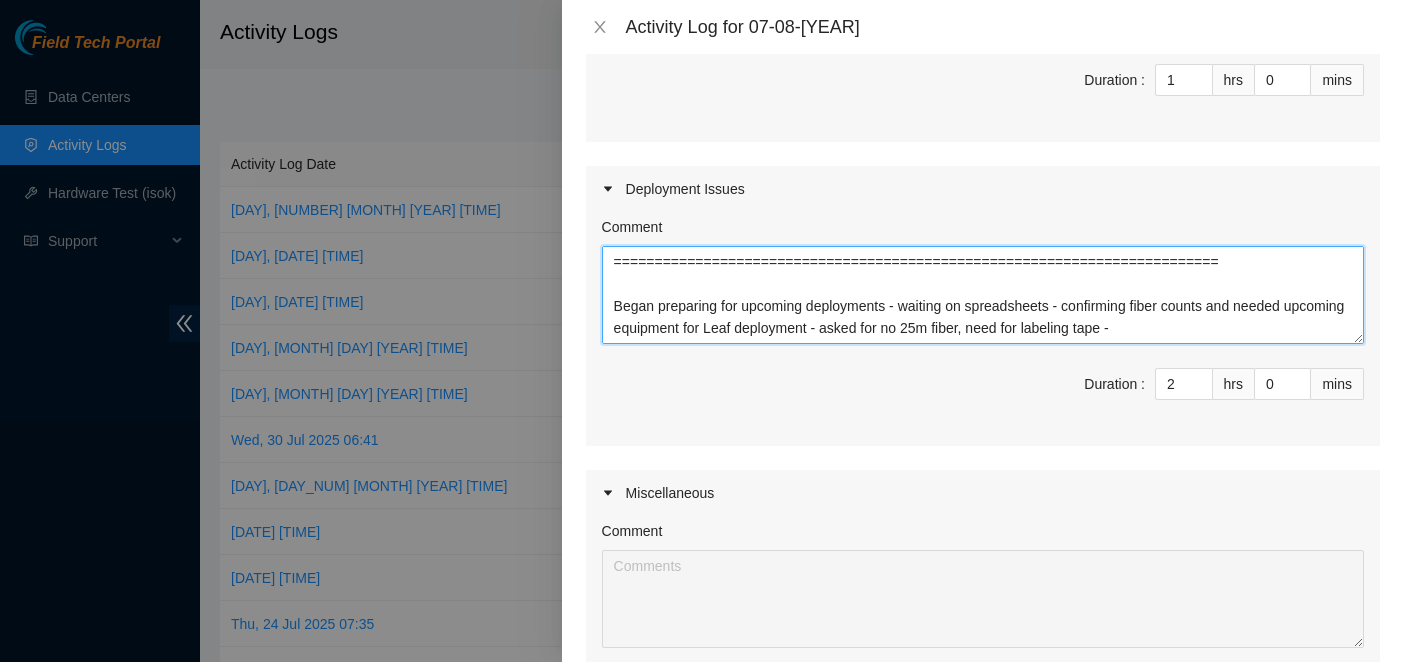scroll, scrollTop: 132, scrollLeft: 0, axis: vertical 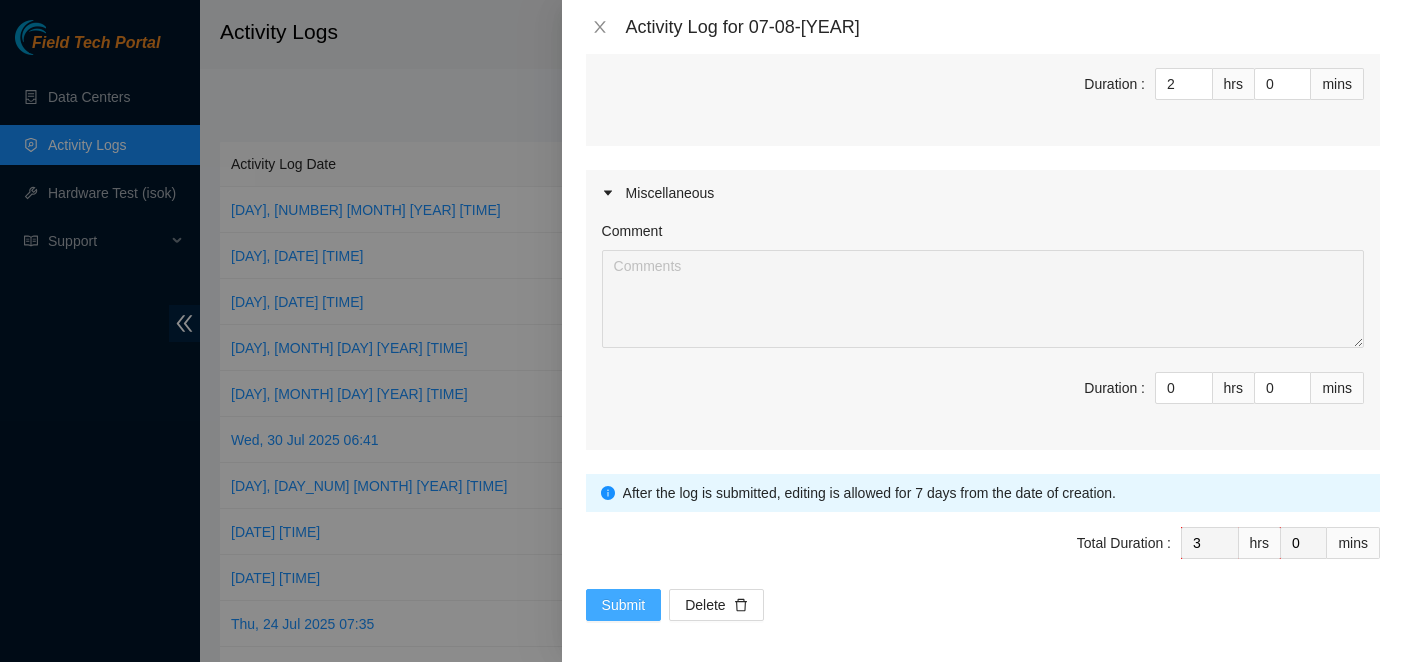 type on "Printing, relabeling, and checking through each rack's labeling for missing labels in SDC53-B cage R9, R8, R7 aisles - Critical objective assigned by NIE [LAST] - worked with Net Tech [FIRST] [LAST] on this
SDC53-B-R9C2, R9C1, R9C3, R10C1, R10C2
==========================================================================
Began preparing for upcoming deployments - waiting on spreadsheets - confirming fiber counts and needed upcoming equipment for Leaf deployment - asked for no 25m fiber, need for labeling tape -" 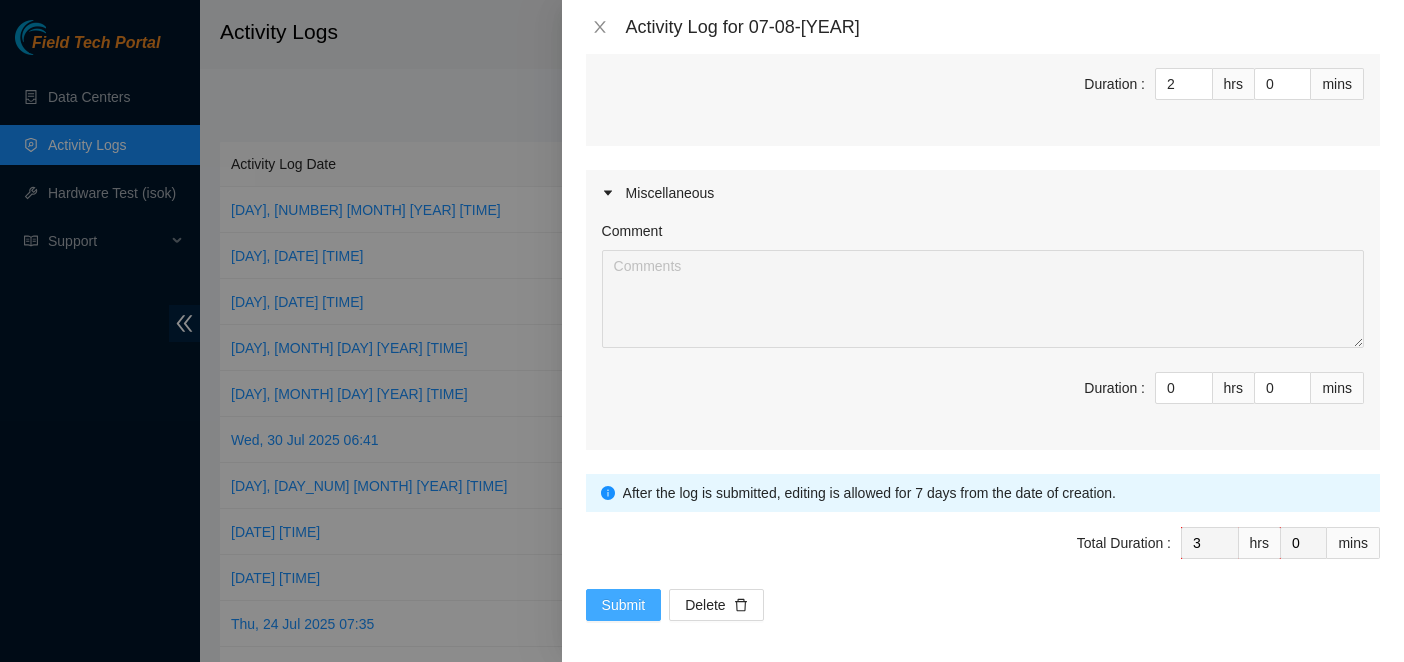 click on "Submit" at bounding box center [624, 605] 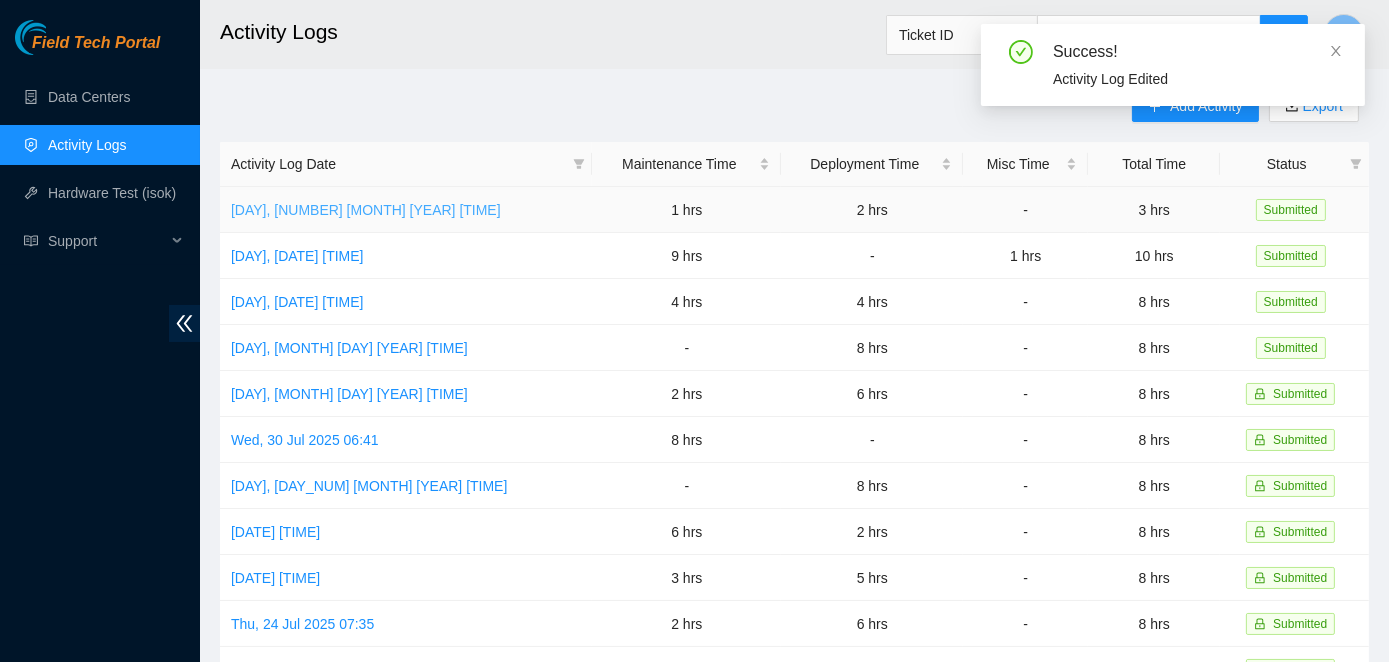 click on "[DAY], [NUMBER] [MONTH] [YEAR] [TIME]" at bounding box center [366, 210] 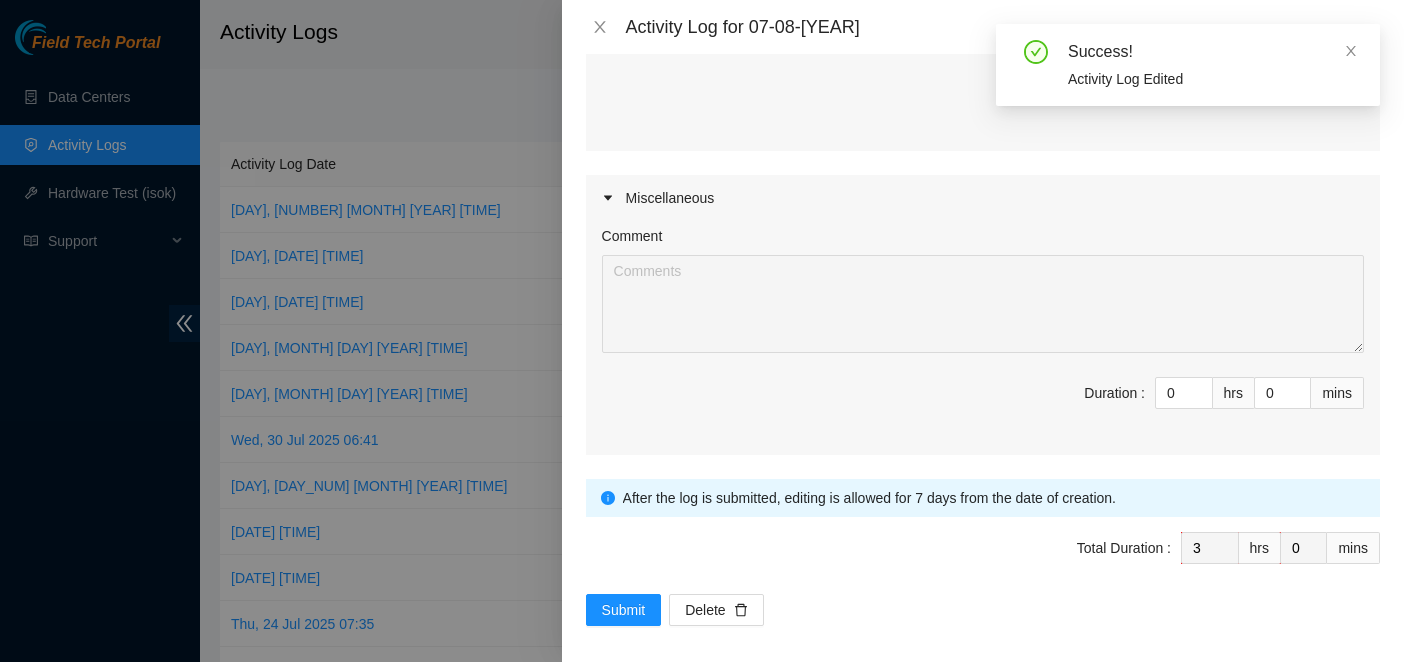 scroll, scrollTop: 985, scrollLeft: 0, axis: vertical 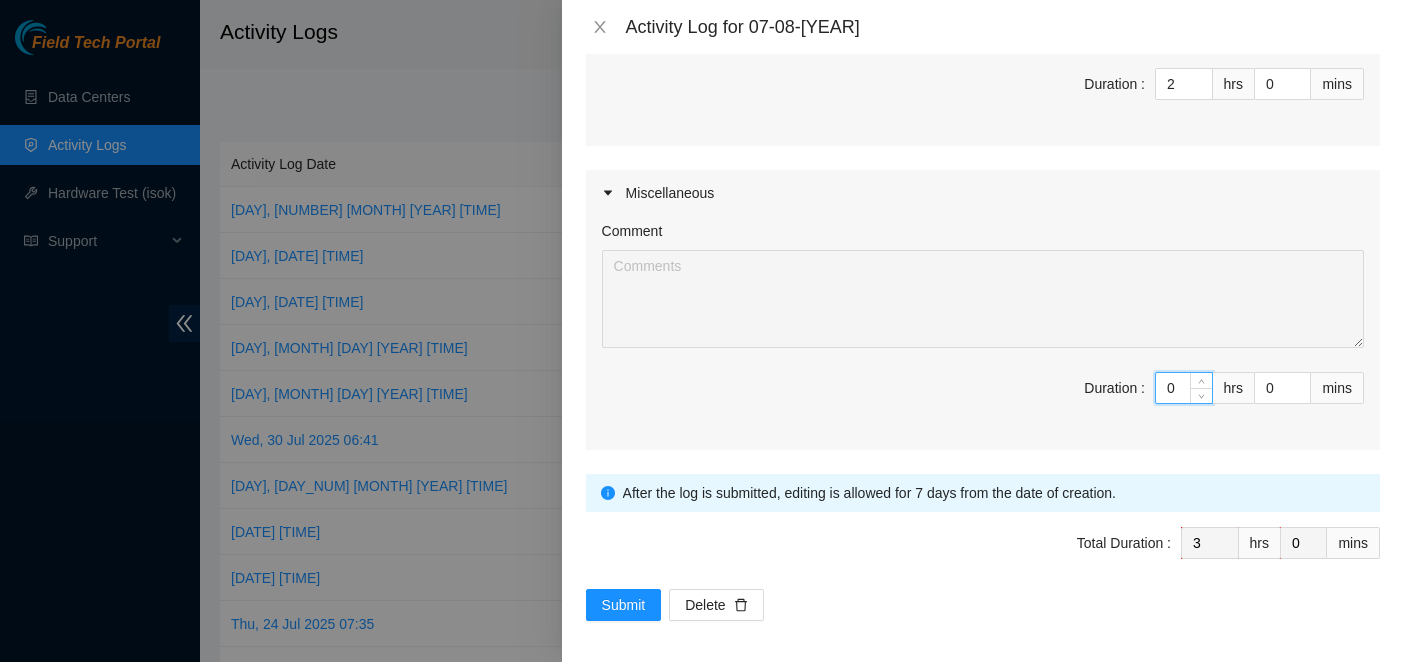 drag, startPoint x: 1161, startPoint y: 383, endPoint x: 1102, endPoint y: 385, distance: 59.03389 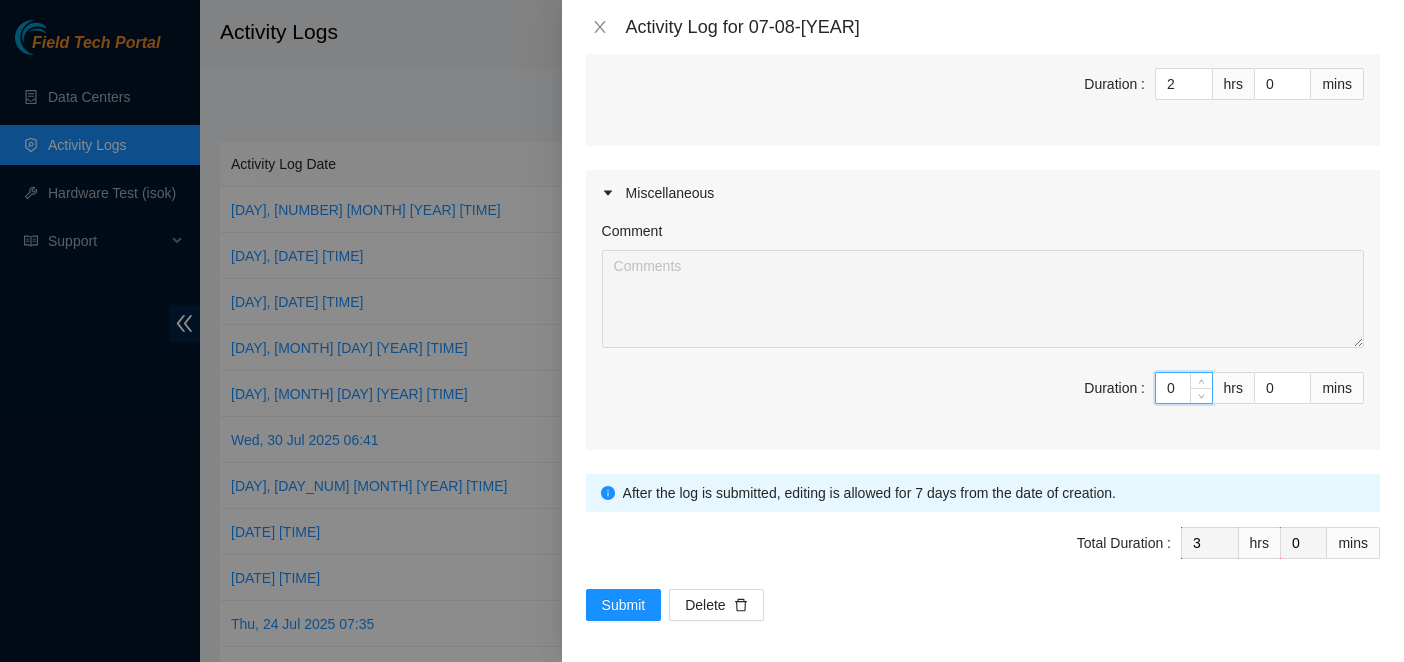 click on "Duration : 0 hrs 0 mins" at bounding box center (983, 400) 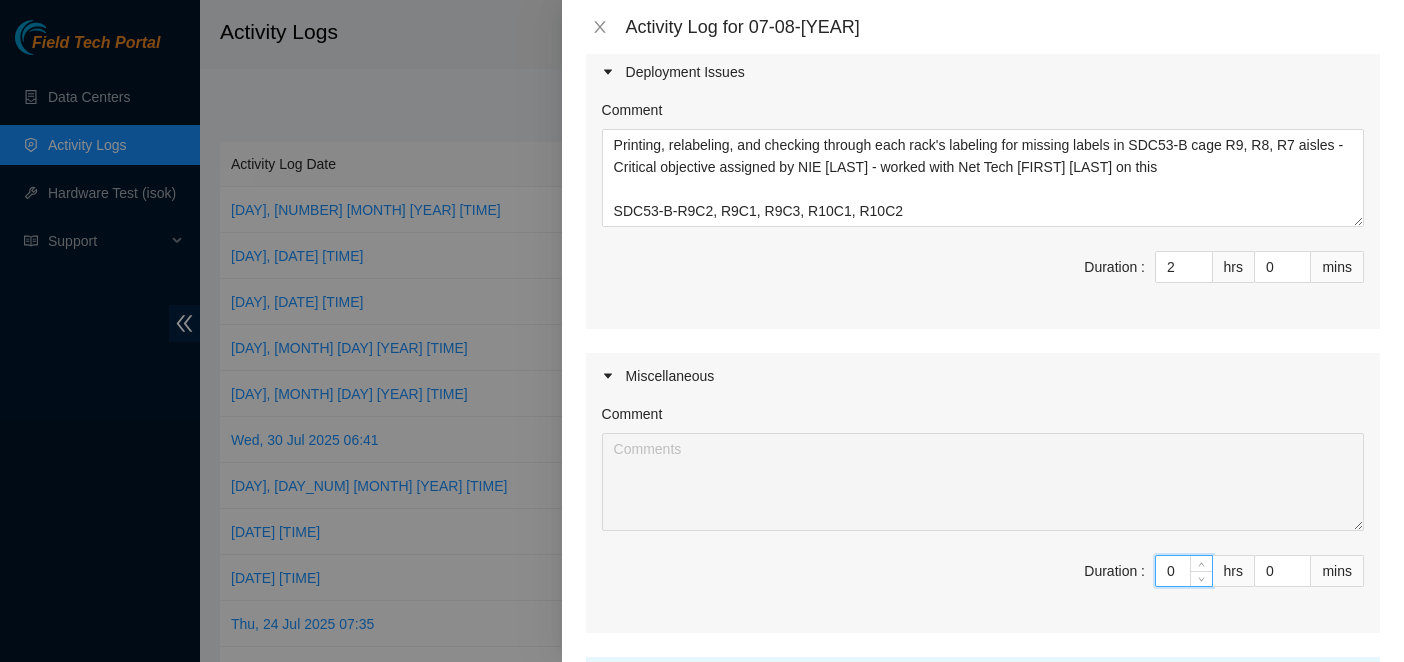scroll, scrollTop: 785, scrollLeft: 0, axis: vertical 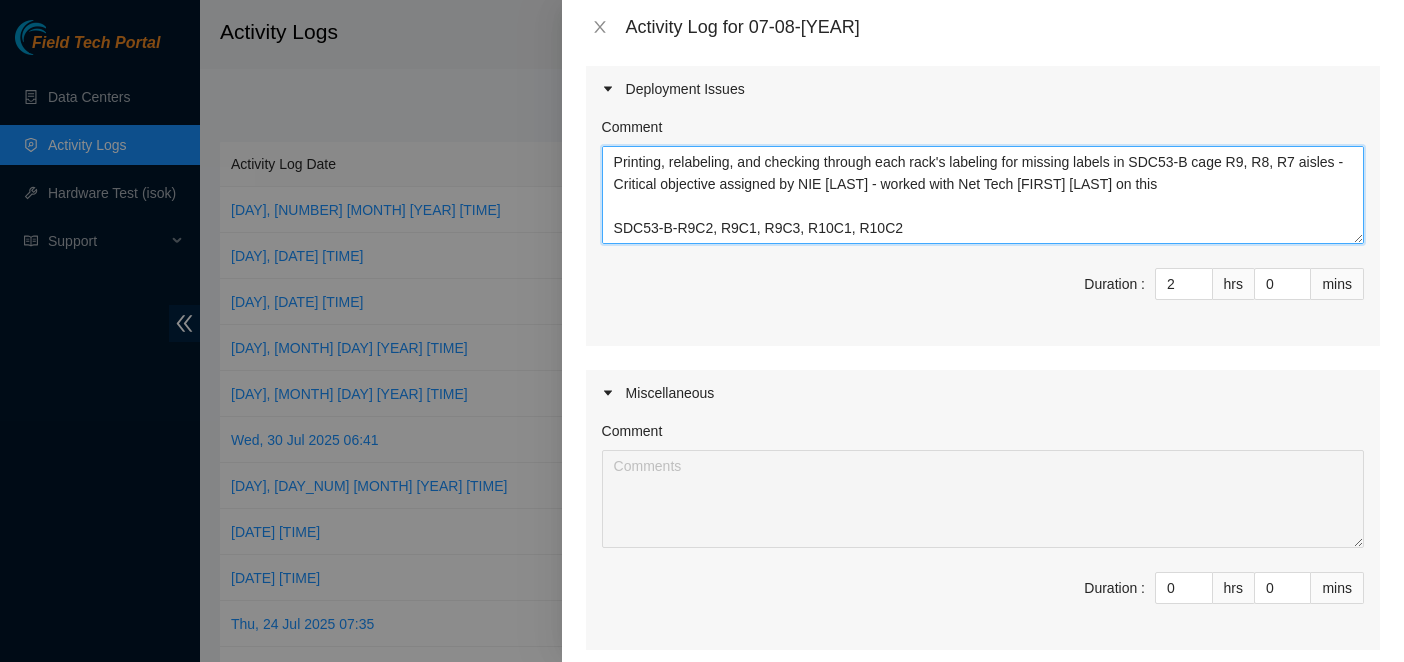 click on "Printing, relabeling, and checking through each rack's labeling for missing labels in SDC53-B cage R9, R8, R7 aisles - Critical objective assigned by NIE [LAST] - worked with Net Tech [FIRST] [LAST] on this
SDC53-B-R9C2, R9C1, R9C3, R10C1, R10C2
==========================================================================
Began preparing for upcoming deployments - waiting on spreadsheets - confirming fiber counts and needed upcoming equipment for Leaf deployment - asked for no 25m fiber, need for labeling tape -" at bounding box center [983, 195] 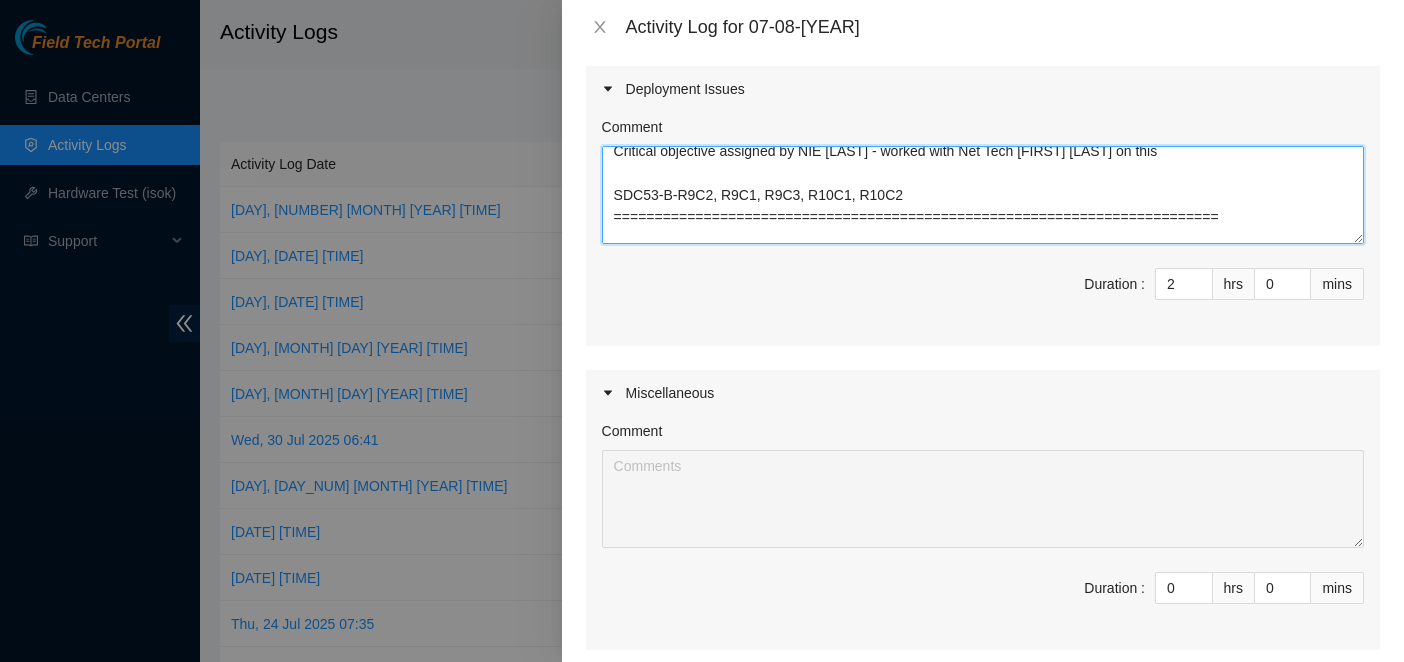 scroll, scrollTop: 132, scrollLeft: 0, axis: vertical 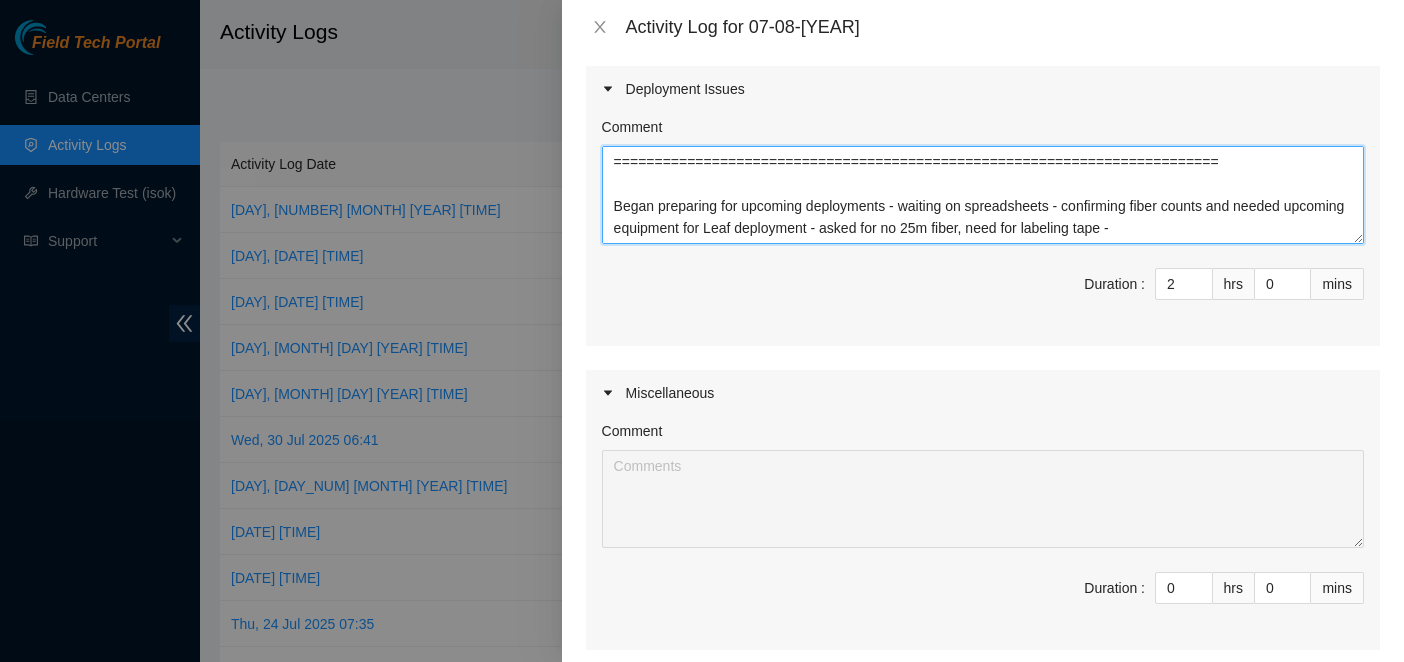 click on "Printing, relabeling, and checking through each rack's labeling for missing labels in SDC53-B cage R9, R8, R7 aisles - Critical objective assigned by NIE [LAST] - worked with Net Tech [FIRST] [LAST] on this
SDC53-B-R9C2, R9C1, R9C3, R10C1, R10C2
==========================================================================
Began preparing for upcoming deployments - waiting on spreadsheets - confirming fiber counts and needed upcoming equipment for Leaf deployment - asked for no 25m fiber, need for labeling tape -" at bounding box center (983, 195) 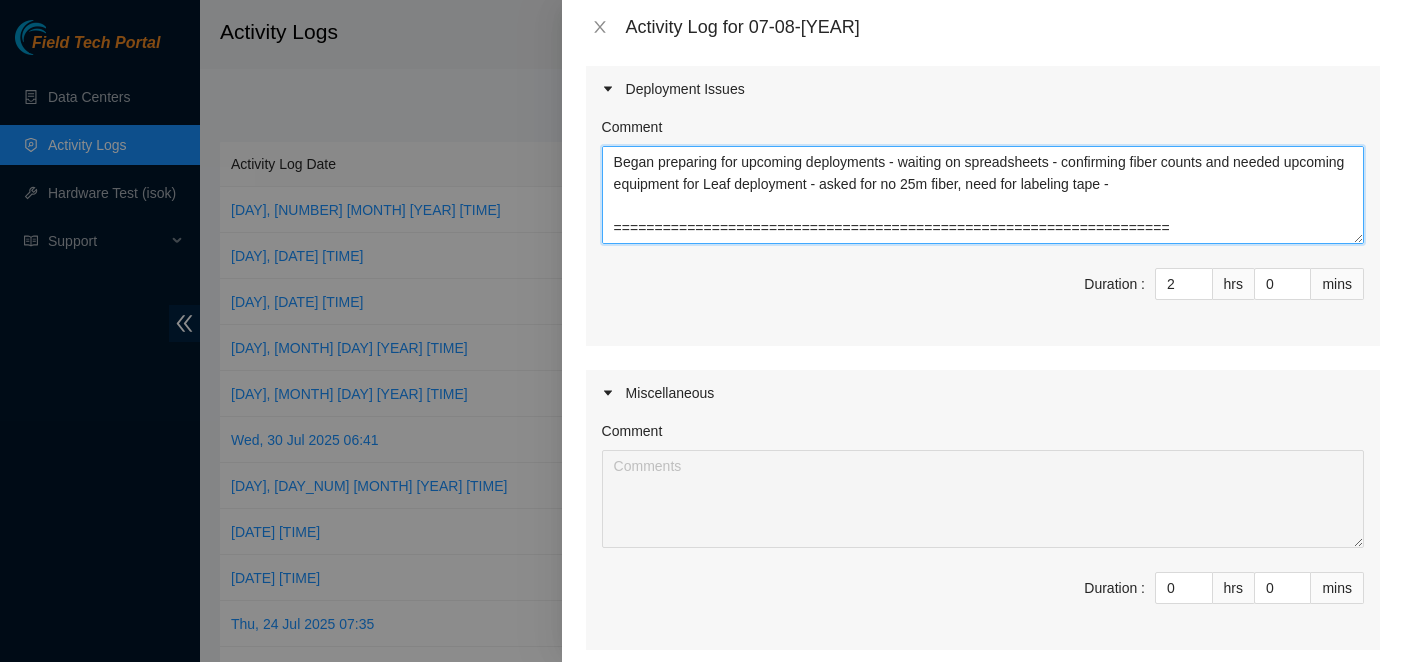 type on "Printing, relabeling, and checking through each rack's labeling for missing labels in SDC53-B cage R9, R8, R7 aisles - Critical objective assigned by NIE Dan - worked with Net Tech Carlos R. on this
SDC53-B-R9C2, R9C1, R9C3, R10C1, R10C2
==========================================================================
Began preparing for upcoming deployments - waiting on spreadsheets - confirming fiber counts and needed upcoming equipment for Leaf deployment - asked for no 25m fiber, need for labeling tape -
====================================================================" 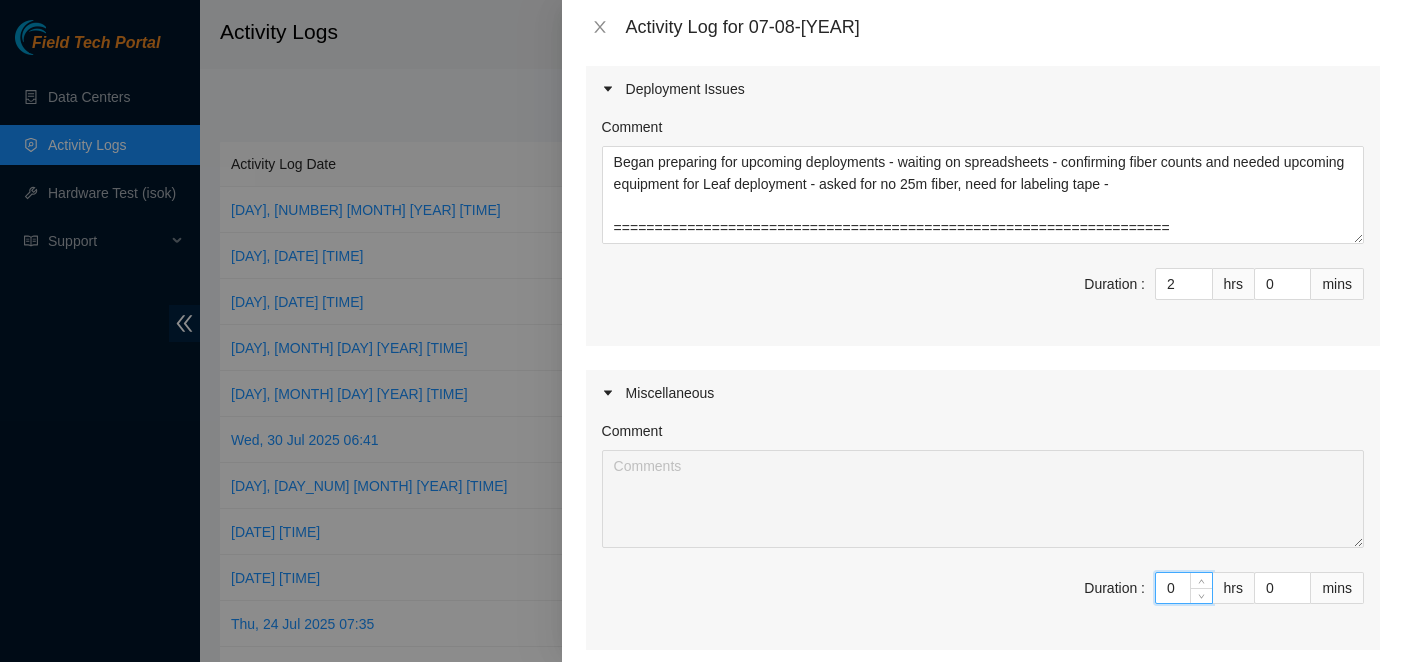 drag, startPoint x: 1158, startPoint y: 585, endPoint x: 1101, endPoint y: 579, distance: 57.31492 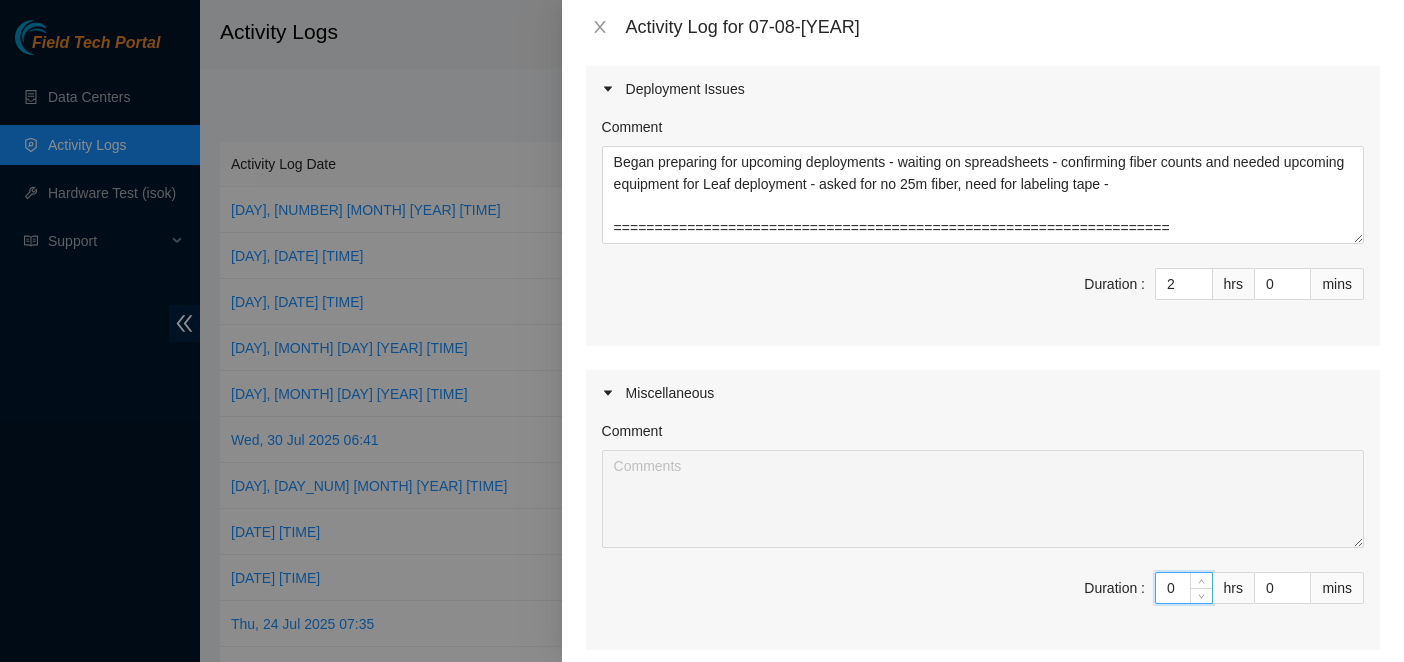 click on "Duration : 0 hrs 0 mins" at bounding box center (983, 600) 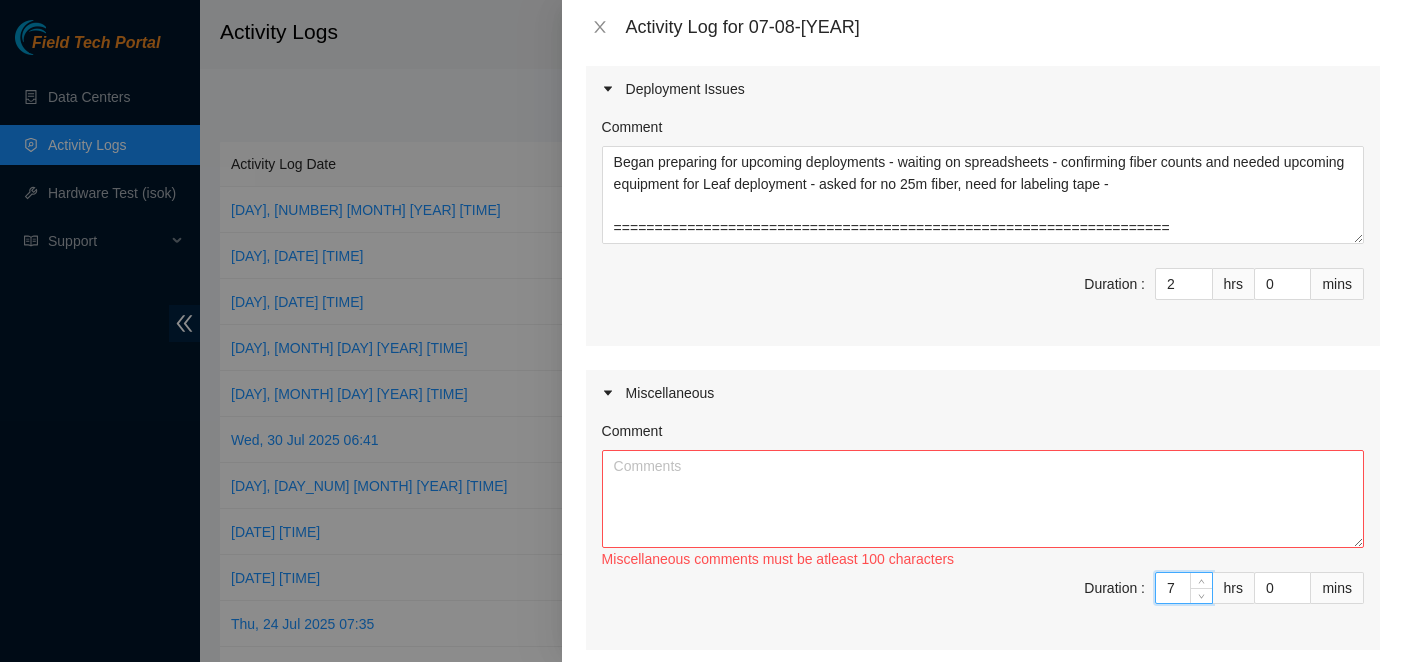 type on "7" 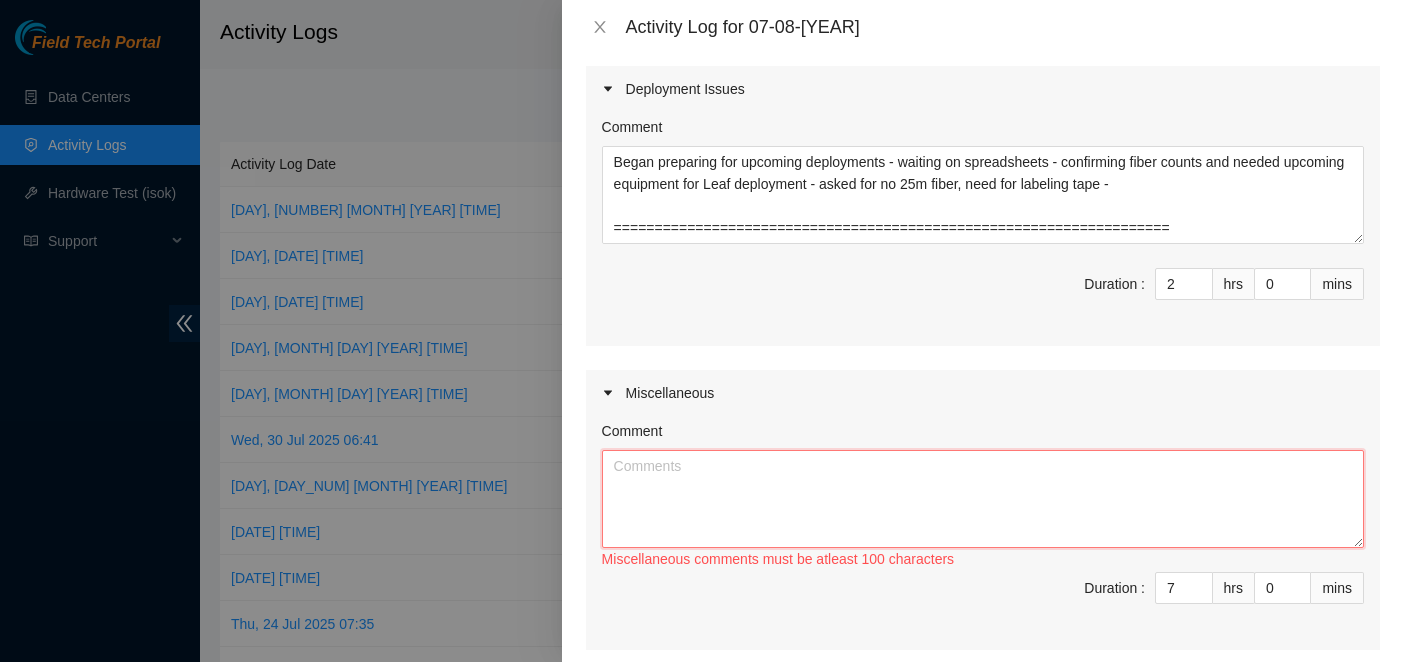 click on "Comment" at bounding box center (983, 499) 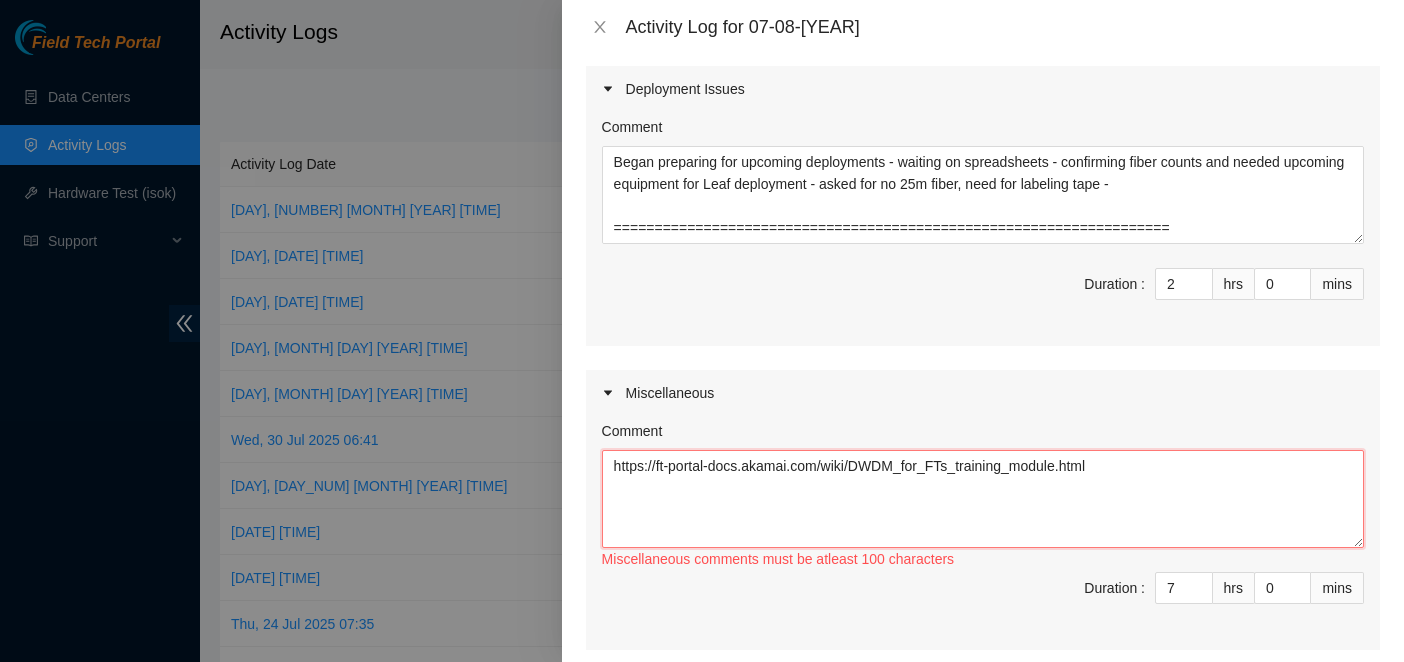 paste on "https://ft-portal-docs.akamai.com/wiki/curriculum/dwdmforfts/index.html" 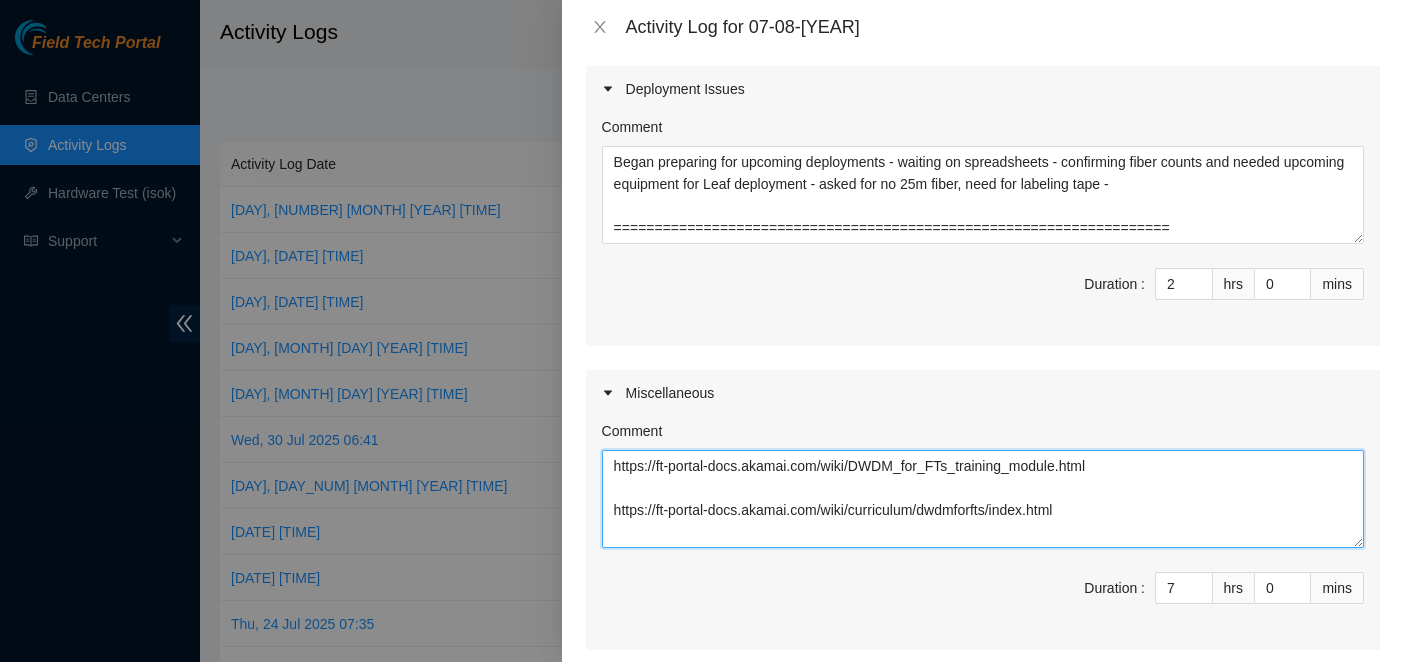 paste on "https://ft-portal-docs.akamai.com/wiki/Cisco_NCS1001.html" 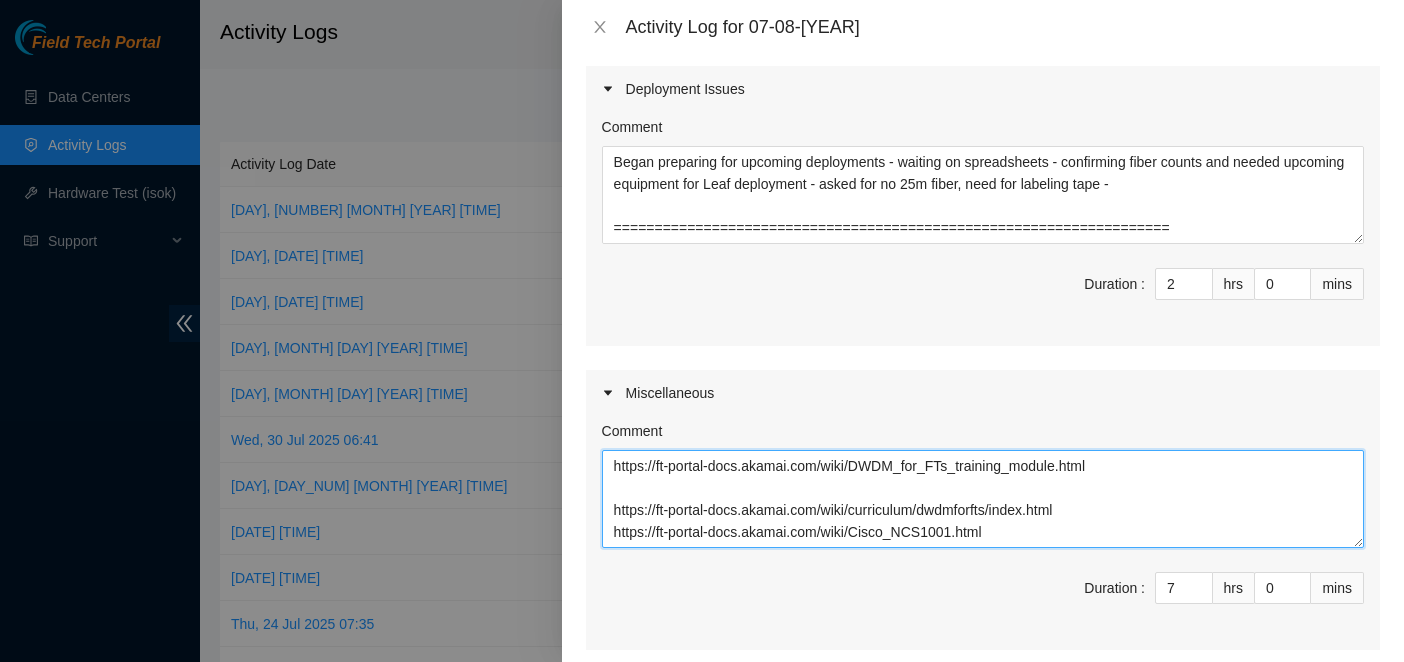 click on "https://ft-portal-docs.akamai.com/wiki/DWDM_for_FTs_training_module.html
https://ft-portal-docs.akamai.com/wiki/curriculum/dwdmforfts/index.html
https://ft-portal-docs.akamai.com/wiki/Cisco_NCS1001.html" at bounding box center [983, 499] 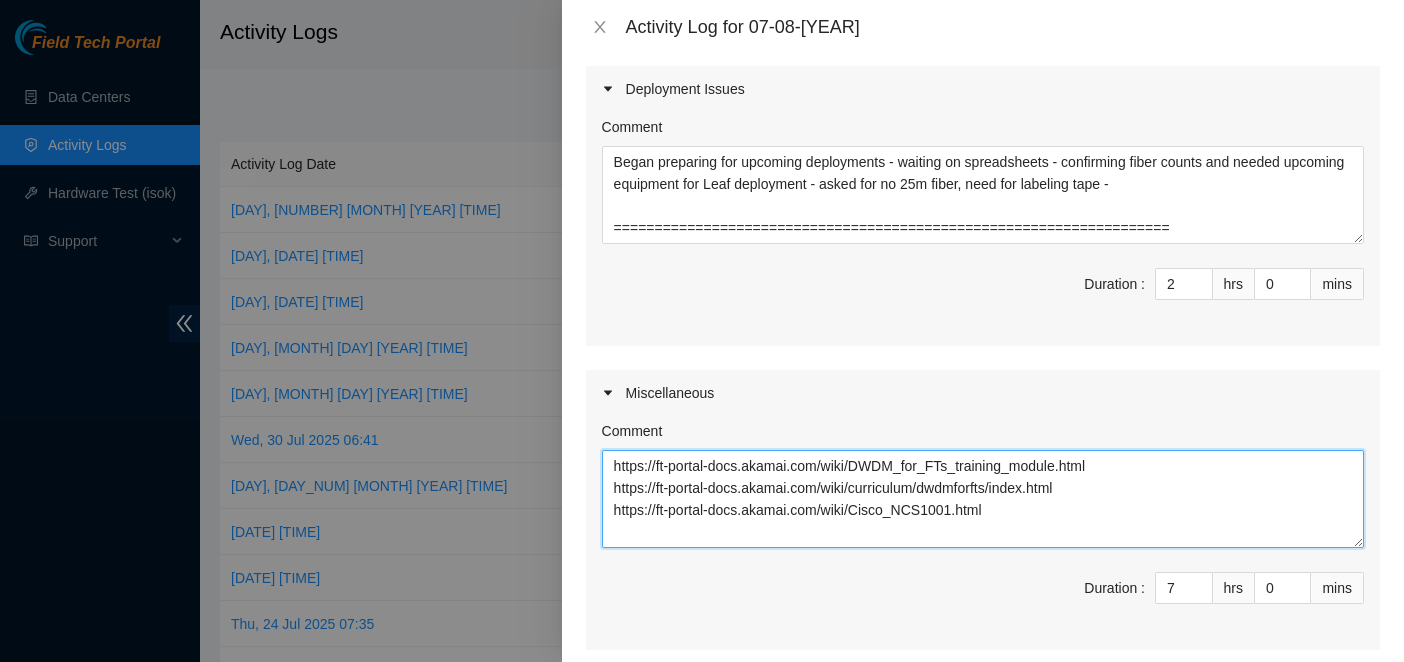 click on "https://ft-portal-docs.akamai.com/wiki/DWDM_for_FTs_training_module.html
https://ft-portal-docs.akamai.com/wiki/curriculum/dwdmforfts/index.html
https://ft-portal-docs.akamai.com/wiki/Cisco_NCS1001.html" at bounding box center (983, 499) 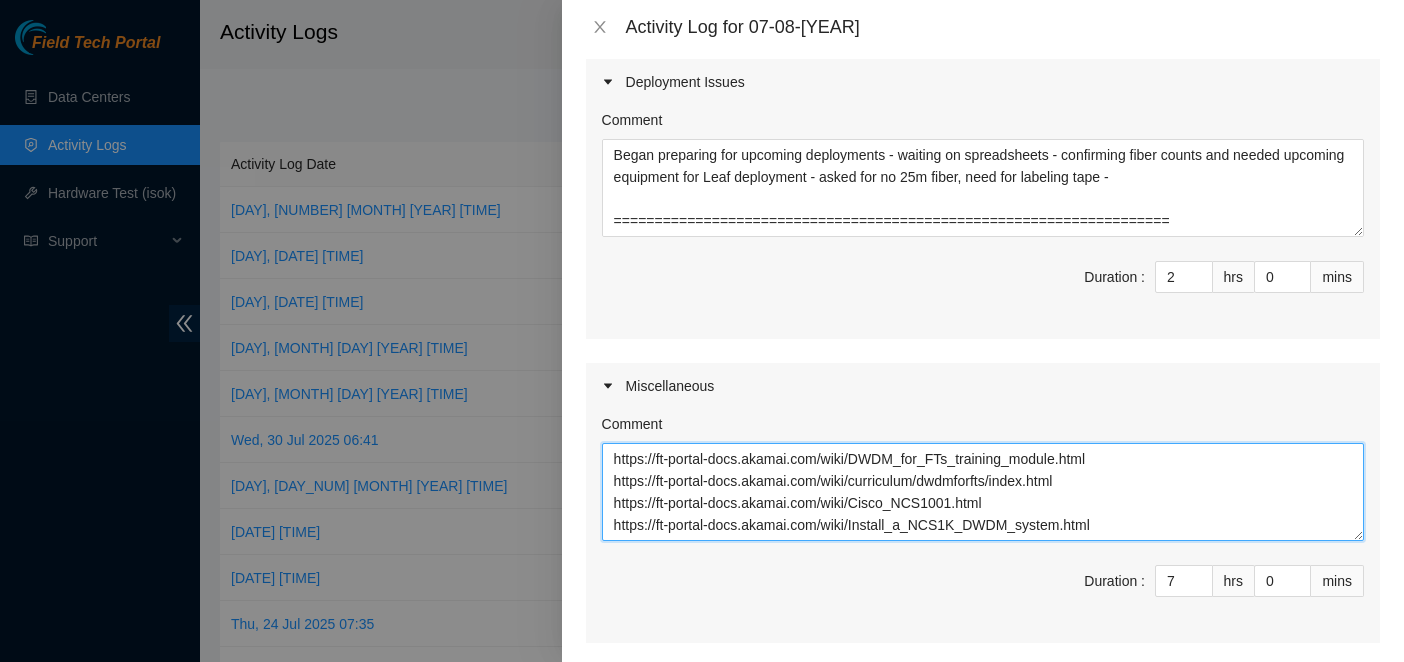 scroll, scrollTop: 885, scrollLeft: 0, axis: vertical 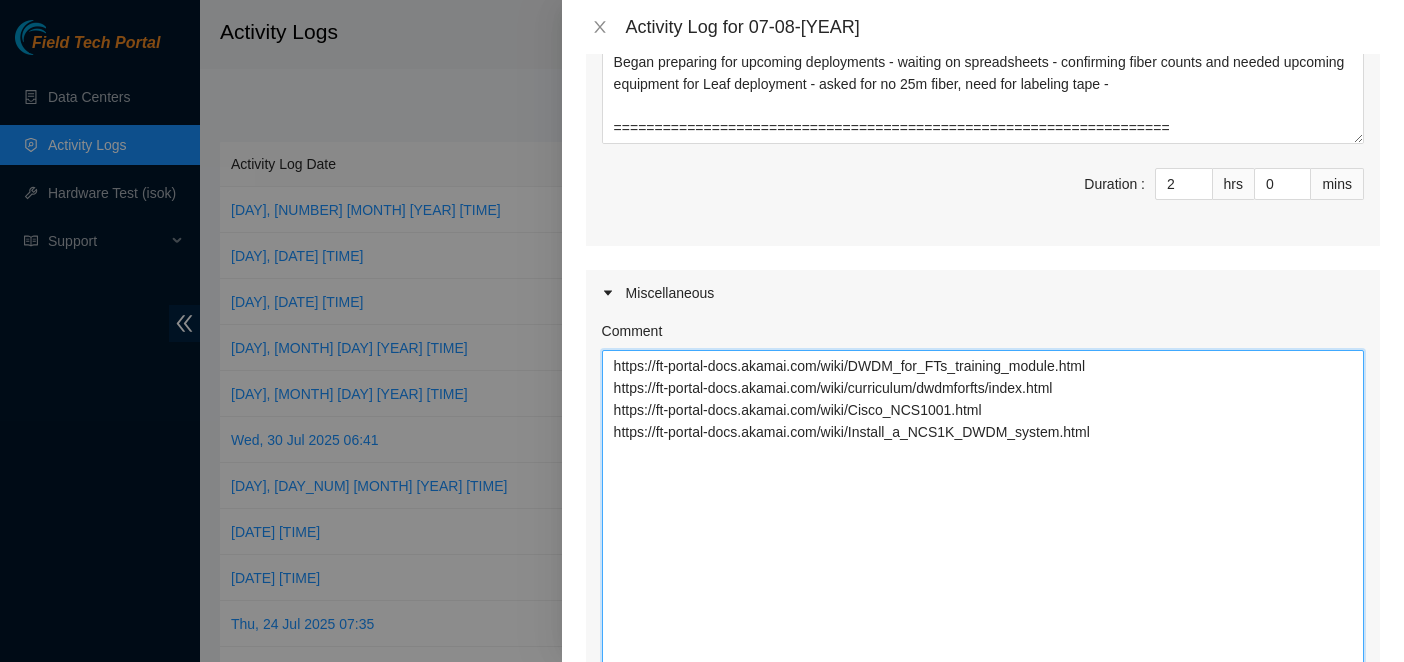 drag, startPoint x: 1341, startPoint y: 437, endPoint x: 1343, endPoint y: 692, distance: 255.00784 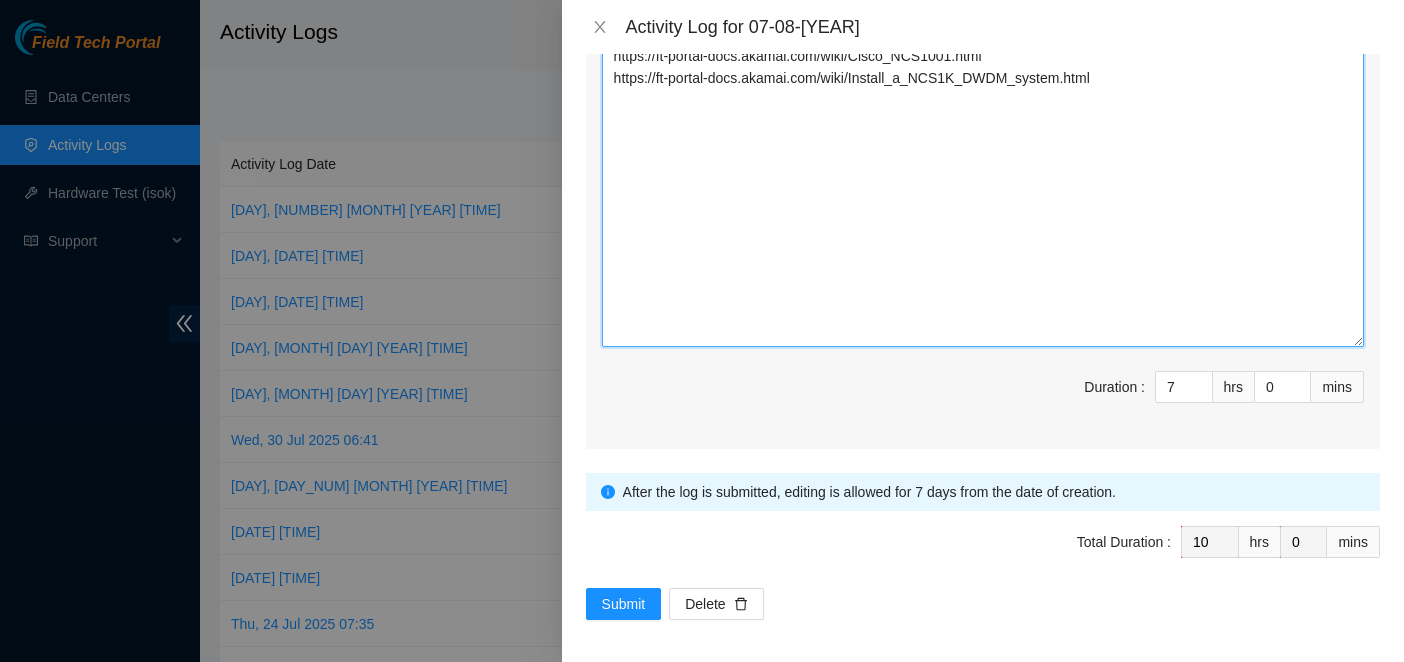 scroll, scrollTop: 839, scrollLeft: 0, axis: vertical 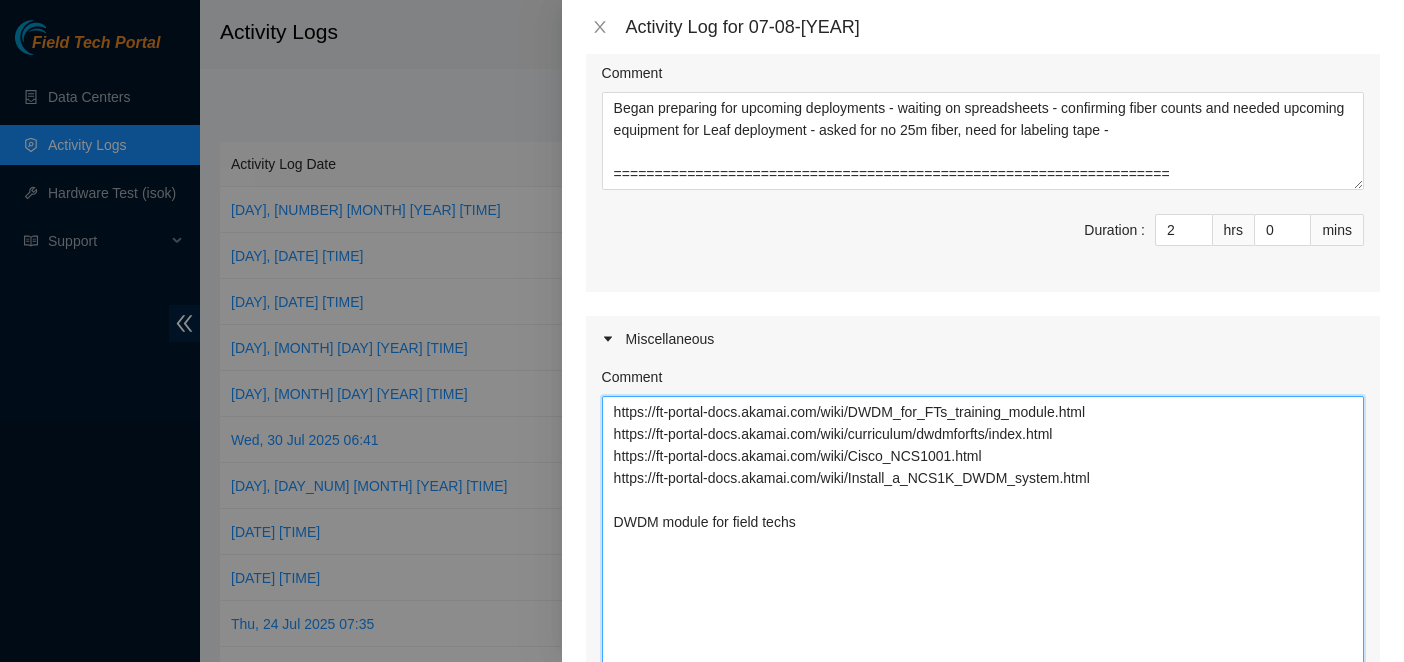 click on "https://ft-portal-docs.akamai.com/wiki/DWDM_for_FTs_training_module.html
https://ft-portal-docs.akamai.com/wiki/curriculum/dwdmforfts/index.html
https://ft-portal-docs.akamai.com/wiki/Cisco_NCS1001.html
https://ft-portal-docs.akamai.com/wiki/Install_a_NCS1K_DWDM_system.html
DWDM module for field techs" at bounding box center (983, 571) 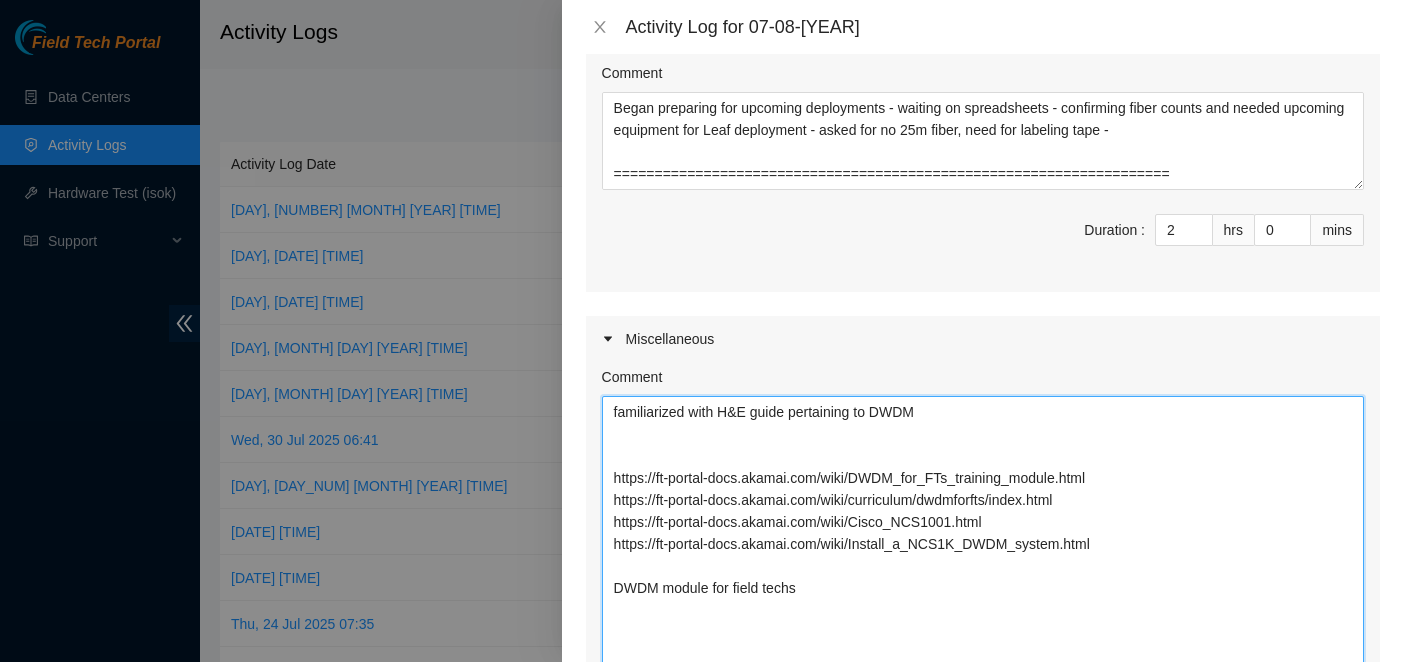 click on "familiarized with H&E guide pertaining to DWDM
https://ft-portal-docs.akamai.com/wiki/DWDM_for_FTs_training_module.html
https://ft-portal-docs.akamai.com/wiki/curriculum/dwdmforfts/index.html
https://ft-portal-docs.akamai.com/wiki/Cisco_NCS1001.html
https://ft-portal-docs.akamai.com/wiki/Install_a_NCS1K_DWDM_system.html
DWDM module for field techs" at bounding box center [983, 571] 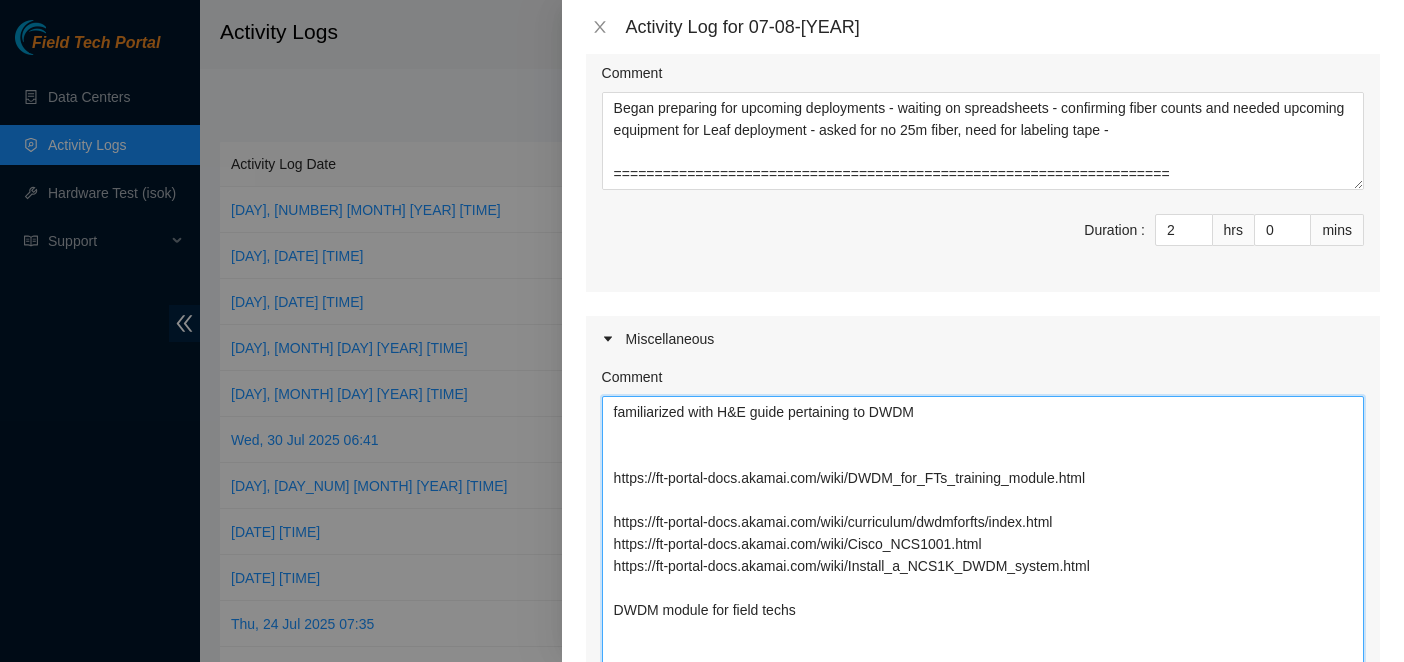 click on "familiarized with H&E guide pertaining to DWDM
https://ft-portal-docs.akamai.com/wiki/DWDM_for_FTs_training_module.html
https://ft-portal-docs.akamai.com/wiki/curriculum/dwdmforfts/index.html
https://ft-portal-docs.akamai.com/wiki/Cisco_NCS1001.html
https://ft-portal-docs.akamai.com/wiki/Install_a_NCS1K_DWDM_system.html
DWDM module for field techs" at bounding box center [983, 571] 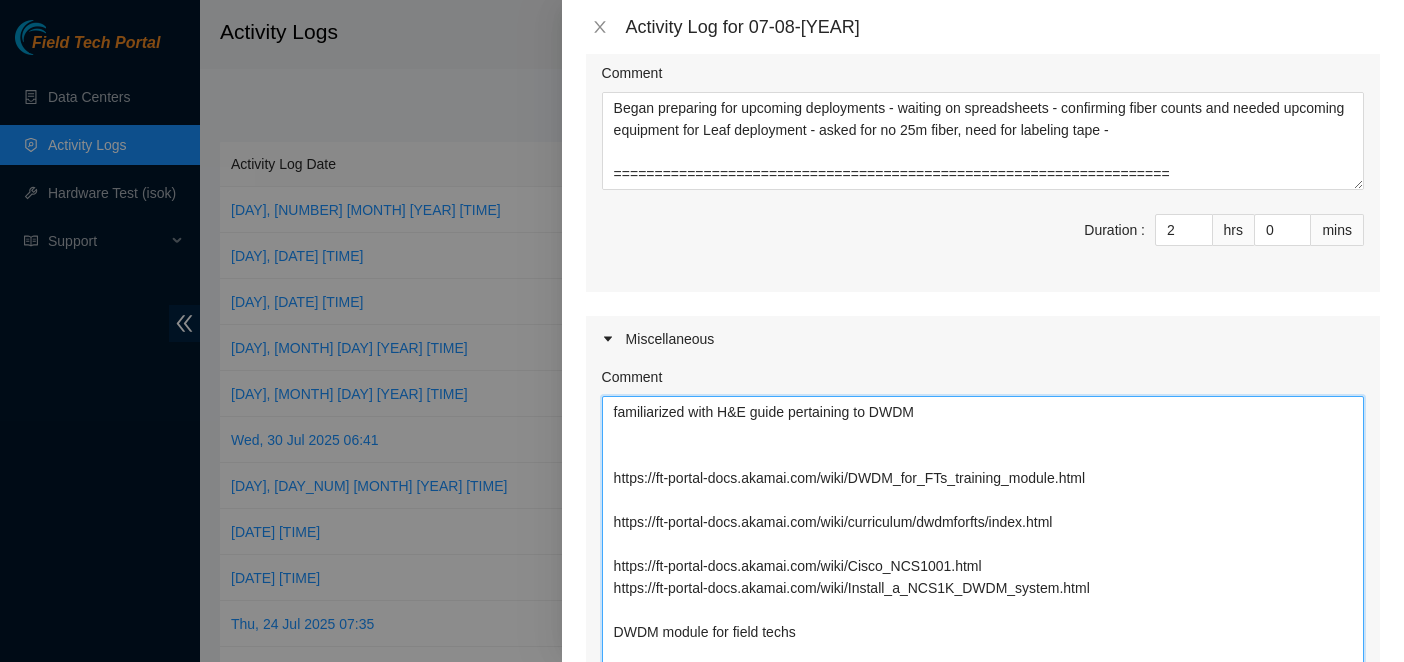 click on "familiarized with H&E guide pertaining to DWDM
https://ft-portal-docs.akamai.com/wiki/DWDM_for_FTs_training_module.html
https://ft-portal-docs.akamai.com/wiki/curriculum/dwdmforfts/index.html
https://ft-portal-docs.akamai.com/wiki/Cisco_NCS1001.html
https://ft-portal-docs.akamai.com/wiki/Install_a_NCS1K_DWDM_system.html
DWDM module for field techs" at bounding box center [983, 571] 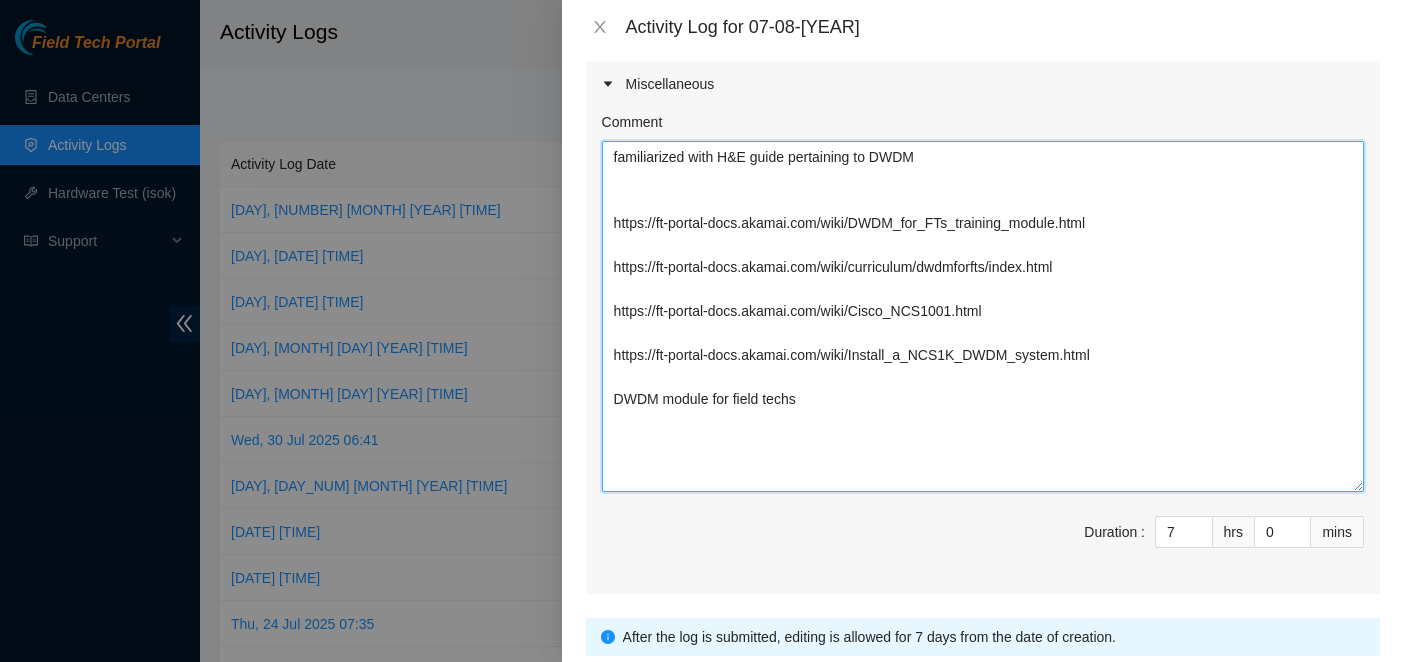 scroll, scrollTop: 1139, scrollLeft: 0, axis: vertical 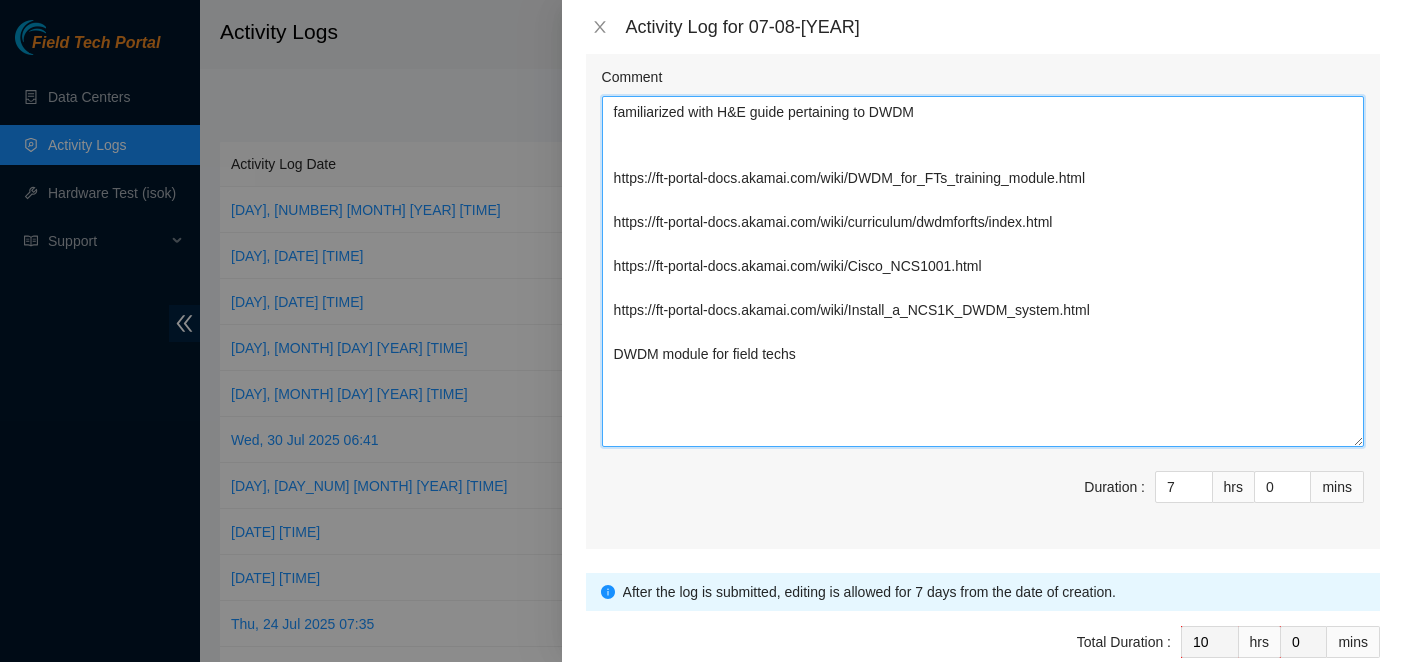 click on "familiarized with H&E guide pertaining to DWDM
https://ft-portal-docs.akamai.com/wiki/DWDM_for_FTs_training_module.html
https://ft-portal-docs.akamai.com/wiki/curriculum/dwdmforfts/index.html
https://ft-portal-docs.akamai.com/wiki/Cisco_NCS1001.html
https://ft-portal-docs.akamai.com/wiki/Install_a_NCS1K_DWDM_system.html
DWDM module for field techs" at bounding box center (983, 271) 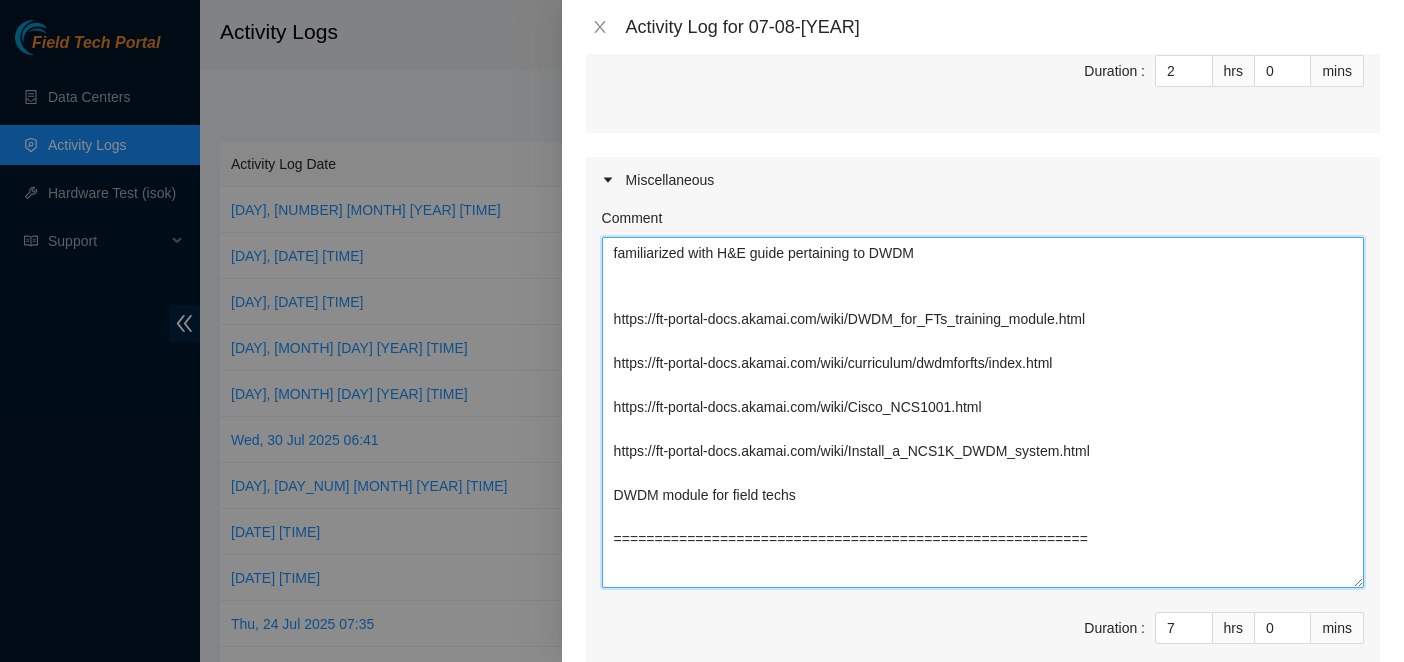scroll, scrollTop: 939, scrollLeft: 0, axis: vertical 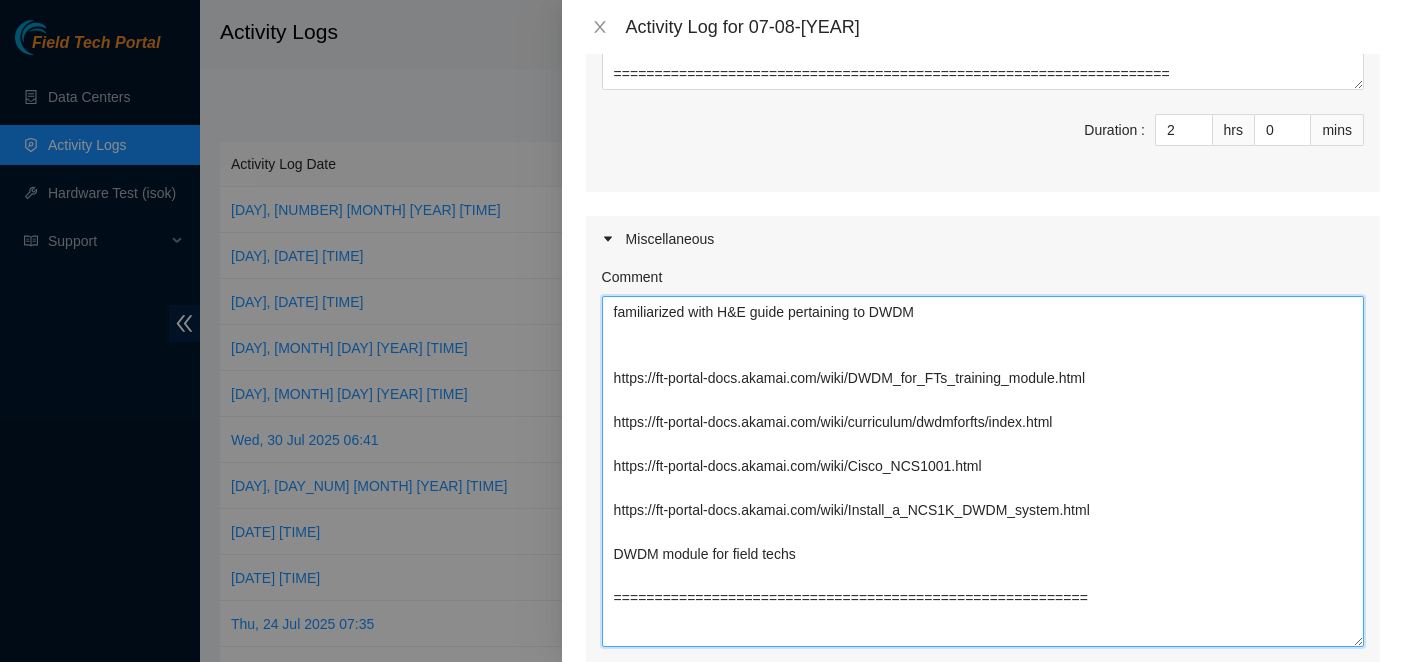 click on "familiarized with H&E guide pertaining to DWDM
https://ft-portal-docs.akamai.com/wiki/DWDM_for_FTs_training_module.html
https://ft-portal-docs.akamai.com/wiki/curriculum/dwdmforfts/index.html
https://ft-portal-docs.akamai.com/wiki/Cisco_NCS1001.html
https://ft-portal-docs.akamai.com/wiki/Install_a_NCS1K_DWDM_system.html
DWDM module for field techs
==========================================================" at bounding box center (983, 471) 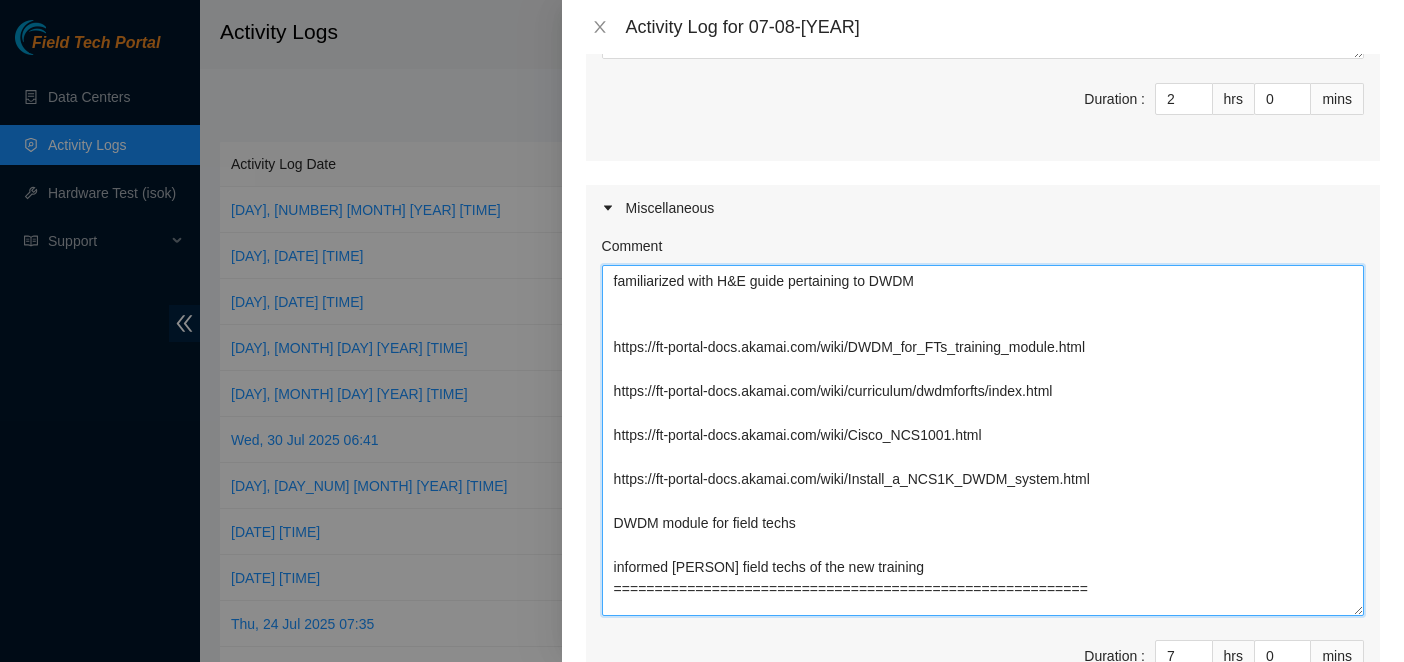 scroll, scrollTop: 1039, scrollLeft: 0, axis: vertical 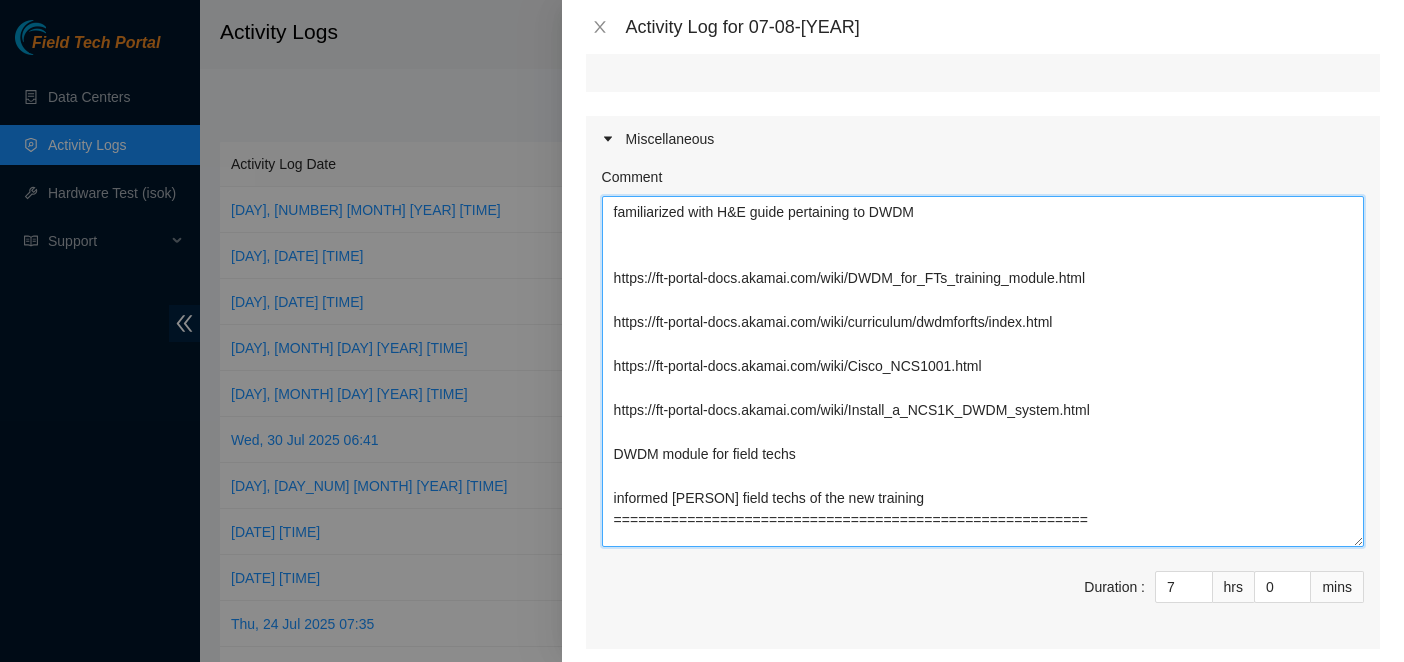 click on "familiarized with H&E guide pertaining to DWDM
https://ft-portal-docs.akamai.com/wiki/DWDM_for_FTs_training_module.html
https://ft-portal-docs.akamai.com/wiki/curriculum/dwdmforfts/index.html
https://ft-portal-docs.akamai.com/wiki/Cisco_NCS1001.html
https://ft-portal-docs.akamai.com/wiki/Install_a_NCS1K_DWDM_system.html
DWDM module for field techs
informed [PERSON] field techs of the new training
==========================================================" at bounding box center (983, 371) 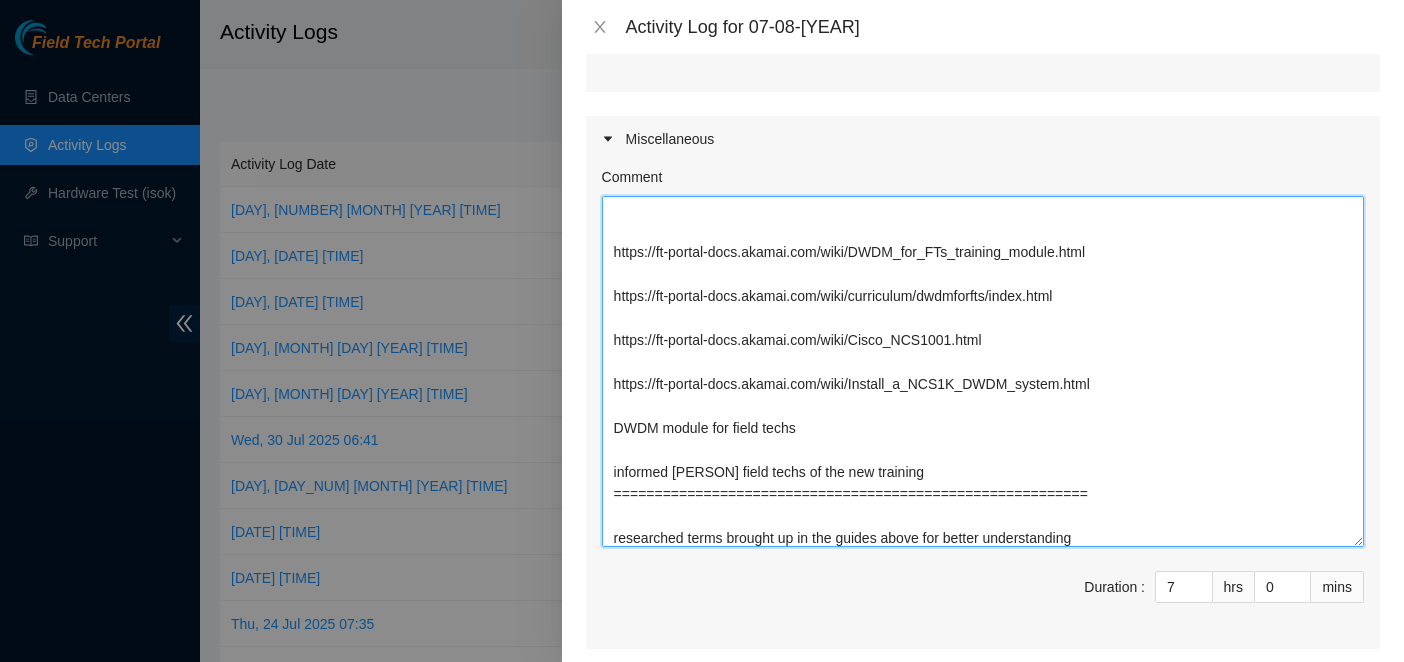 scroll, scrollTop: 70, scrollLeft: 0, axis: vertical 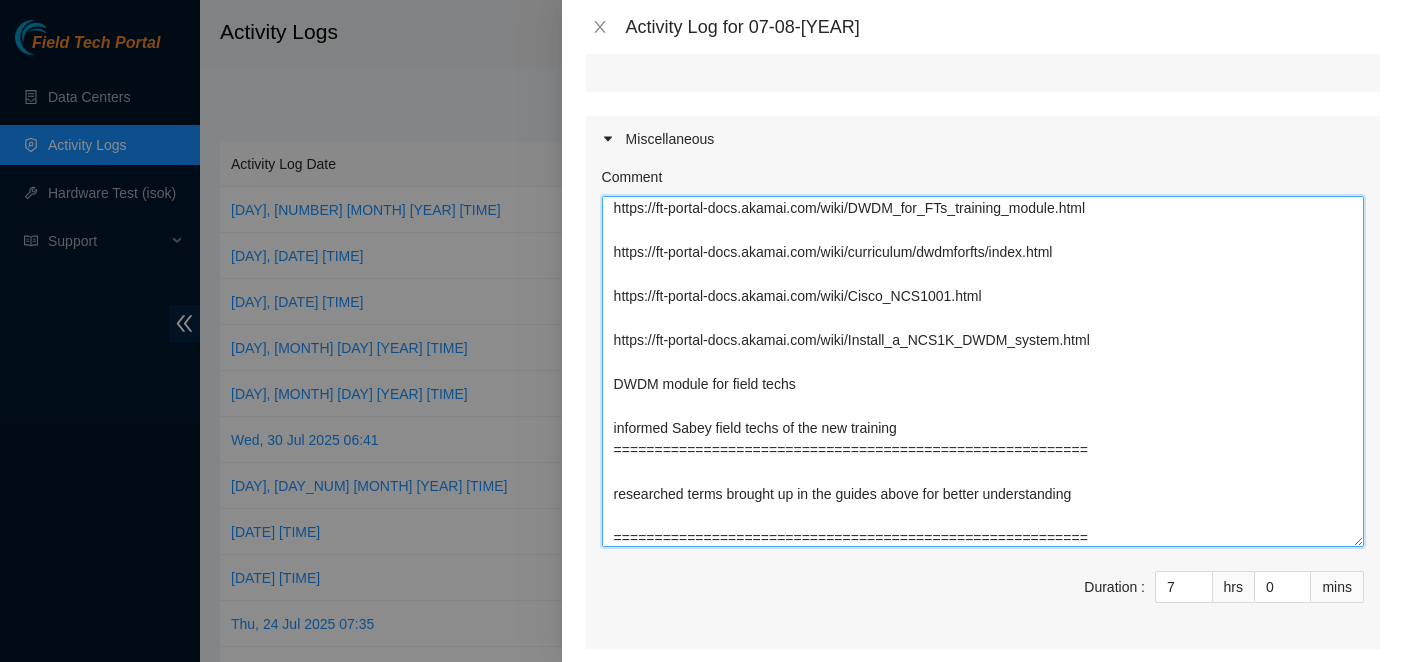 drag, startPoint x: 1153, startPoint y: 295, endPoint x: 1143, endPoint y: 336, distance: 42.201897 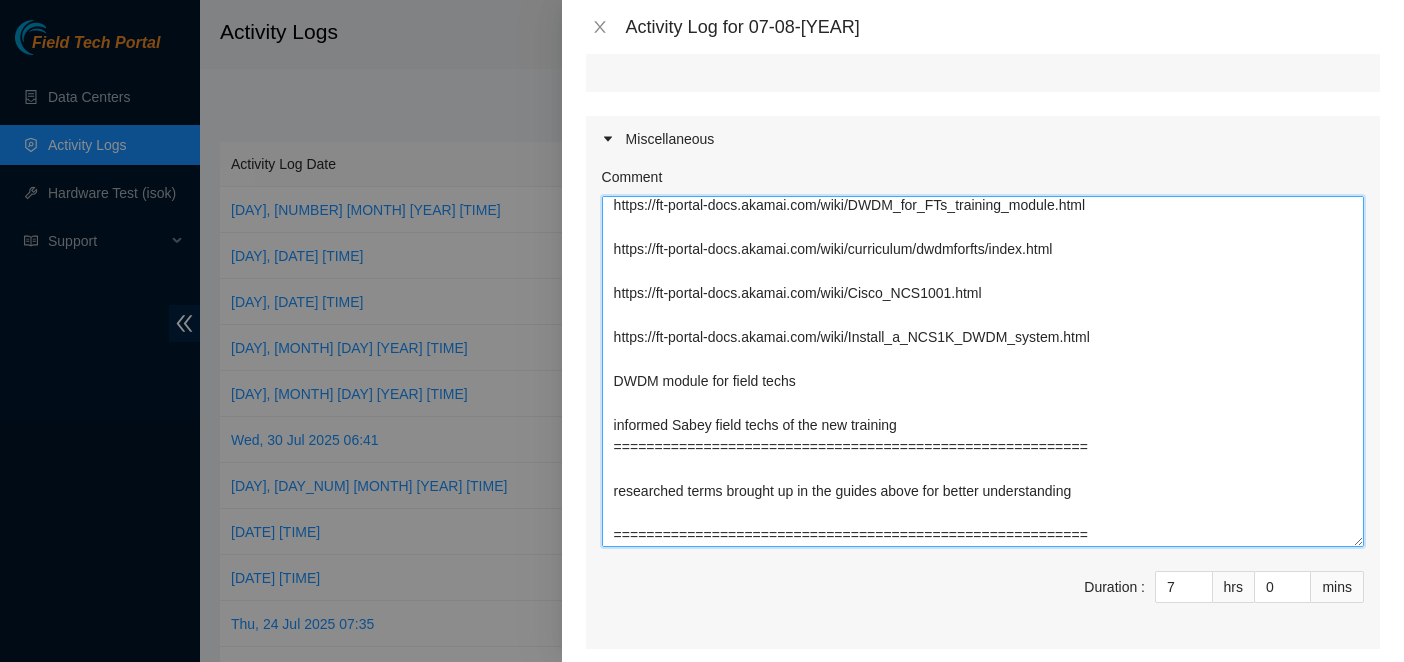 scroll, scrollTop: 76, scrollLeft: 0, axis: vertical 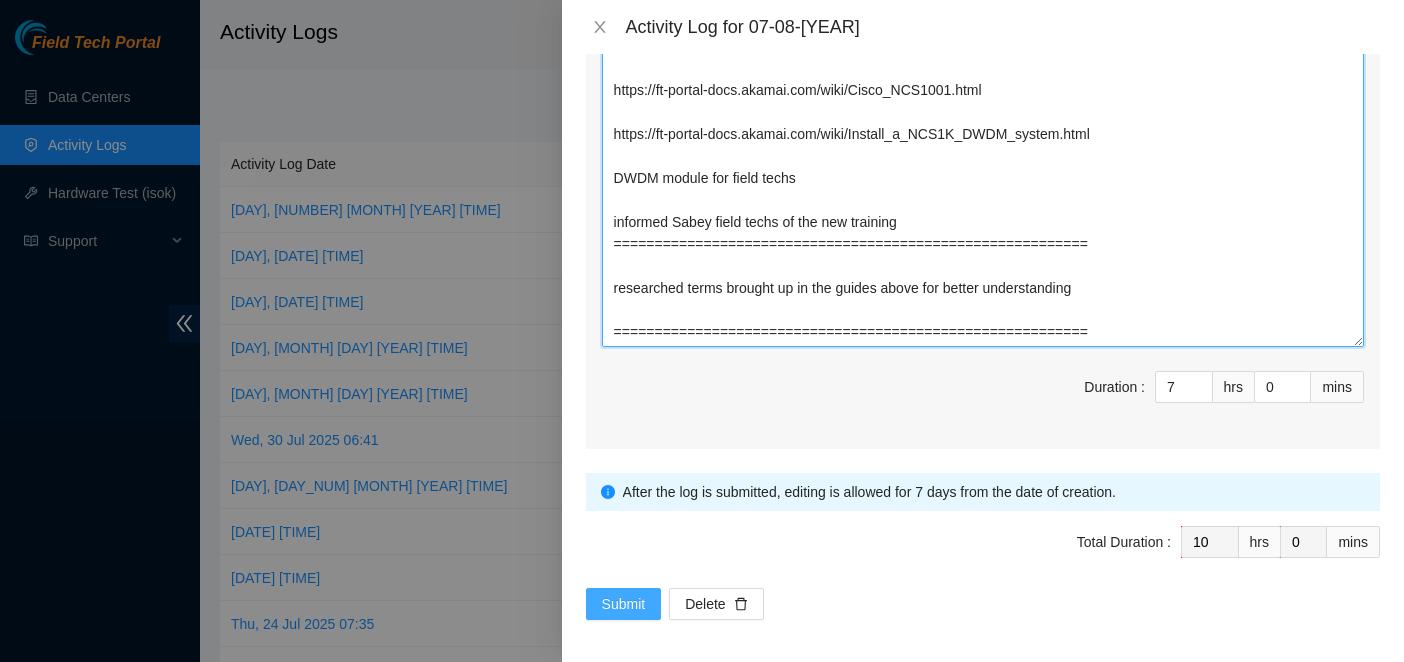 type on "familiarized with H&E guide pertaining to DWDM
https://ft-portal-docs.akamai.com/wiki/DWDM_for_FTs_training_module.html
https://ft-portal-docs.akamai.com/wiki/curriculum/dwdmforfts/index.html
https://ft-portal-docs.akamai.com/wiki/Cisco_NCS1001.html
https://ft-portal-docs.akamai.com/wiki/Install_a_NCS1K_DWDM_system.html
DWDM module for field techs
informed Sabey field techs of the new training
==========================================================
researched terms brought up in the guides above for better understanding
==========================================================" 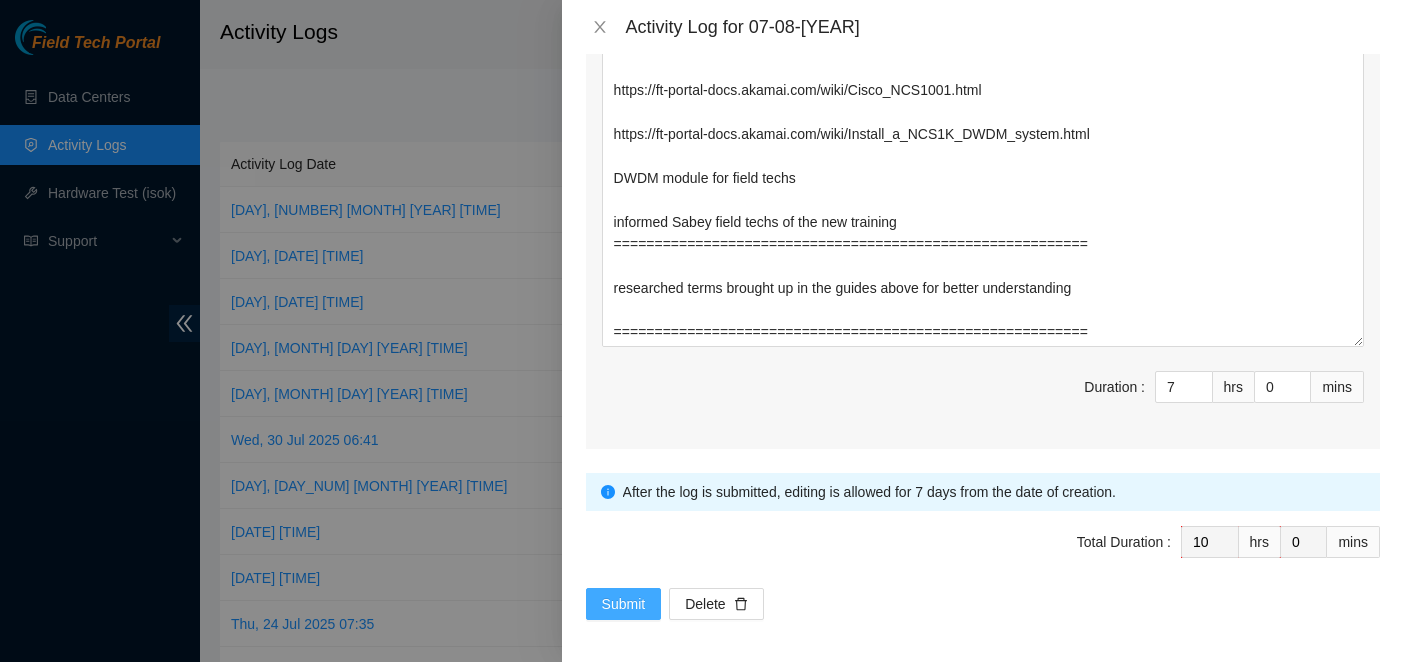 click on "Submit" at bounding box center (624, 604) 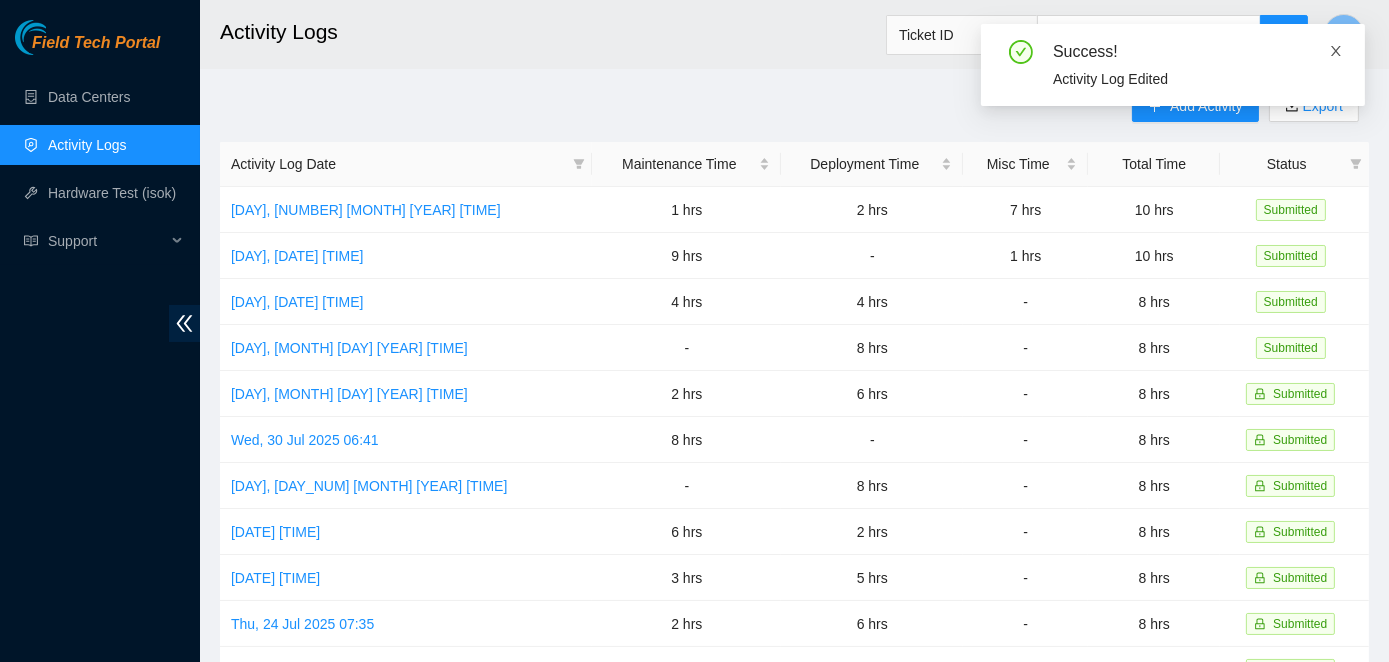 click 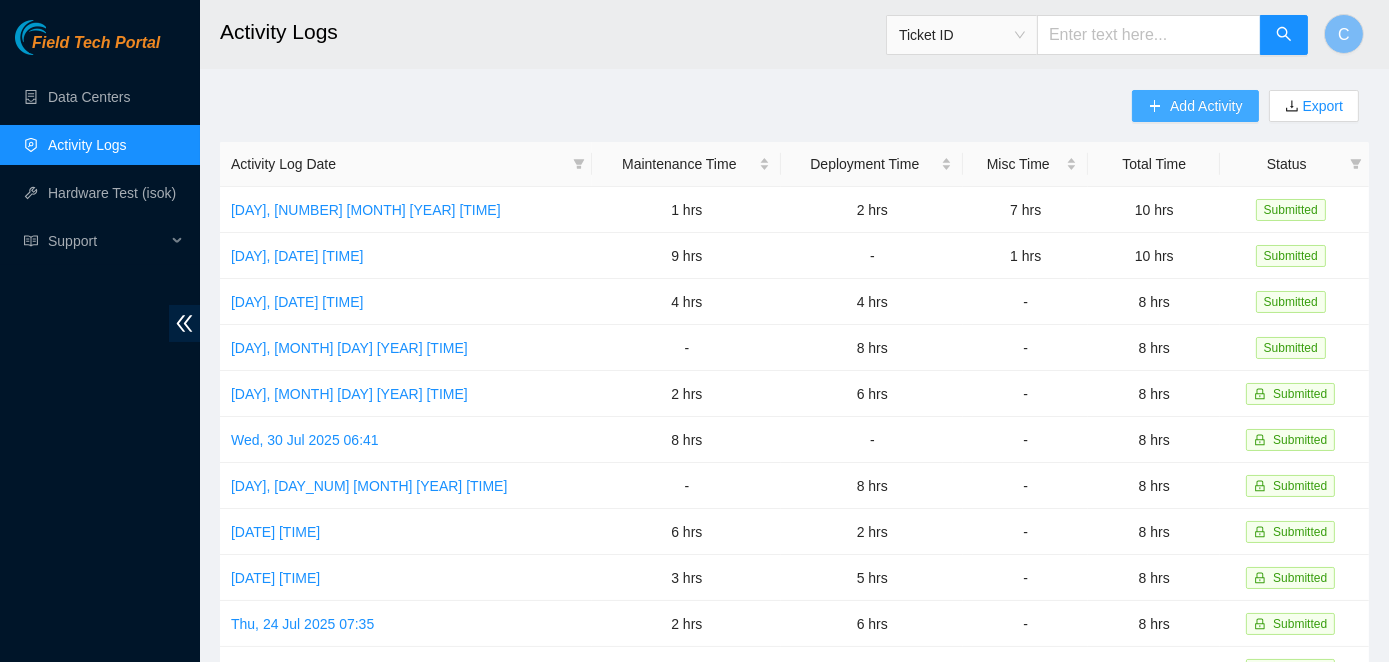 click on "Add Activity" at bounding box center [1195, 106] 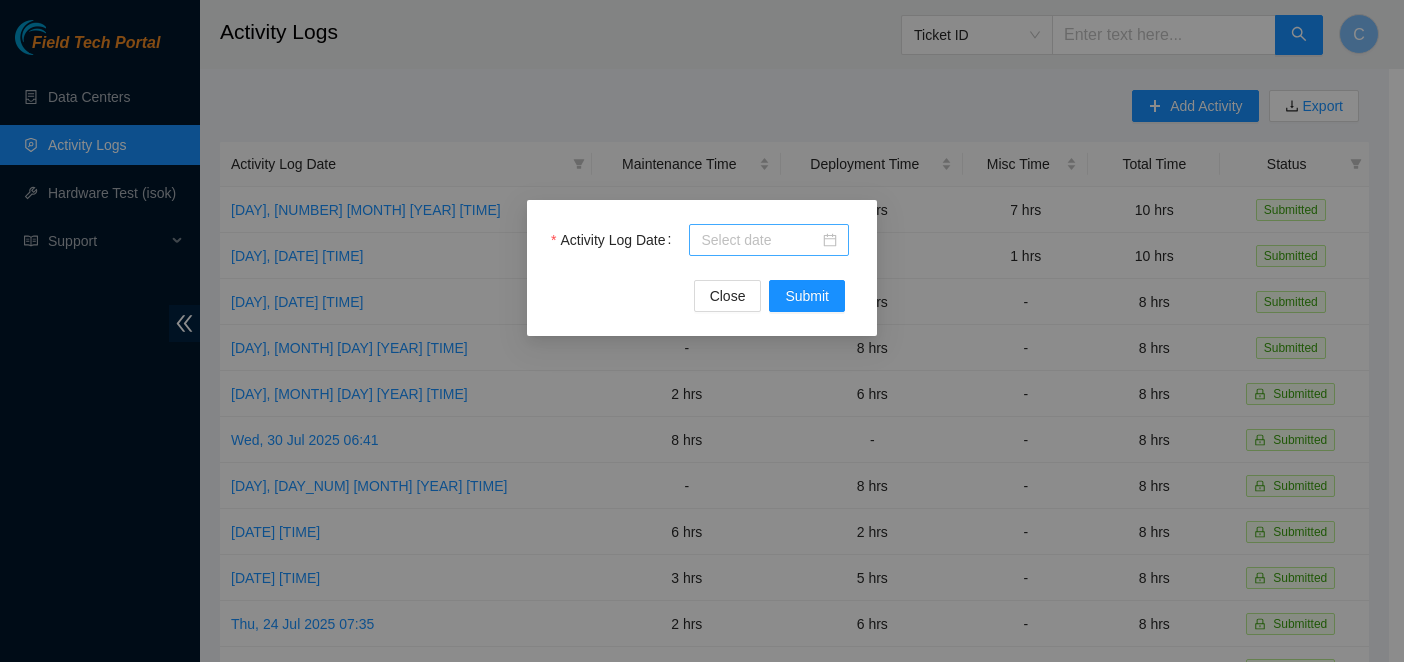 click on "Activity Log Date" at bounding box center [760, 240] 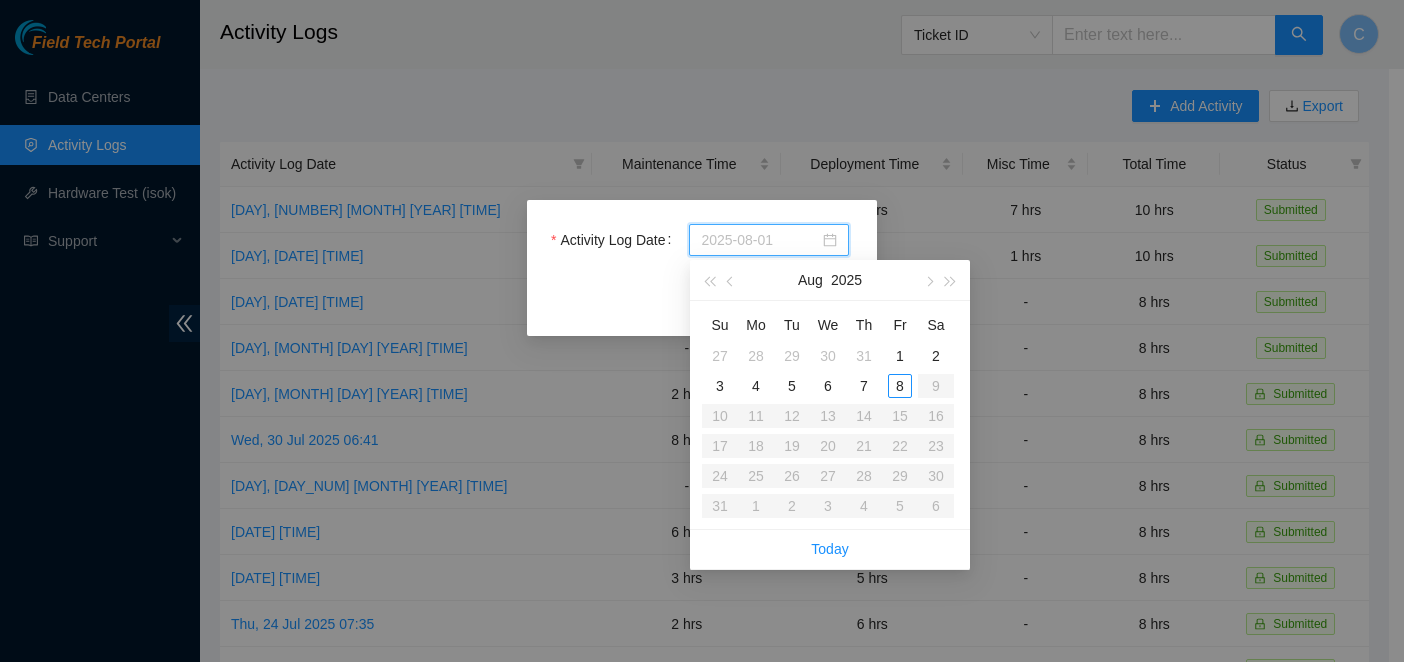 type on "[YEAR]-[MONTH]-[DAY]" 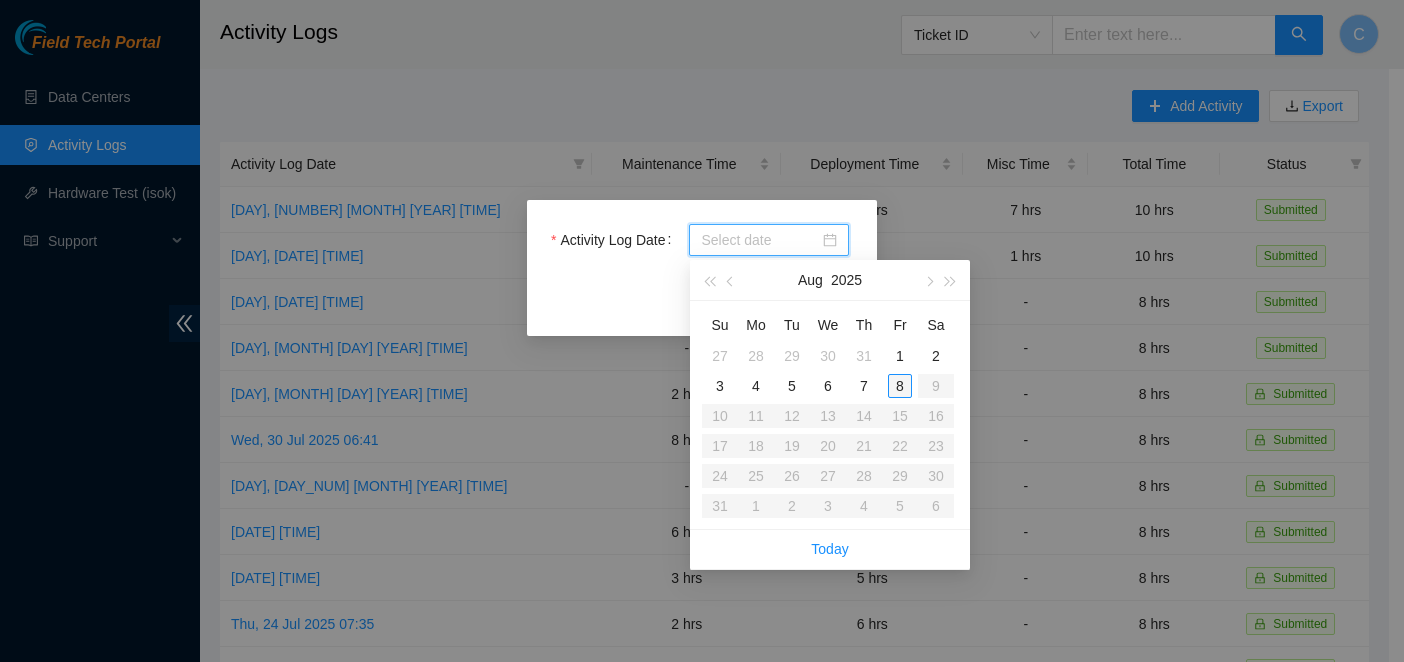 type on "[YEAR]-[MONTH]-[DAY]" 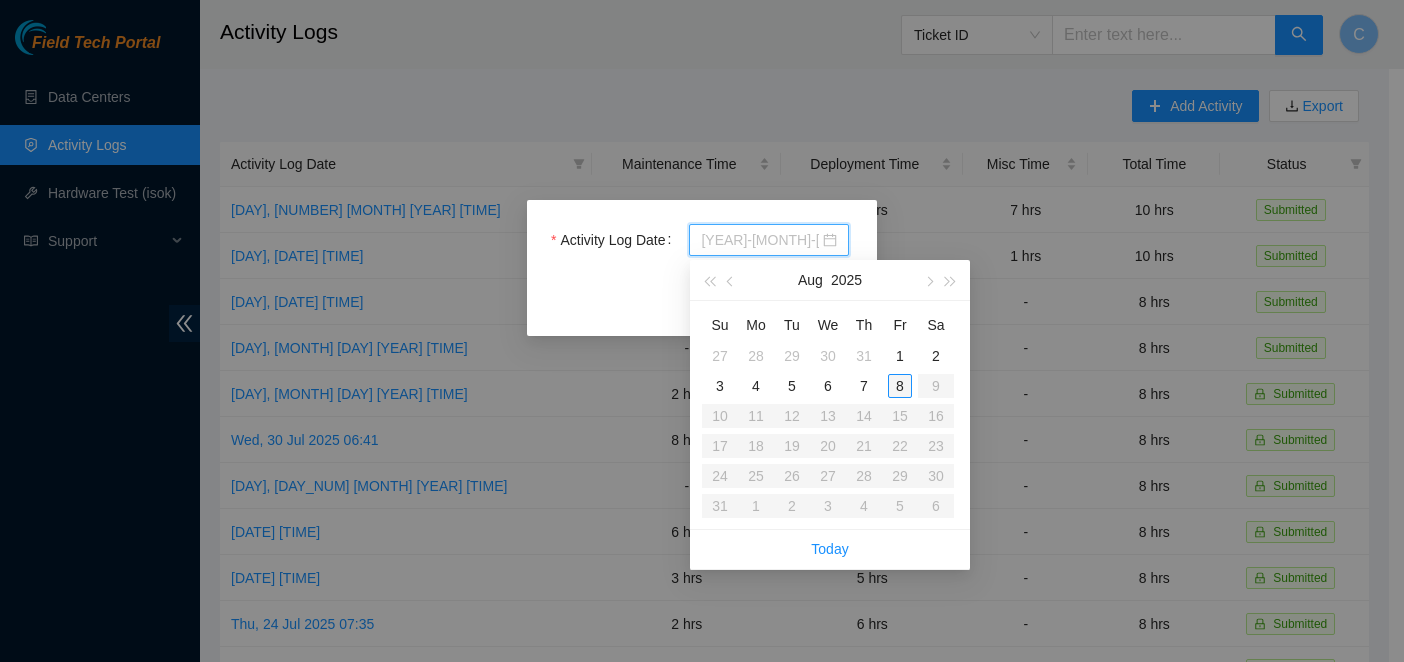 click on "8" at bounding box center [900, 386] 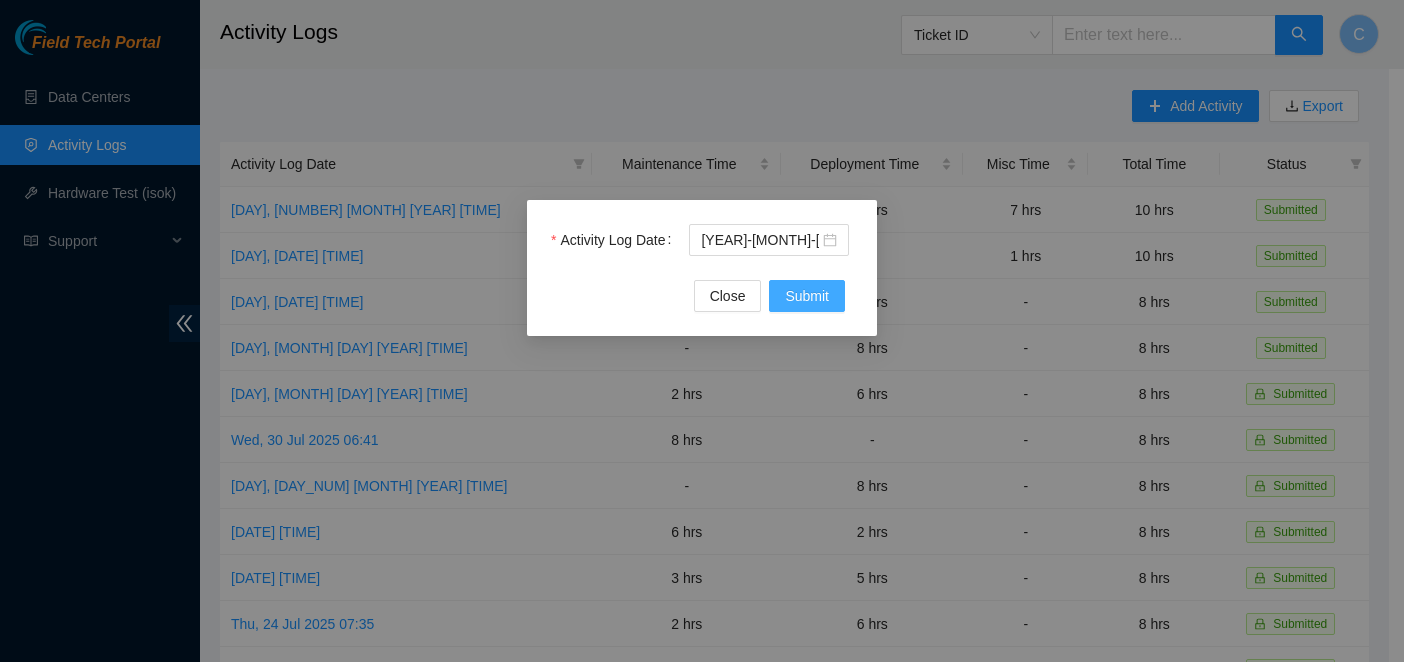 click on "Submit" at bounding box center (807, 296) 